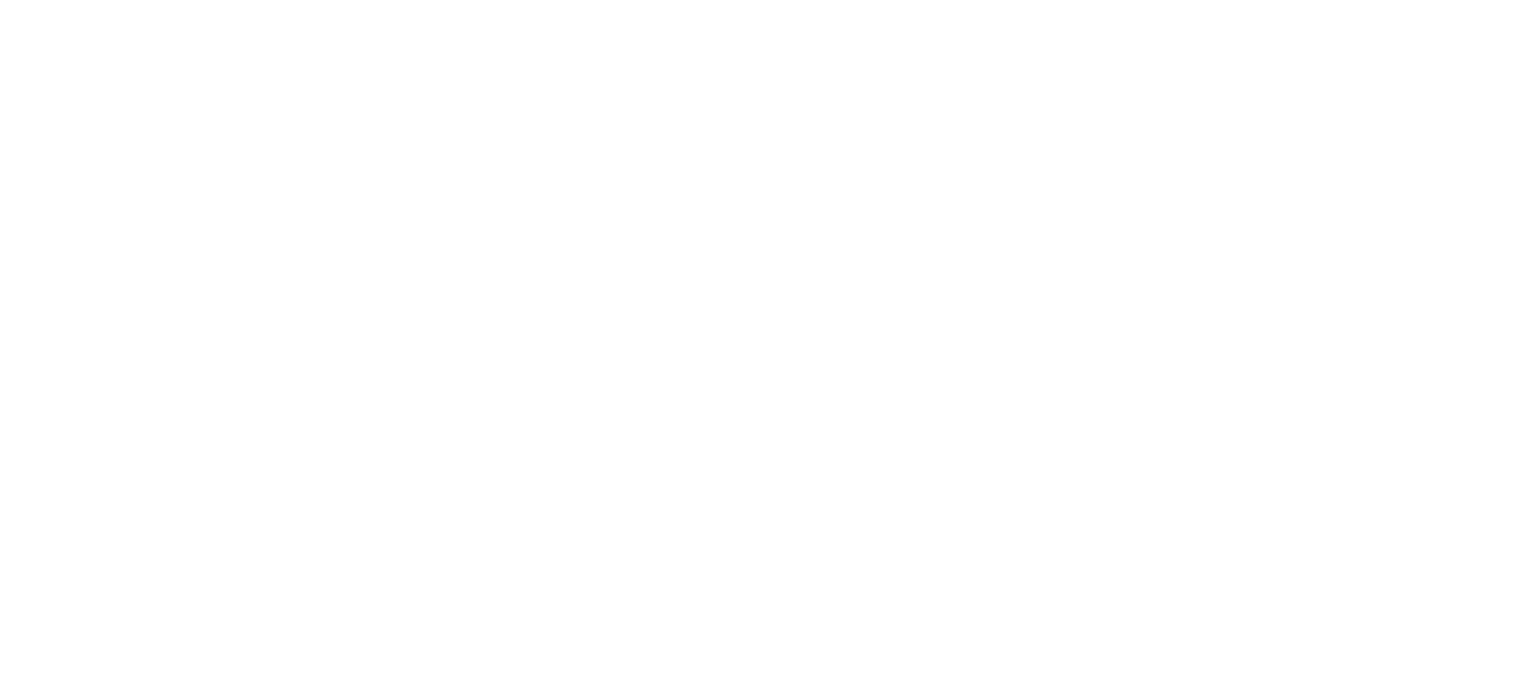 scroll, scrollTop: 0, scrollLeft: 0, axis: both 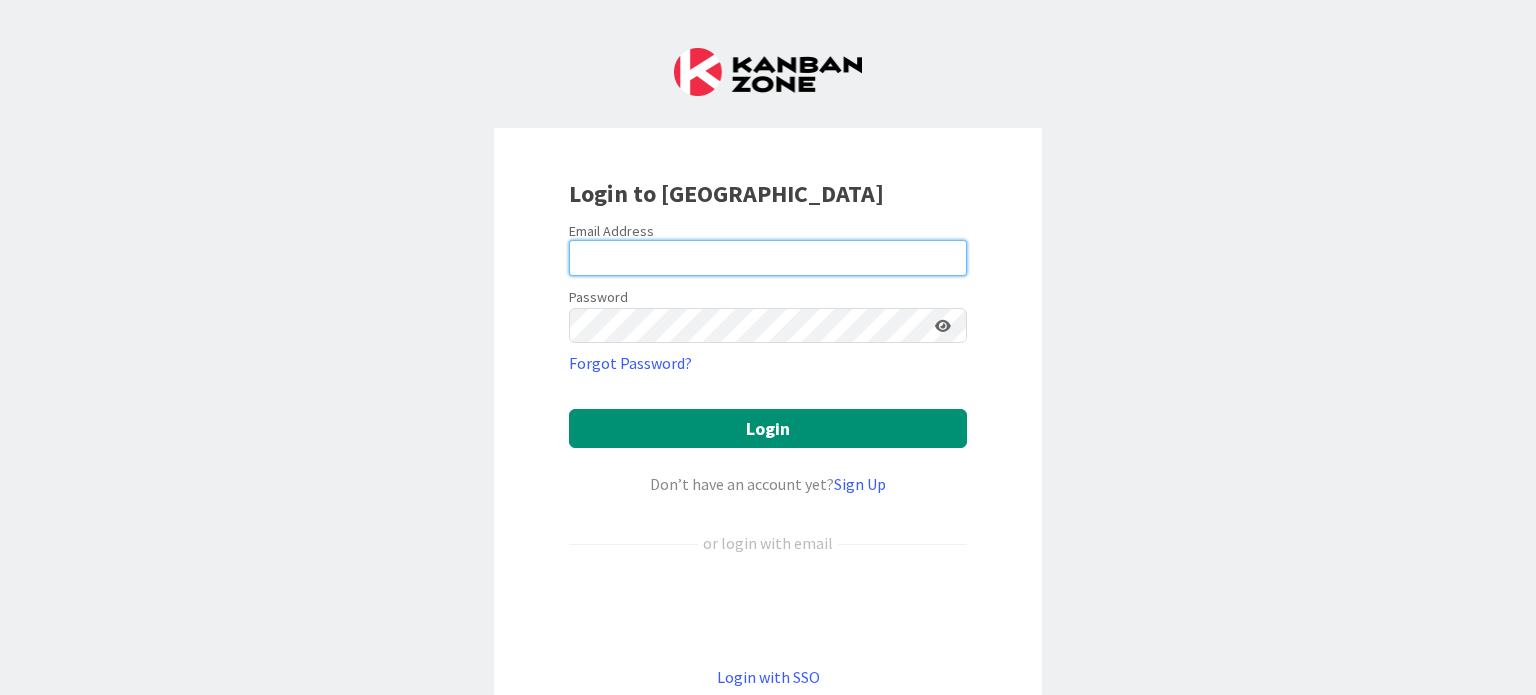 click at bounding box center [768, 258] 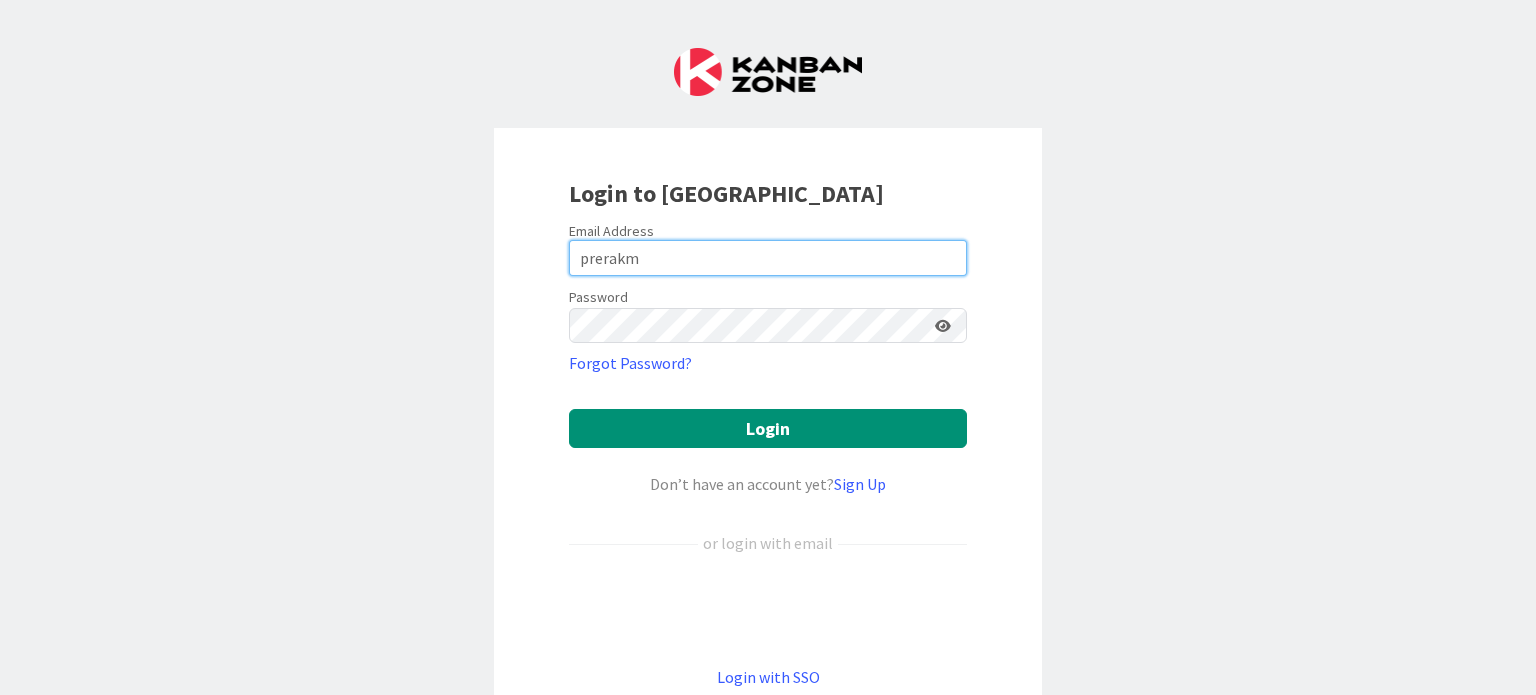 type on "[EMAIL_ADDRESS][DOMAIN_NAME]" 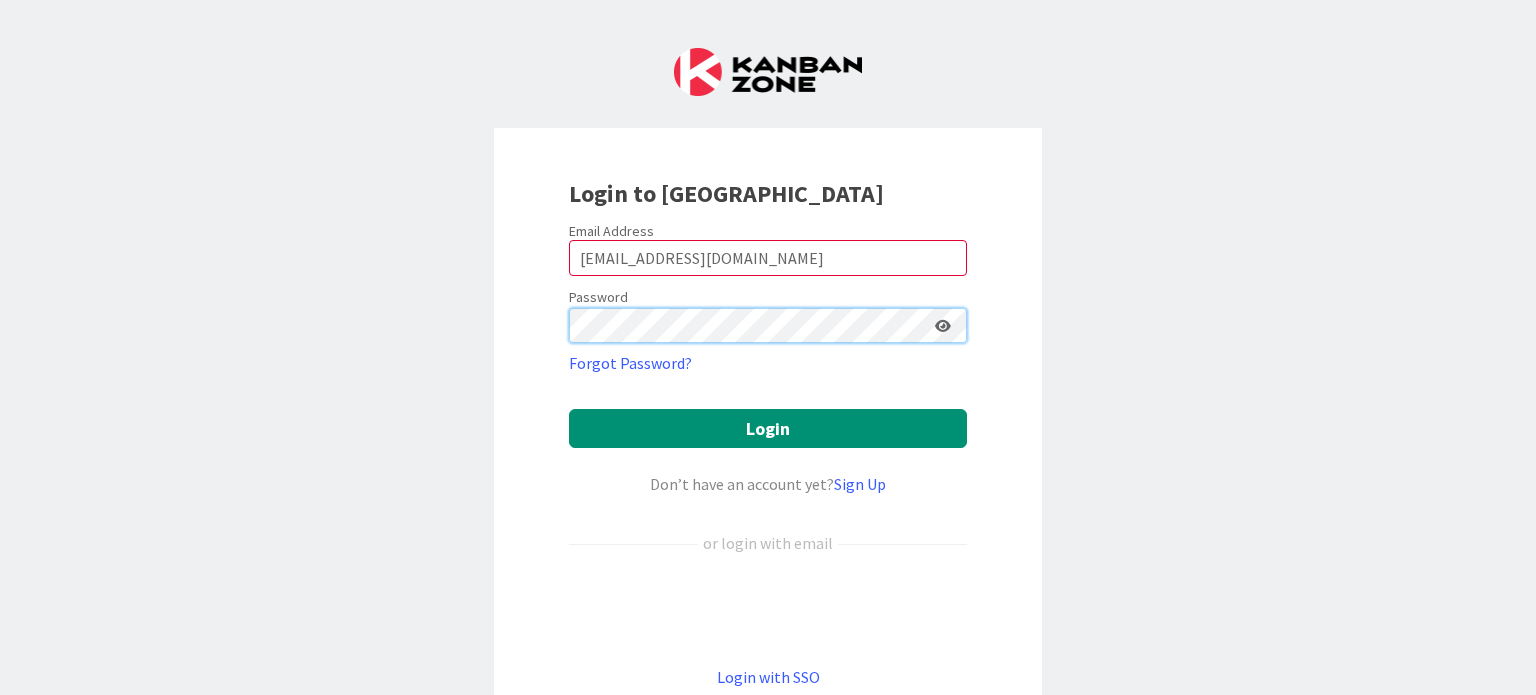 click on "Login" at bounding box center [768, 428] 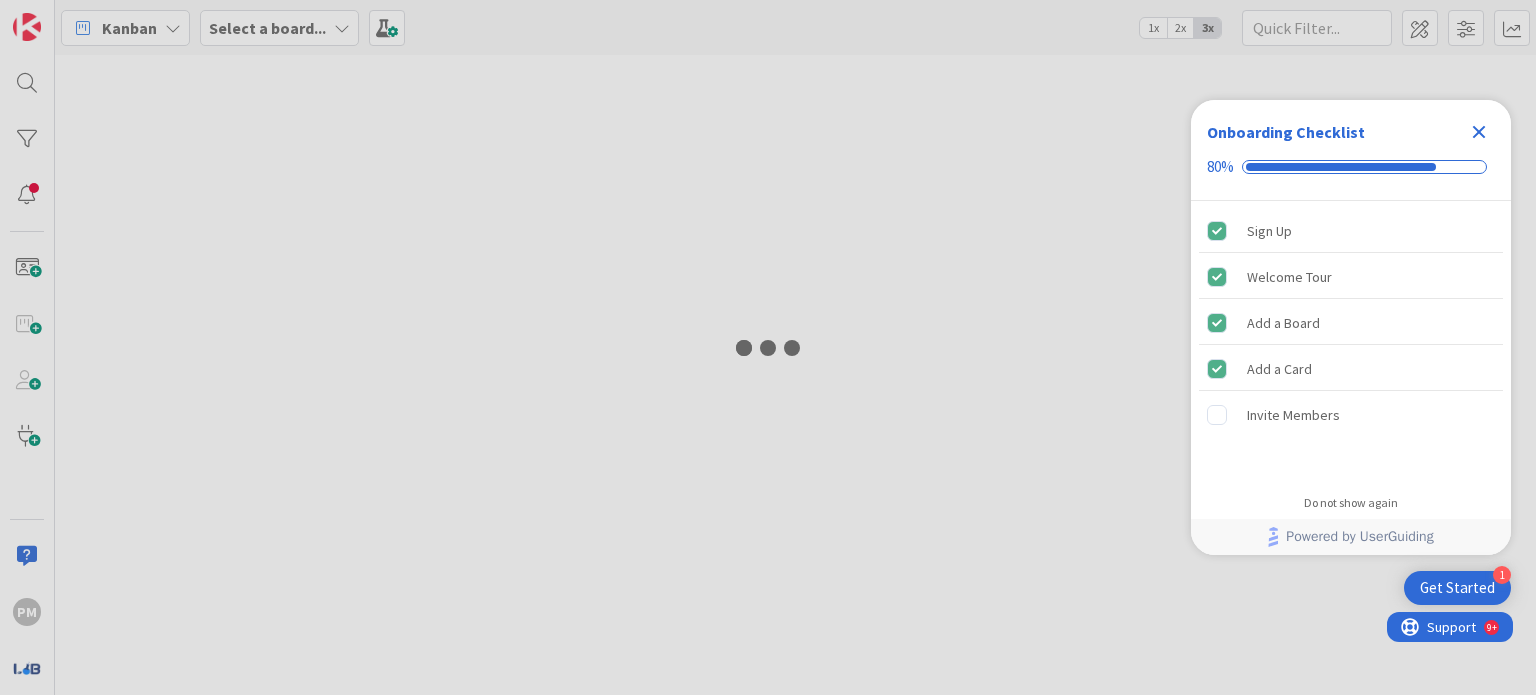 scroll, scrollTop: 0, scrollLeft: 0, axis: both 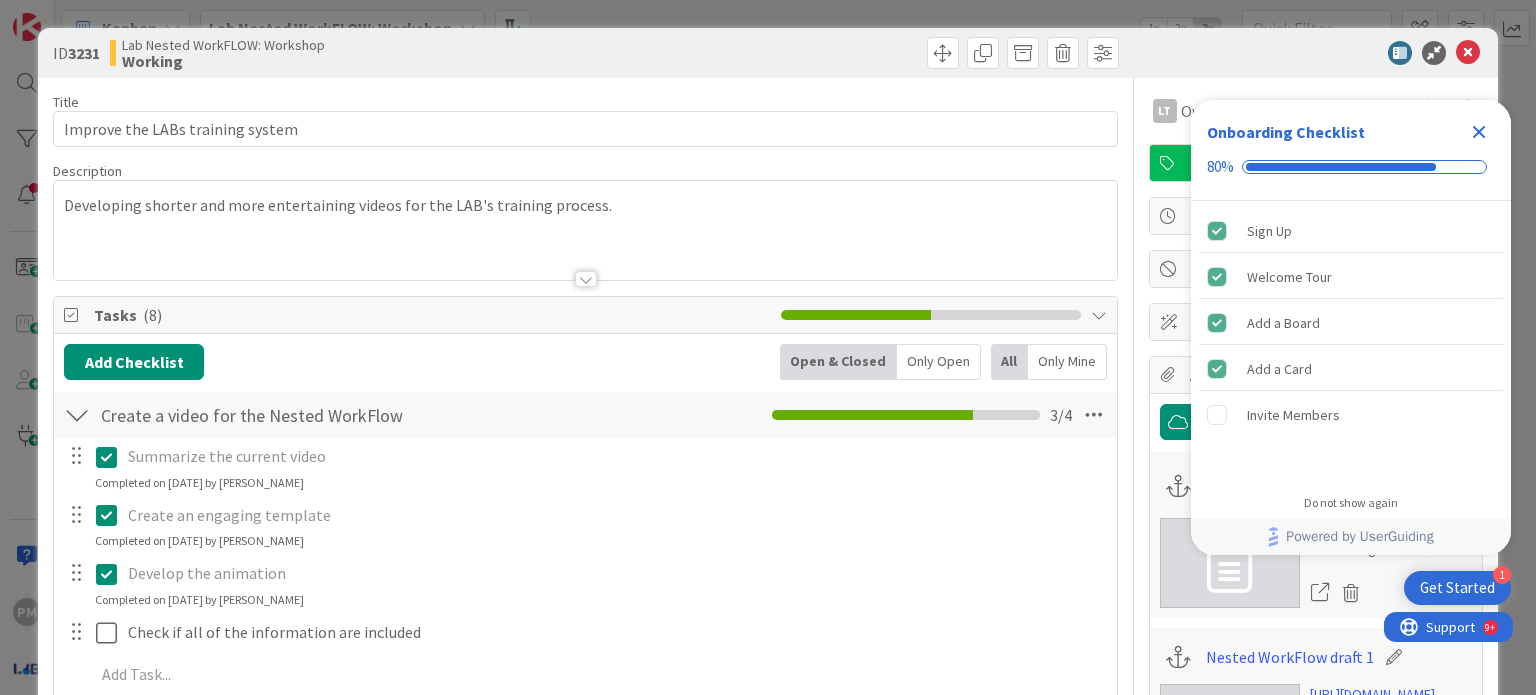 click 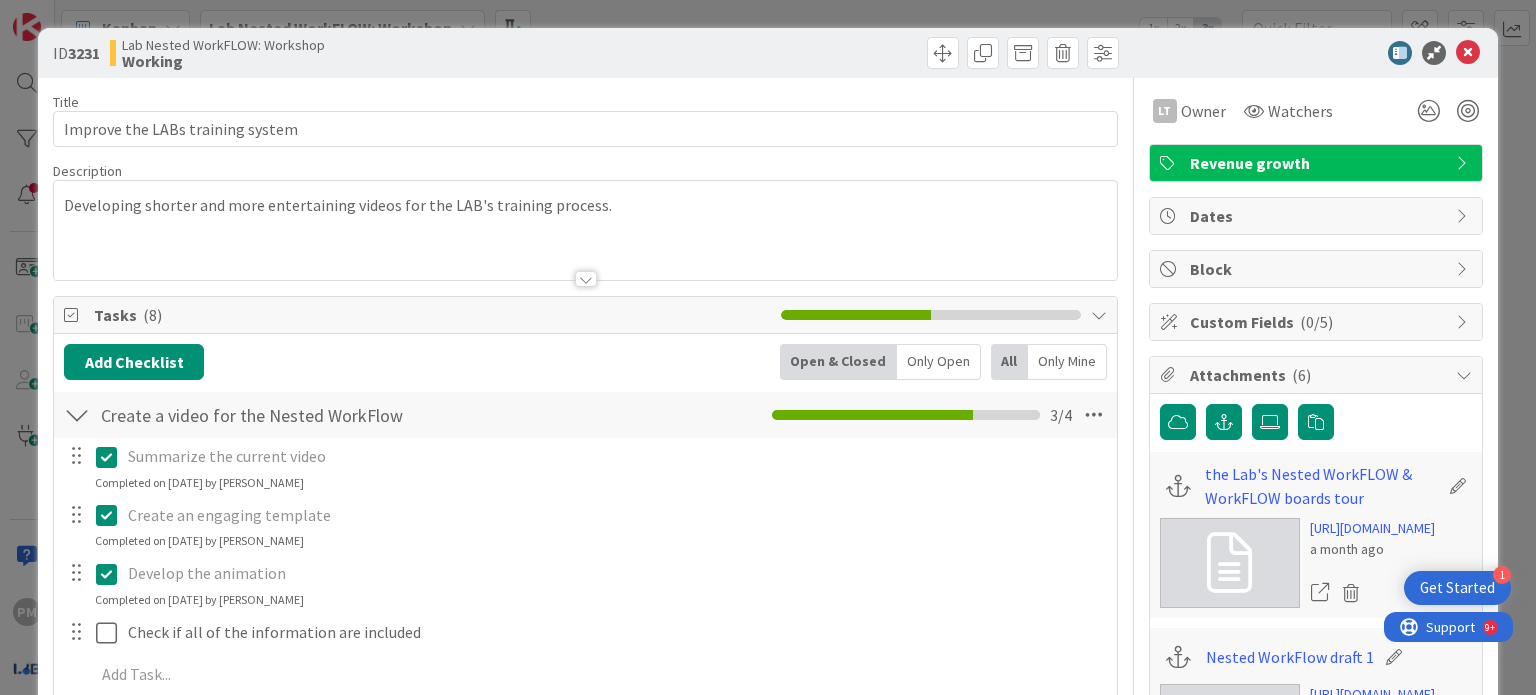 scroll, scrollTop: 0, scrollLeft: 0, axis: both 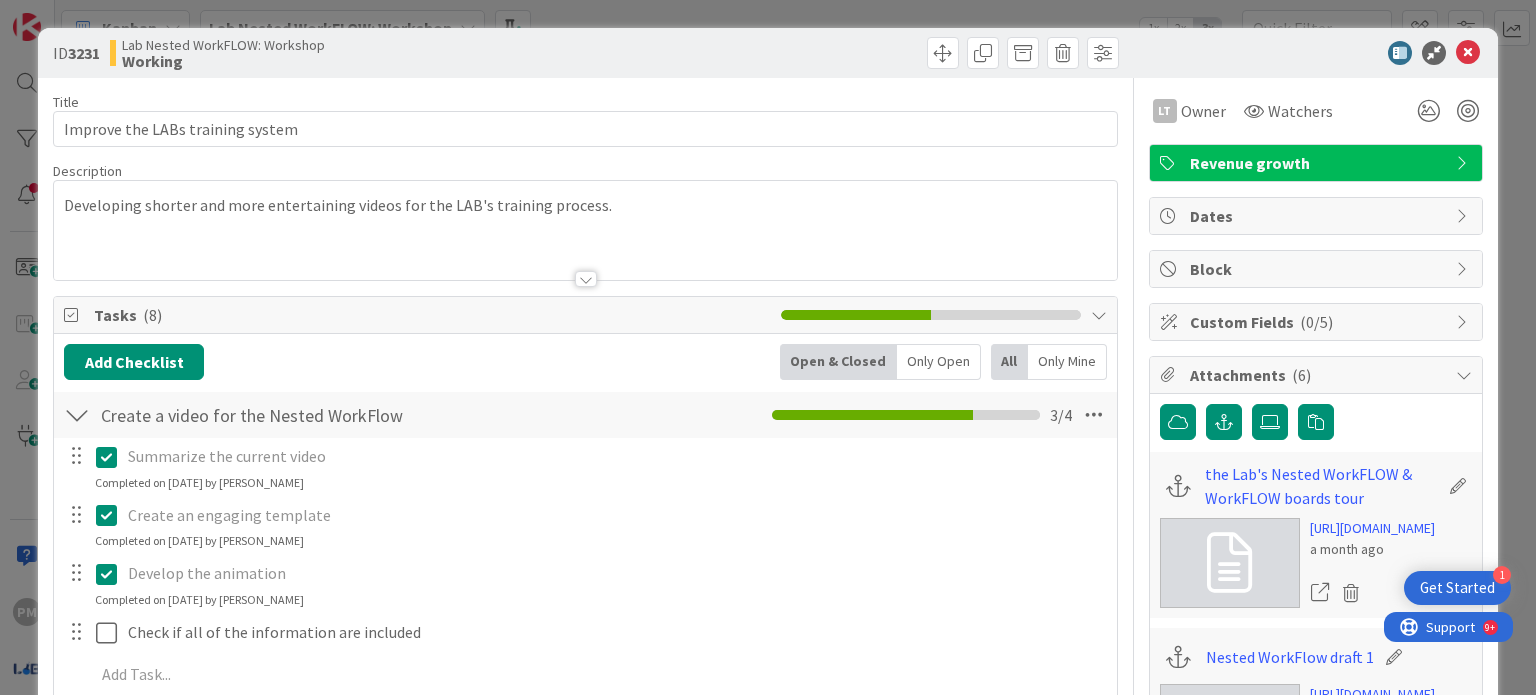 click at bounding box center [1468, 53] 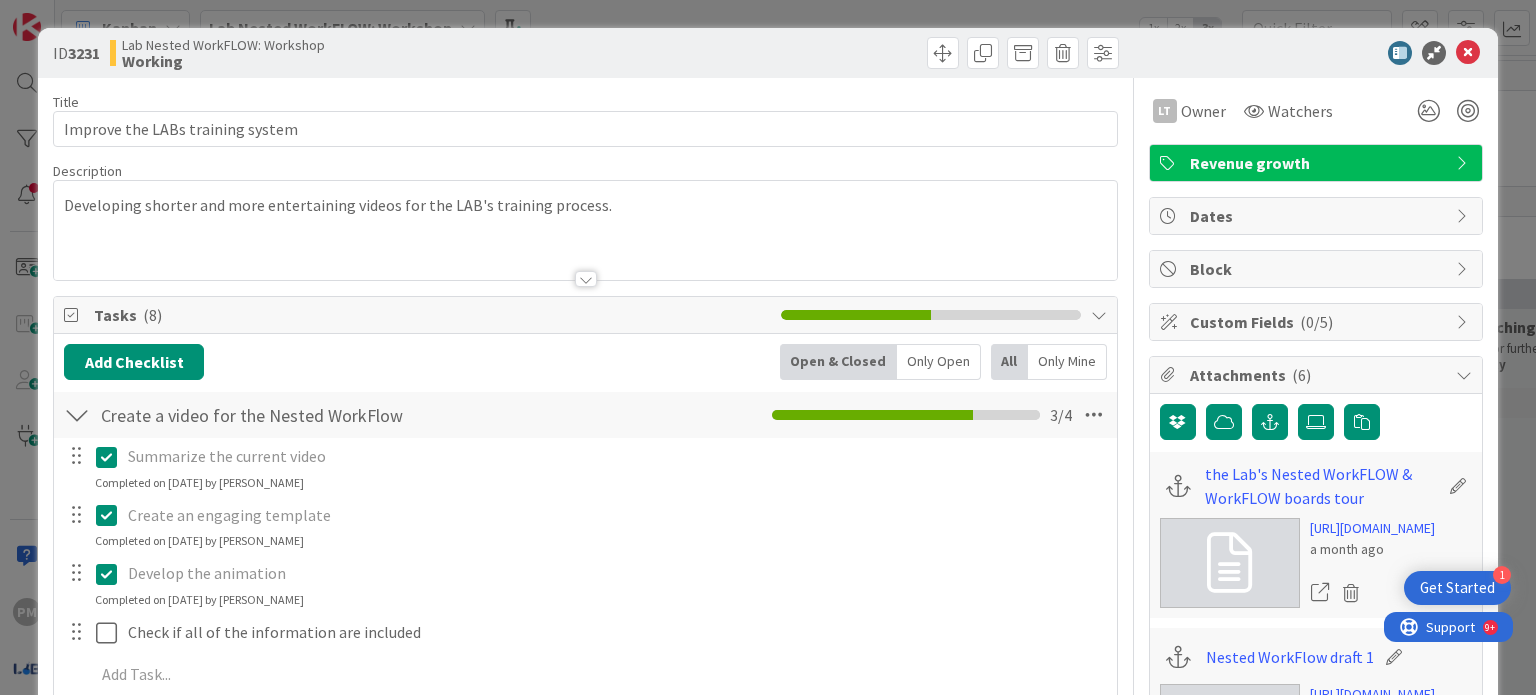 click at bounding box center (1468, 53) 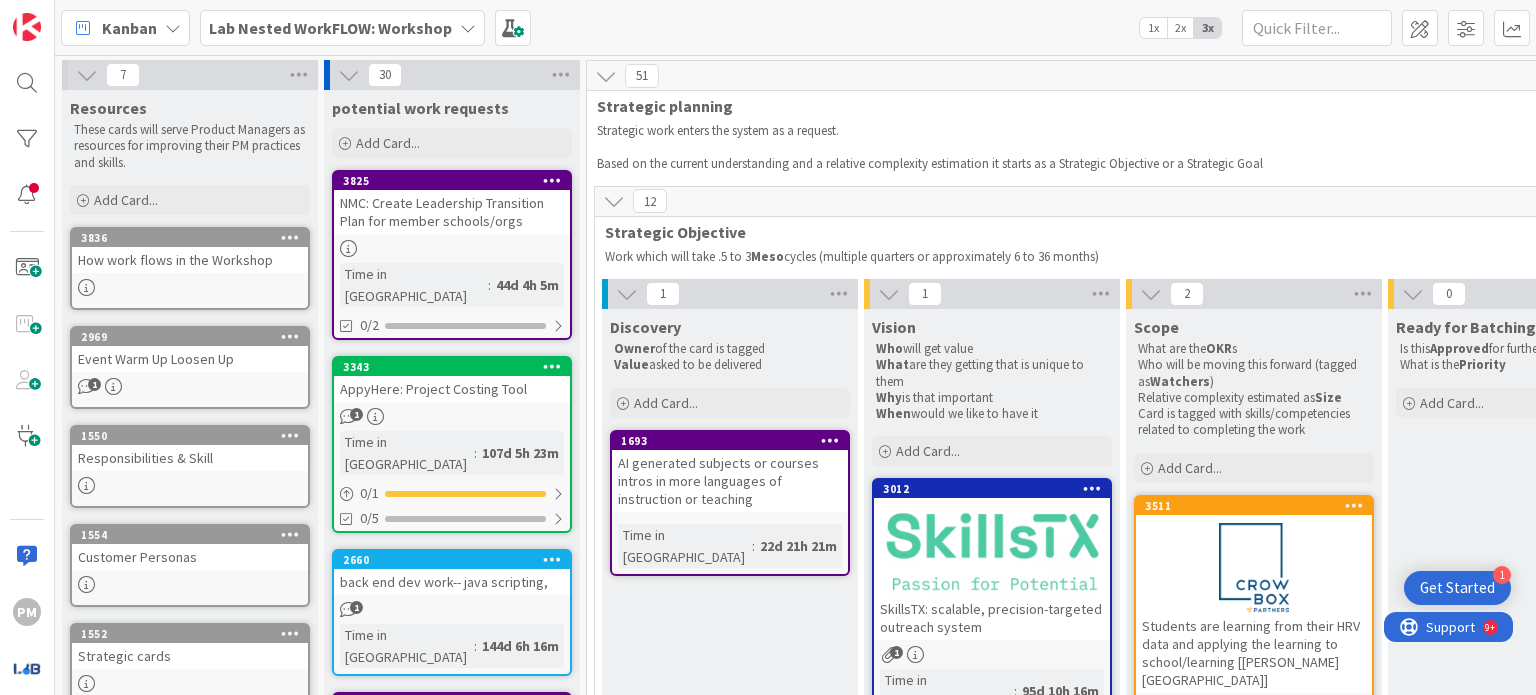 scroll, scrollTop: 0, scrollLeft: 0, axis: both 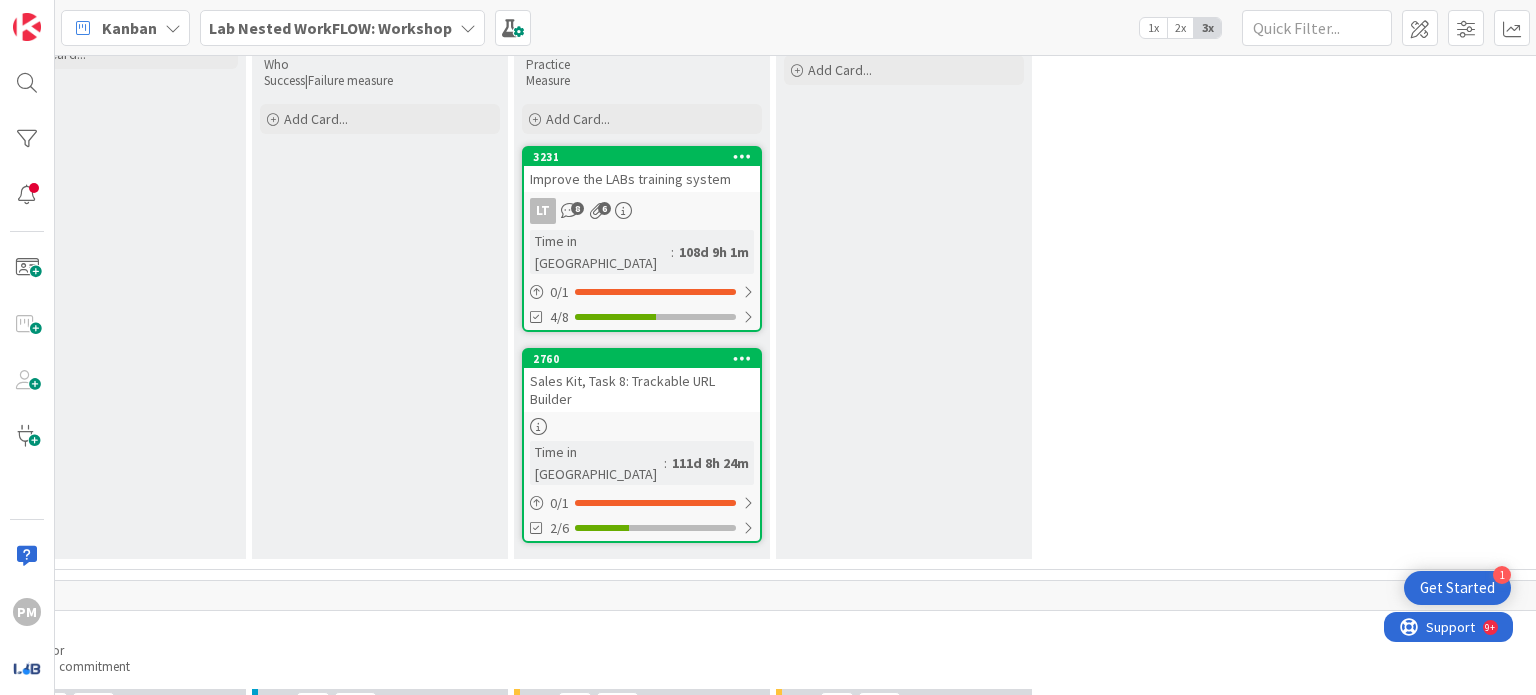 click on "LT 8 6" at bounding box center (642, 211) 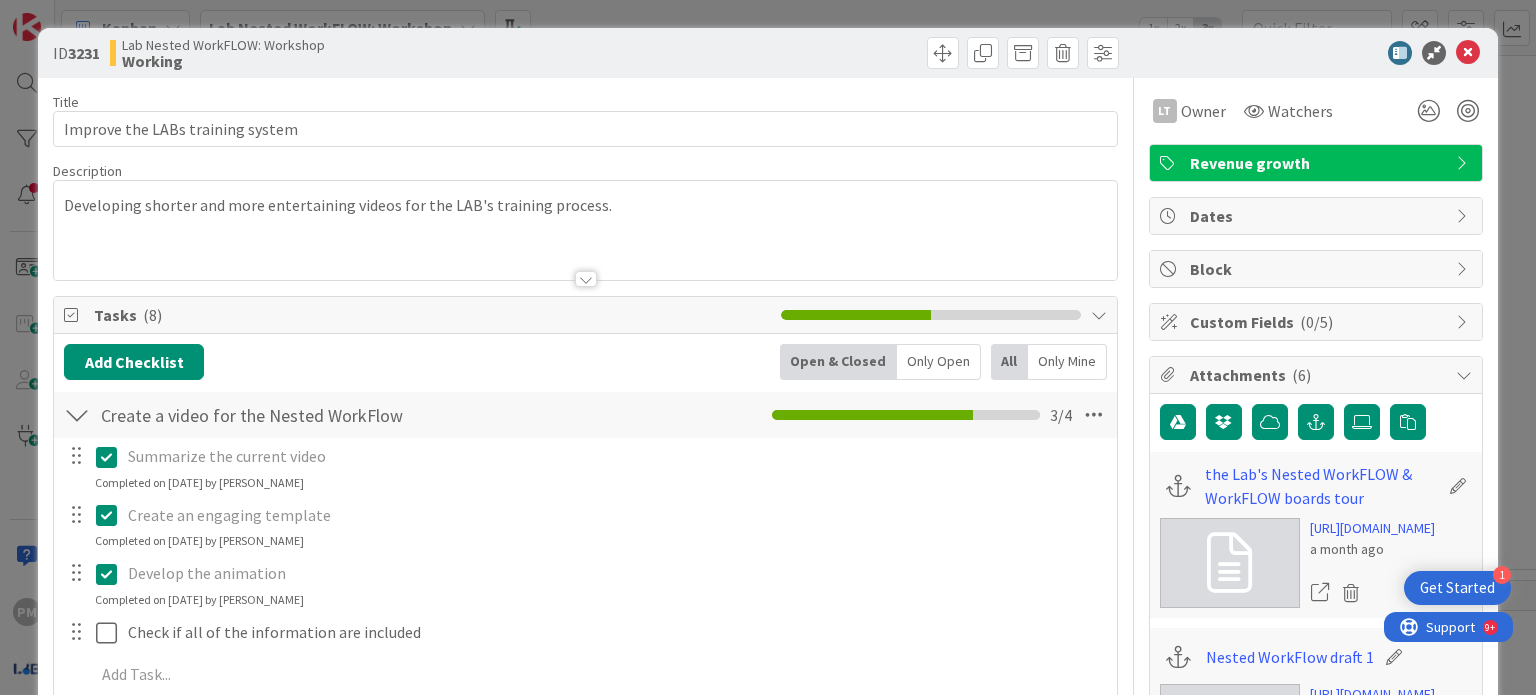 scroll, scrollTop: 0, scrollLeft: 0, axis: both 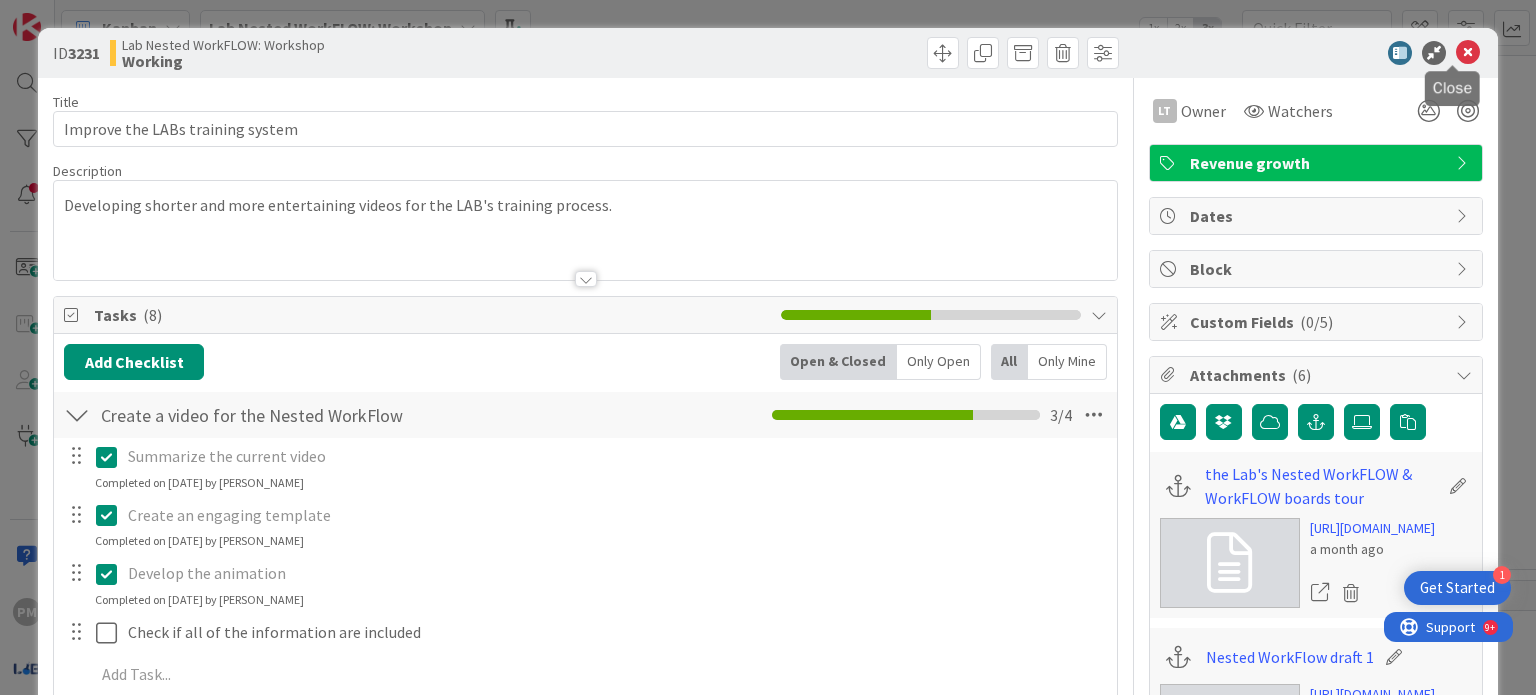 click at bounding box center (1468, 53) 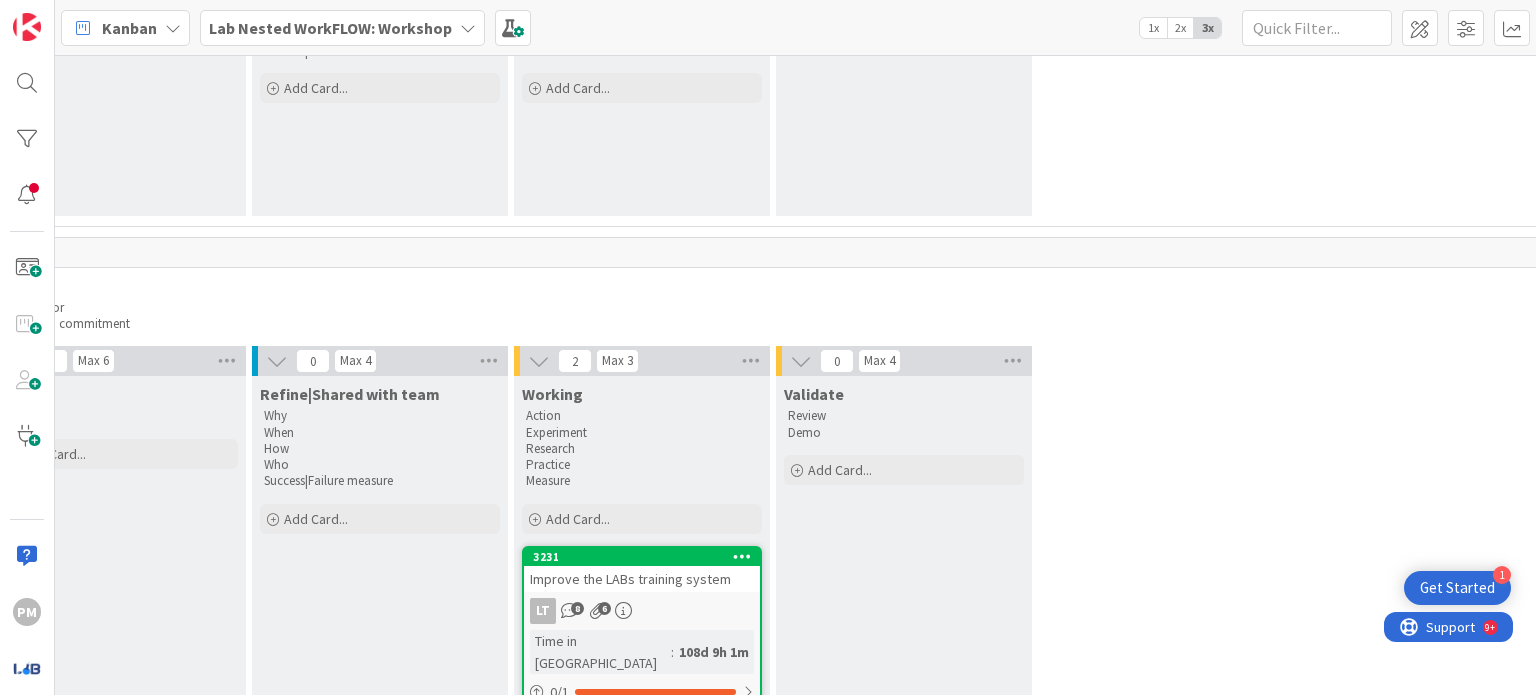 scroll, scrollTop: 347, scrollLeft: 3039, axis: both 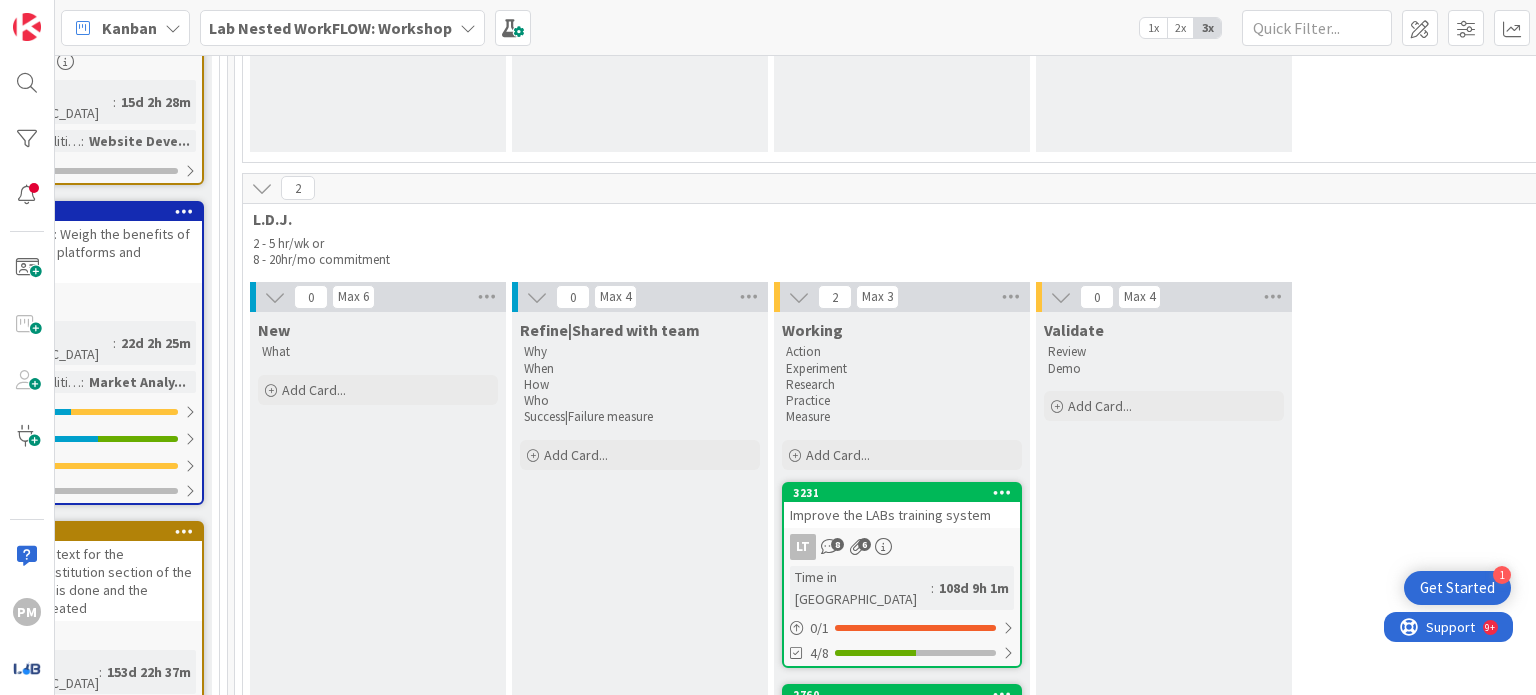 click on "Lab Nested WorkFLOW: Workshop" at bounding box center (330, 28) 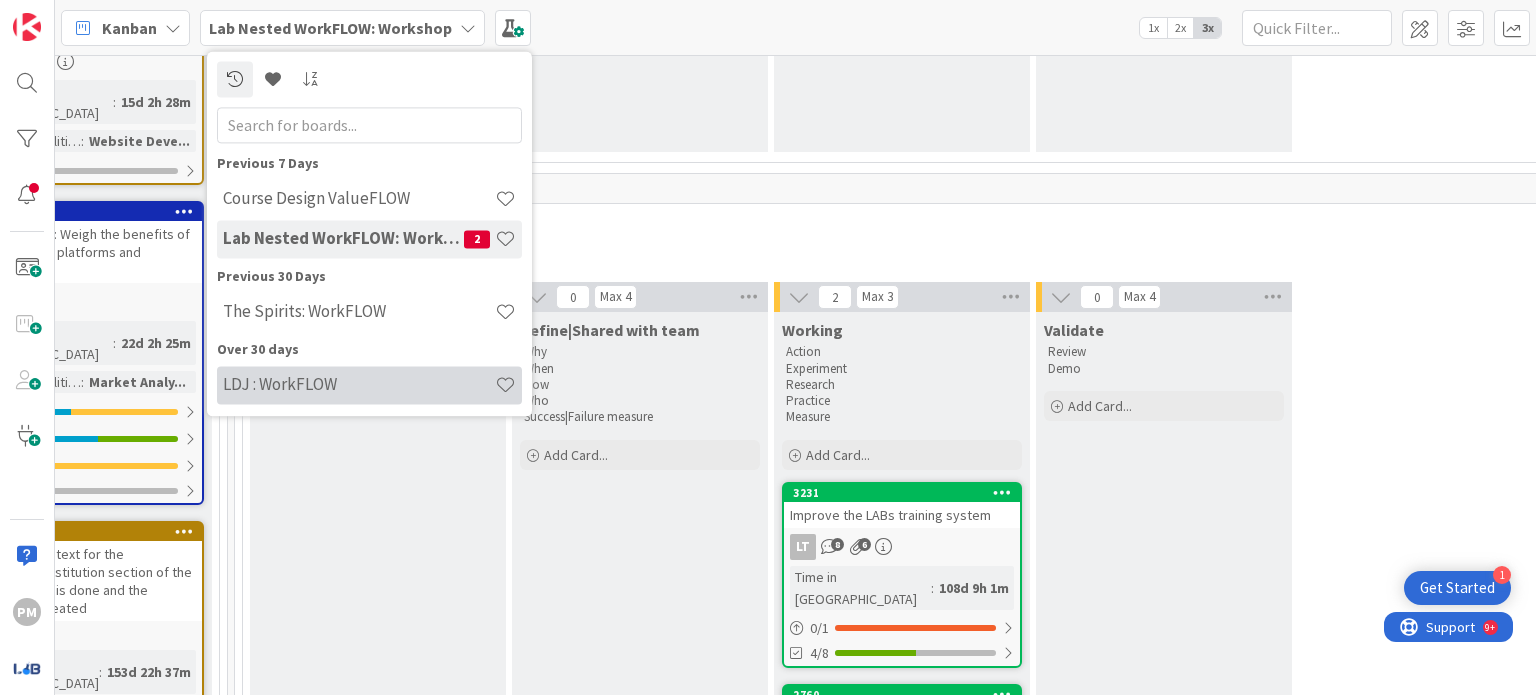 click on "LDJ : WorkFLOW" at bounding box center [369, 385] 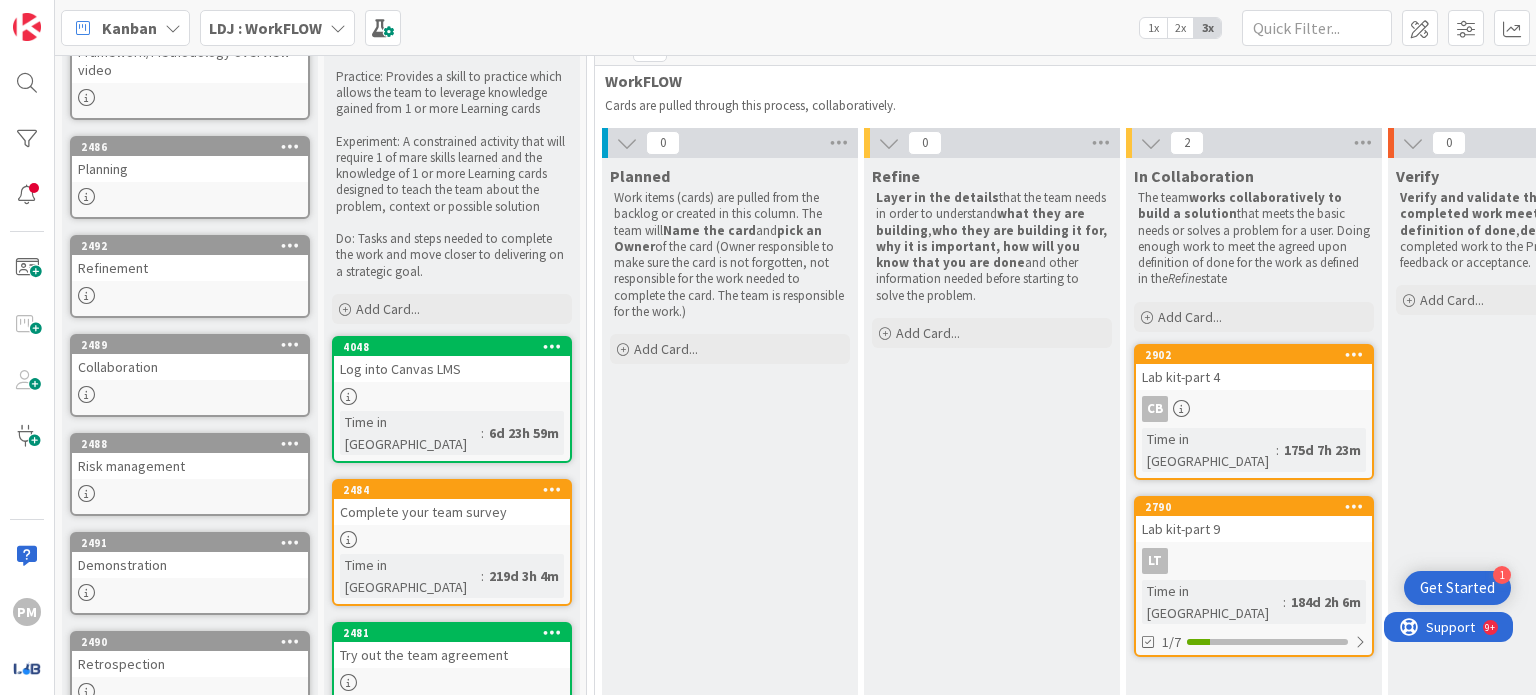 scroll, scrollTop: 163, scrollLeft: 0, axis: vertical 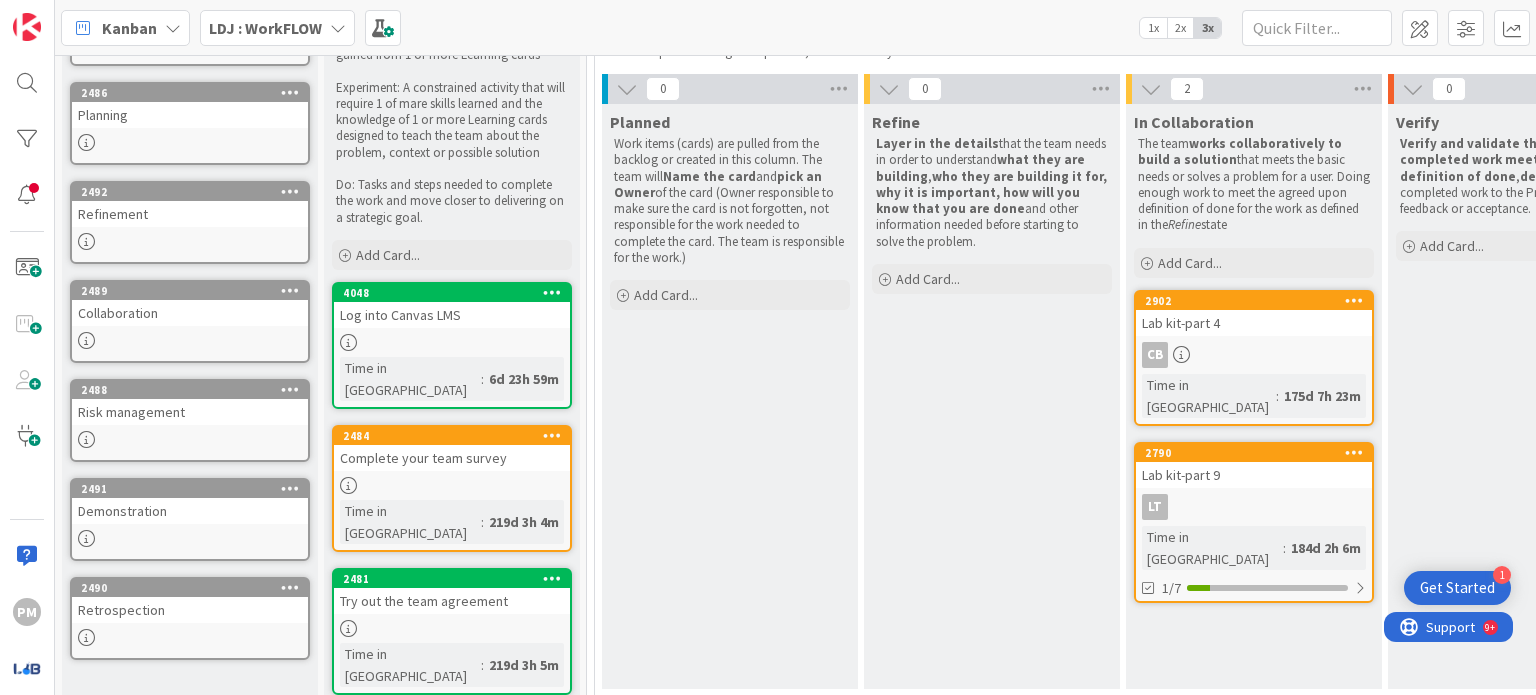 click at bounding box center (452, 342) 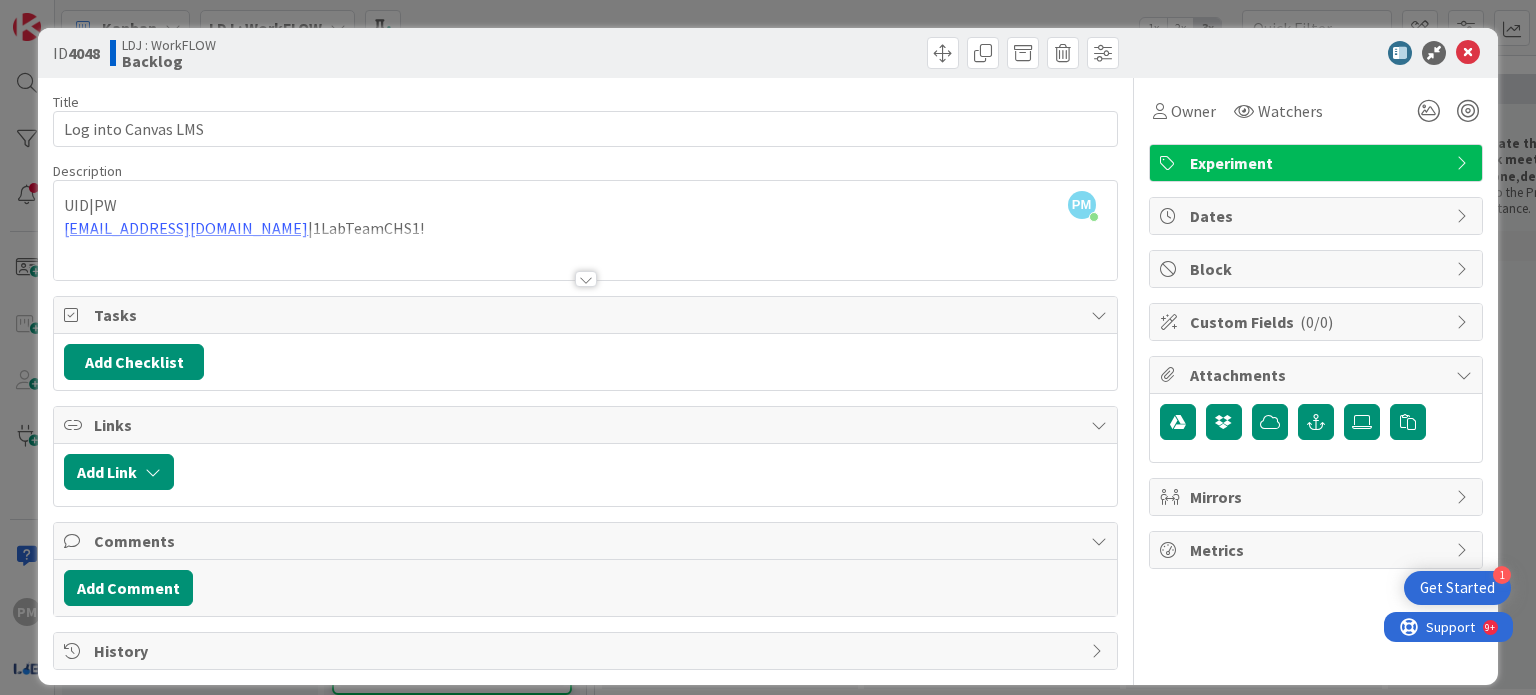 click at bounding box center (586, 279) 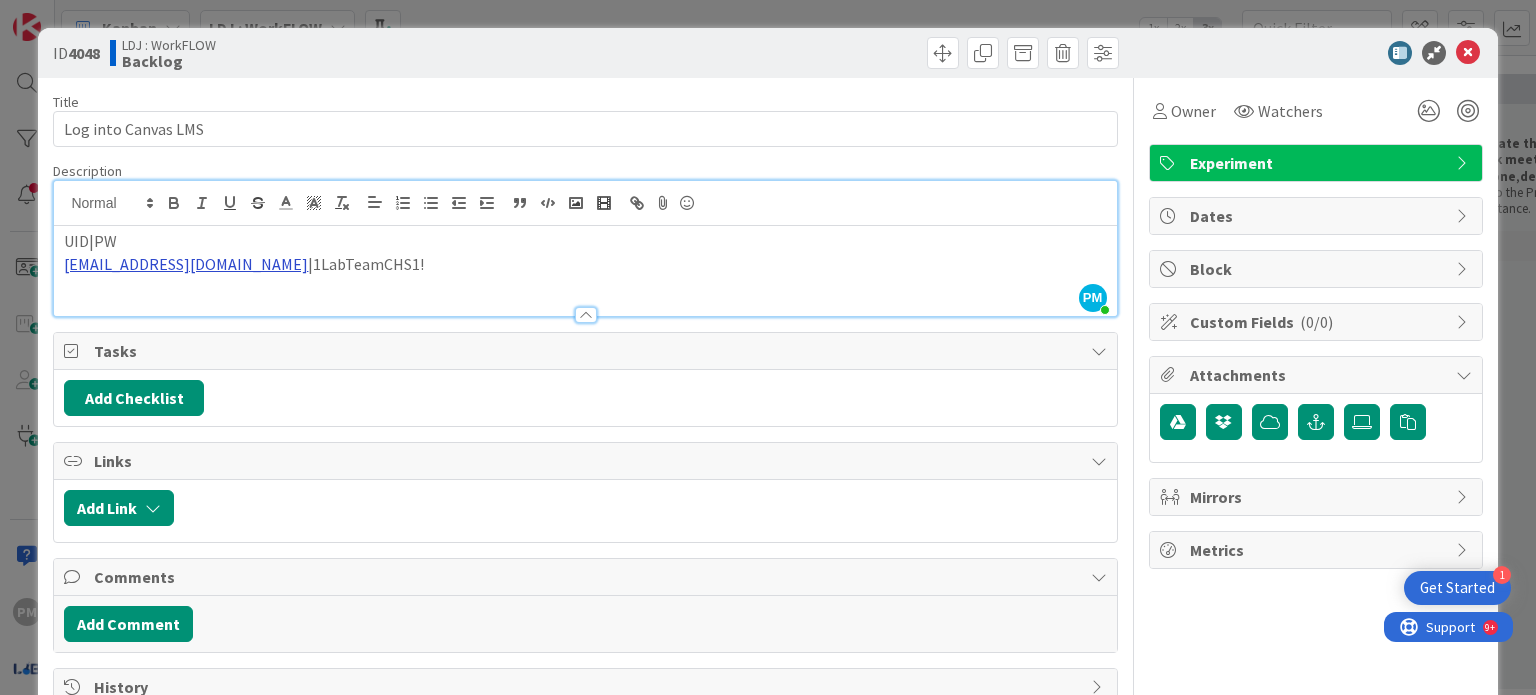 click on "[EMAIL_ADDRESS][DOMAIN_NAME]" at bounding box center [186, 264] 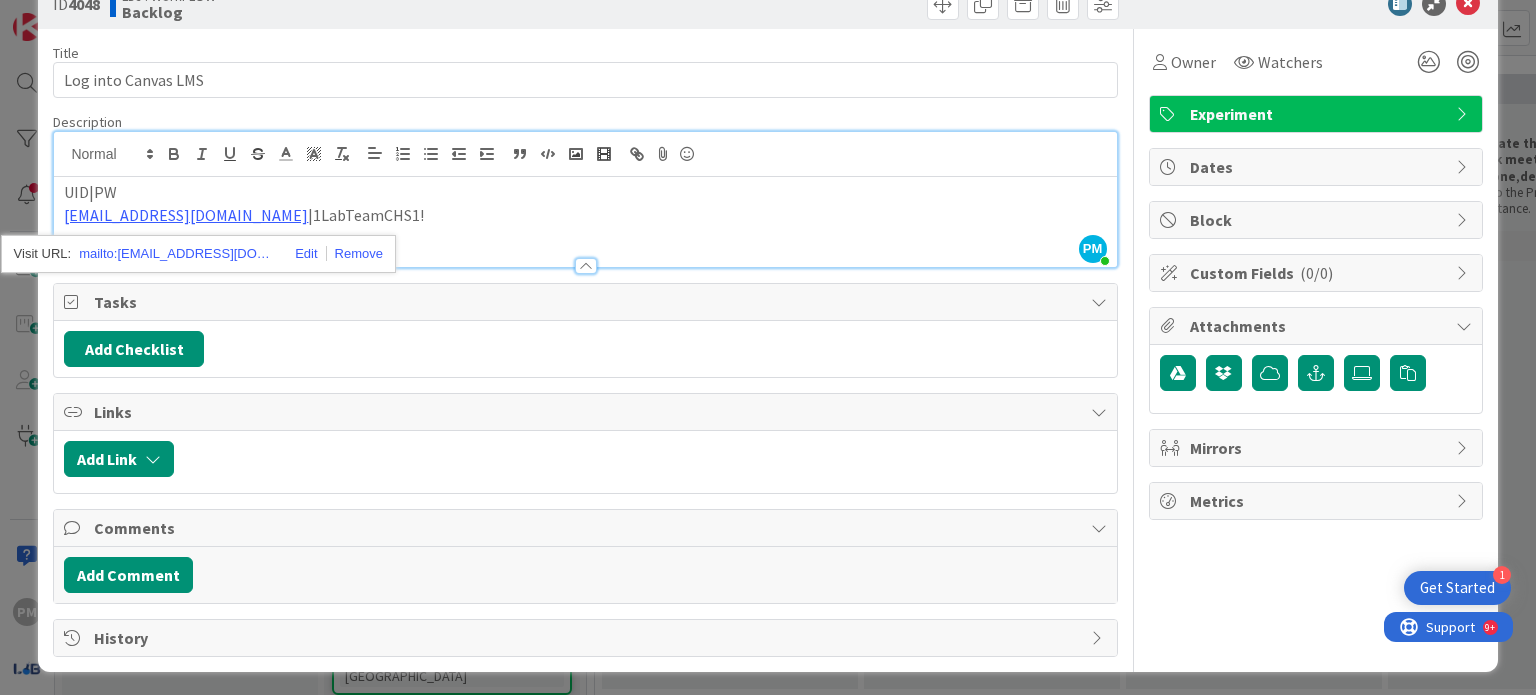 scroll, scrollTop: 0, scrollLeft: 0, axis: both 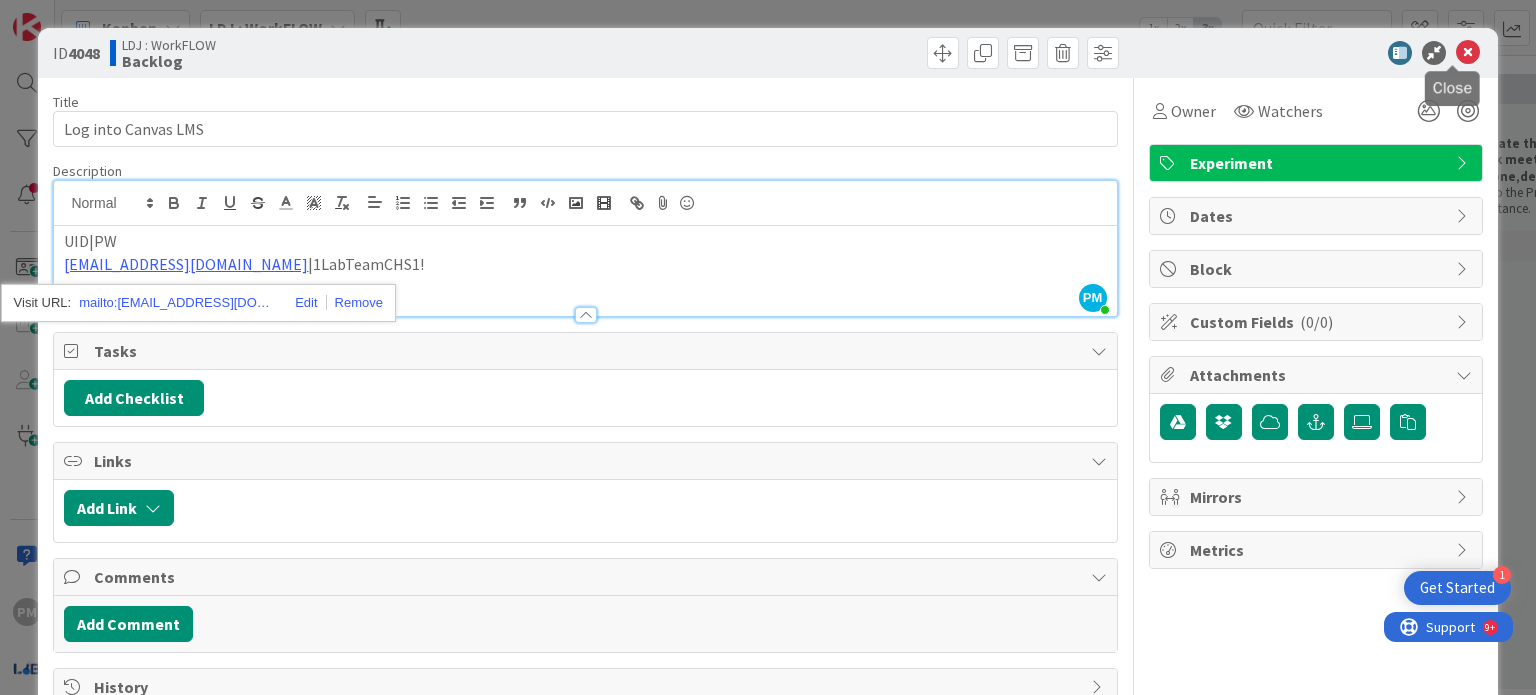 click at bounding box center [1468, 53] 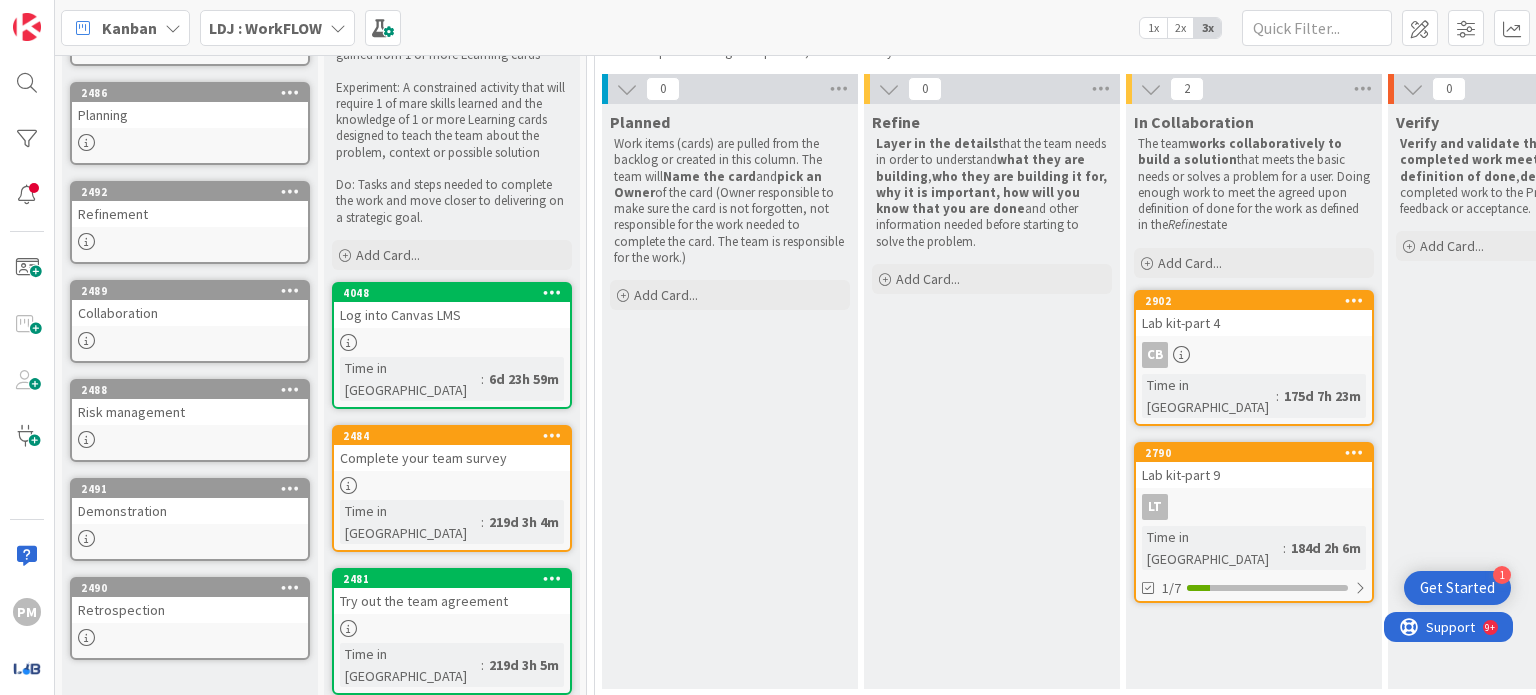 click on "Complete your team survey" at bounding box center [452, 458] 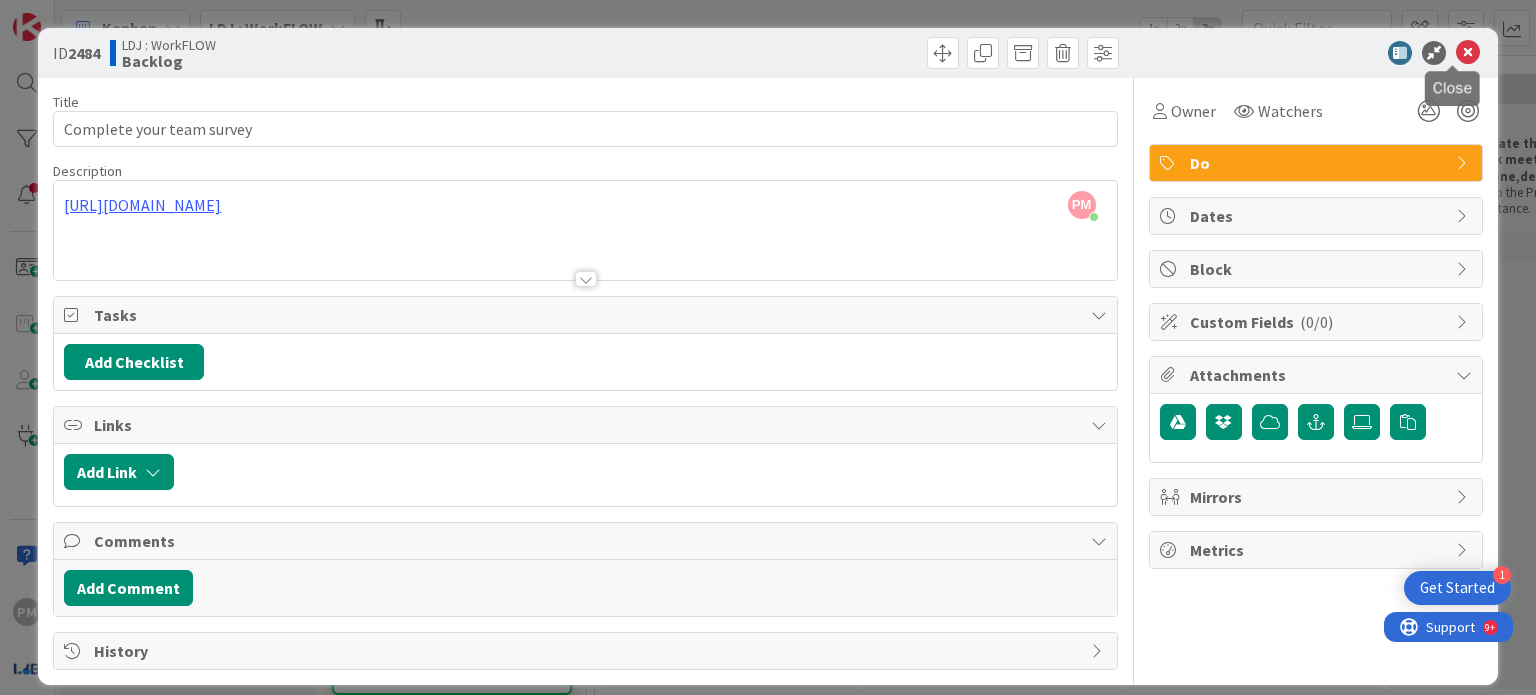 click at bounding box center [1468, 53] 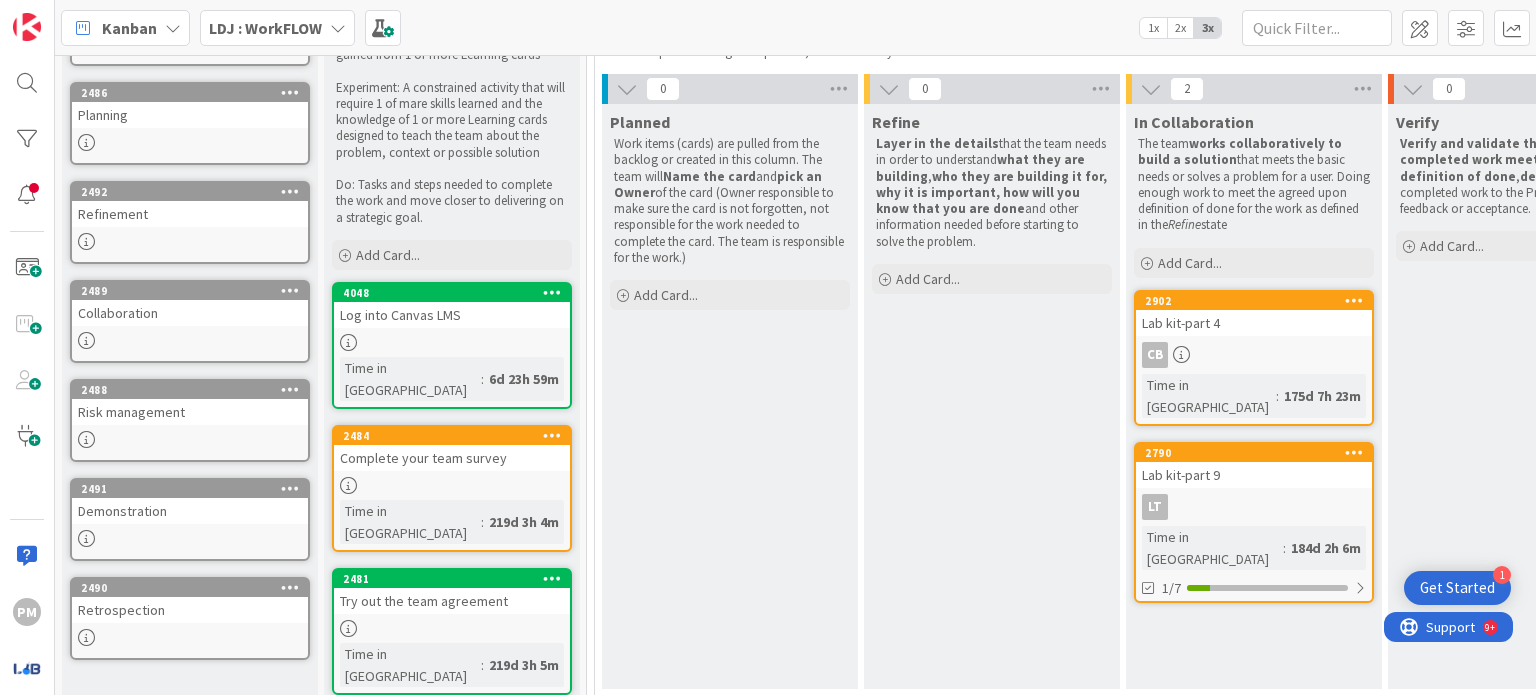 scroll, scrollTop: 0, scrollLeft: 0, axis: both 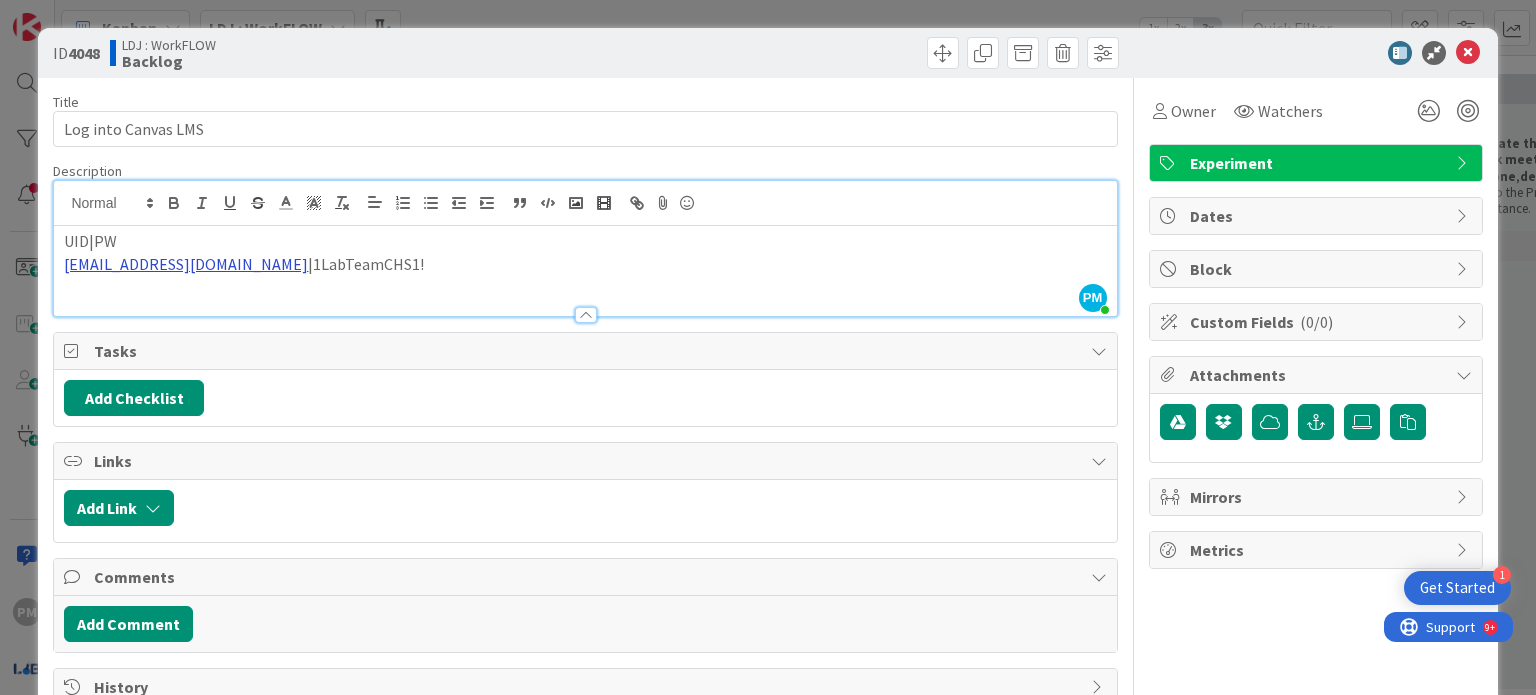 click on "PM   [PERSON_NAME] just joined UID|PW [EMAIL_ADDRESS][DOMAIN_NAME] |1LabTeamCHS1!" at bounding box center (585, 248) 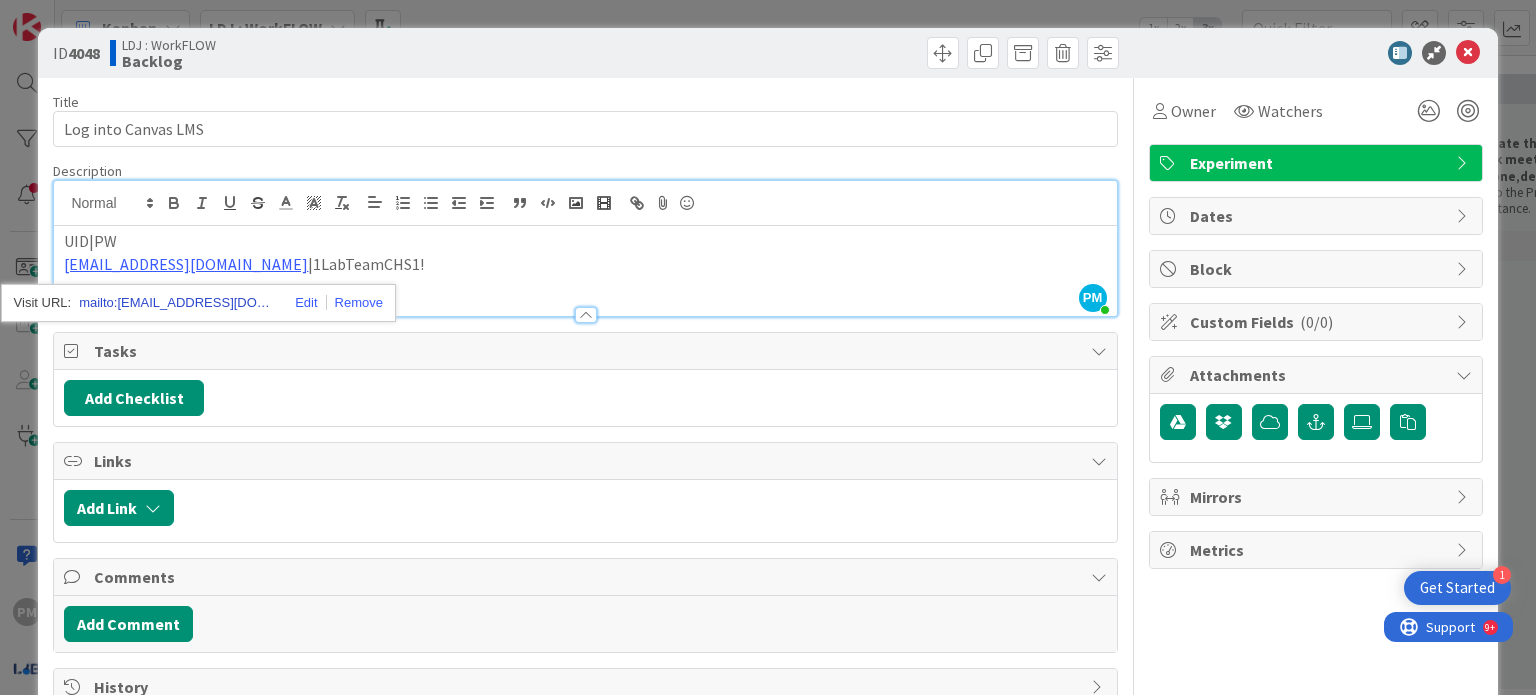 click on "mailto:[EMAIL_ADDRESS][DOMAIN_NAME]" at bounding box center [179, 303] 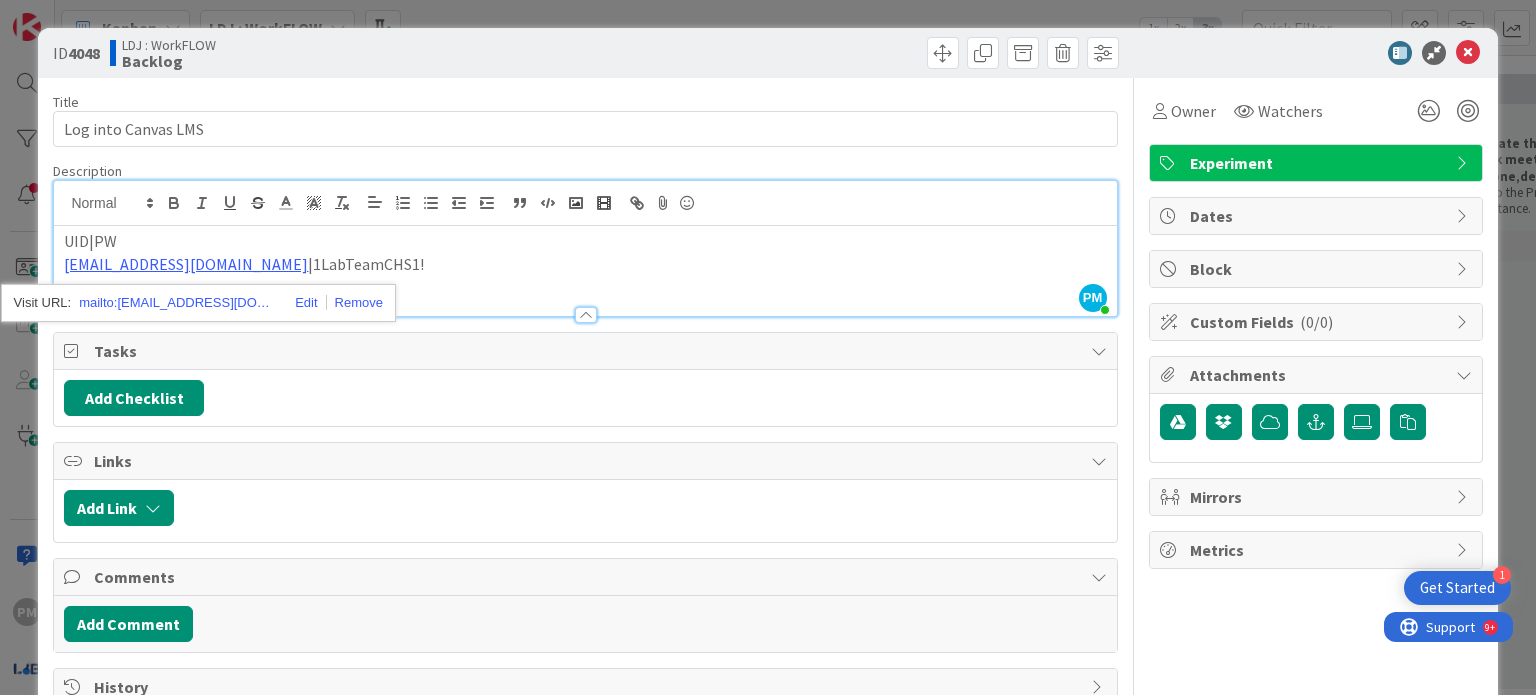 click on "UID|PW" at bounding box center [585, 241] 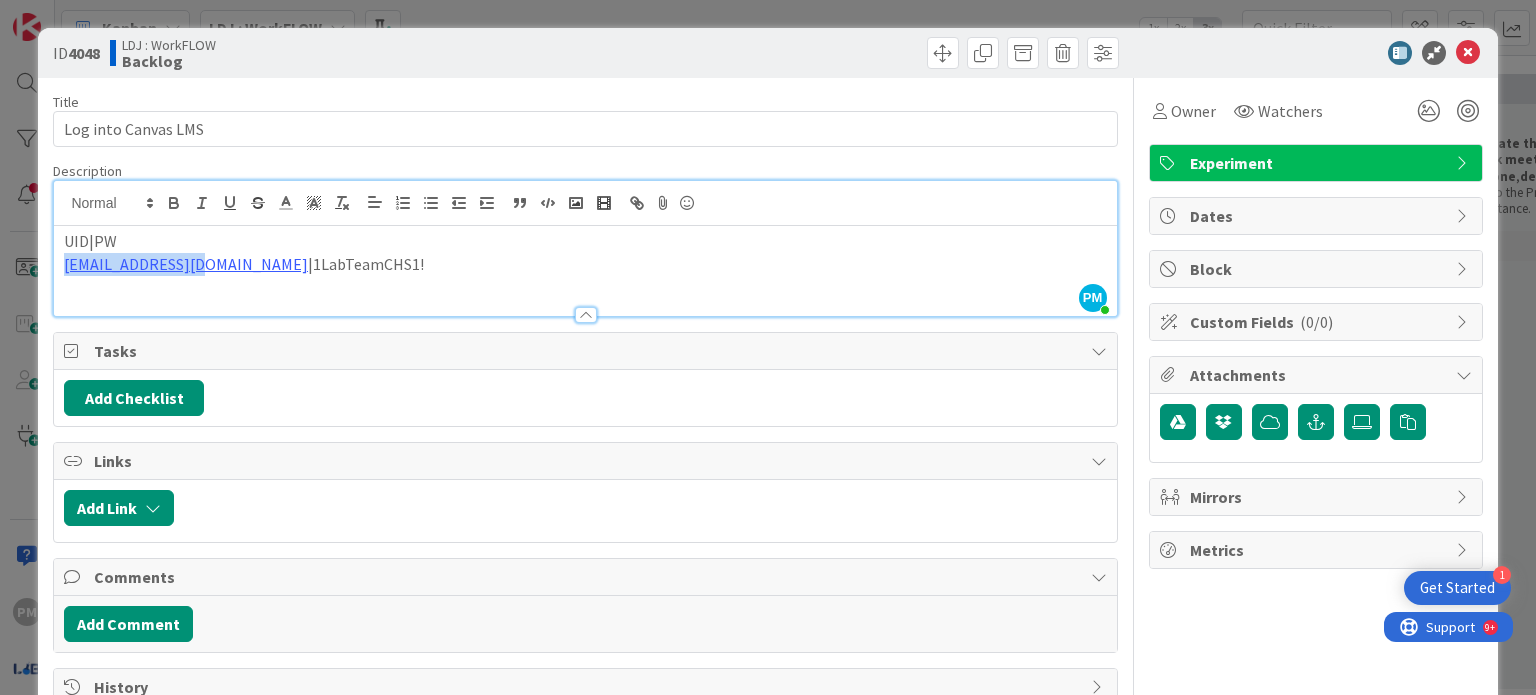 drag, startPoint x: 201, startPoint y: 259, endPoint x: 62, endPoint y: 252, distance: 139.17615 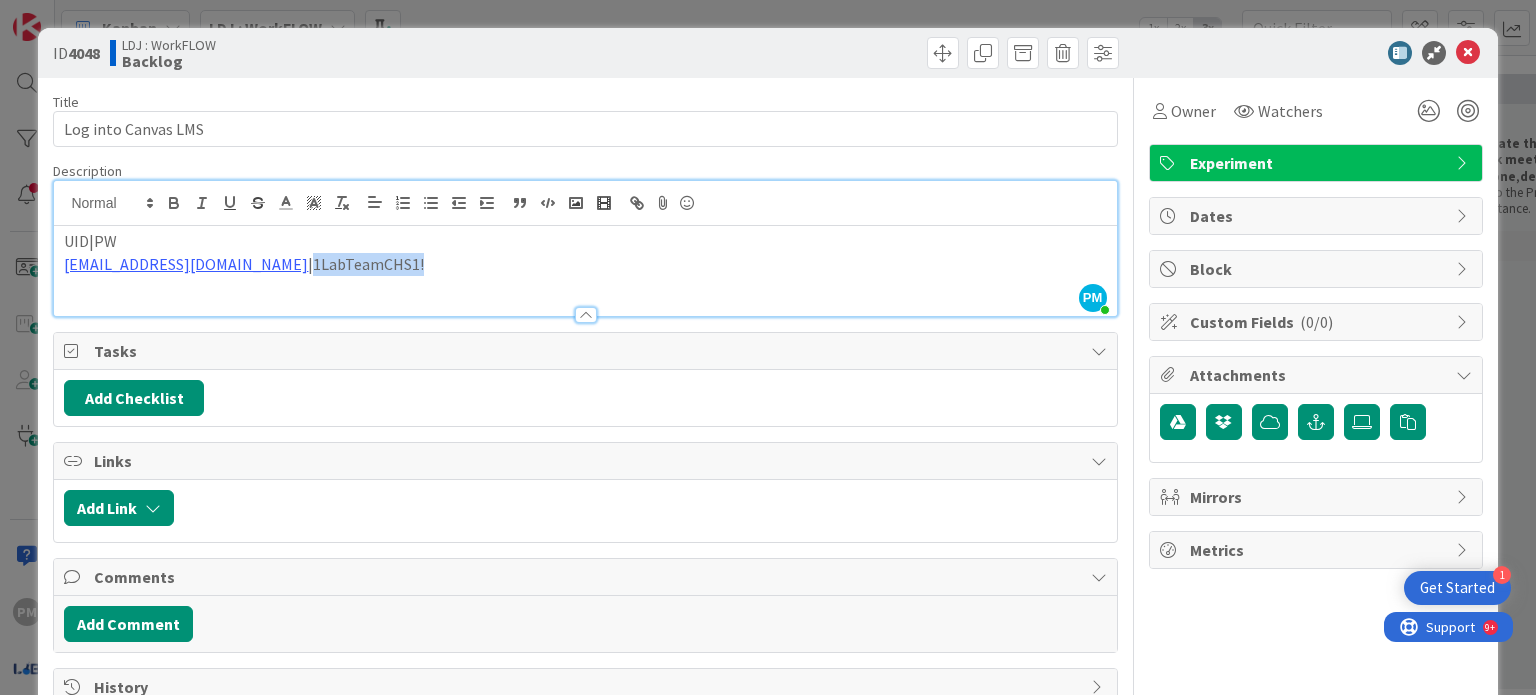 drag, startPoint x: 312, startPoint y: 263, endPoint x: 204, endPoint y: 260, distance: 108.04166 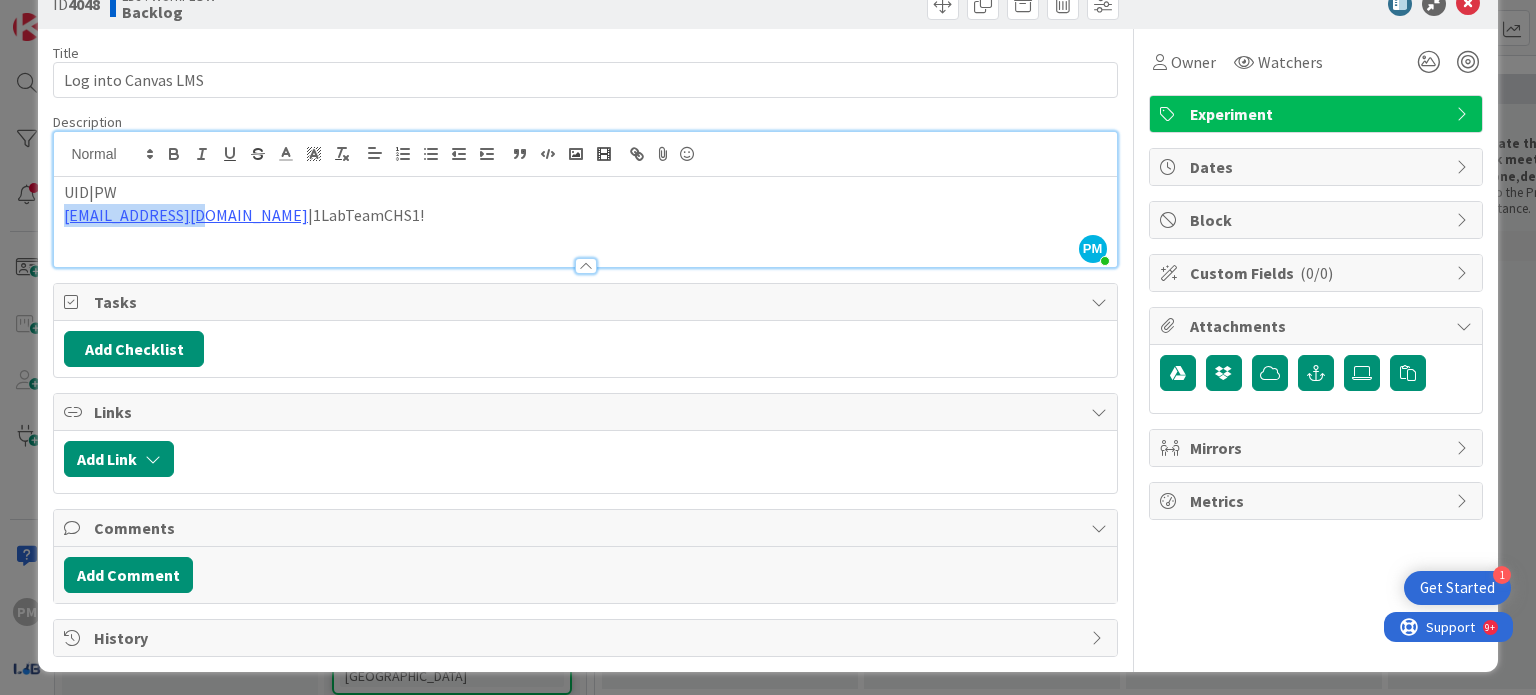 drag, startPoint x: 200, startPoint y: 212, endPoint x: 56, endPoint y: 203, distance: 144.28098 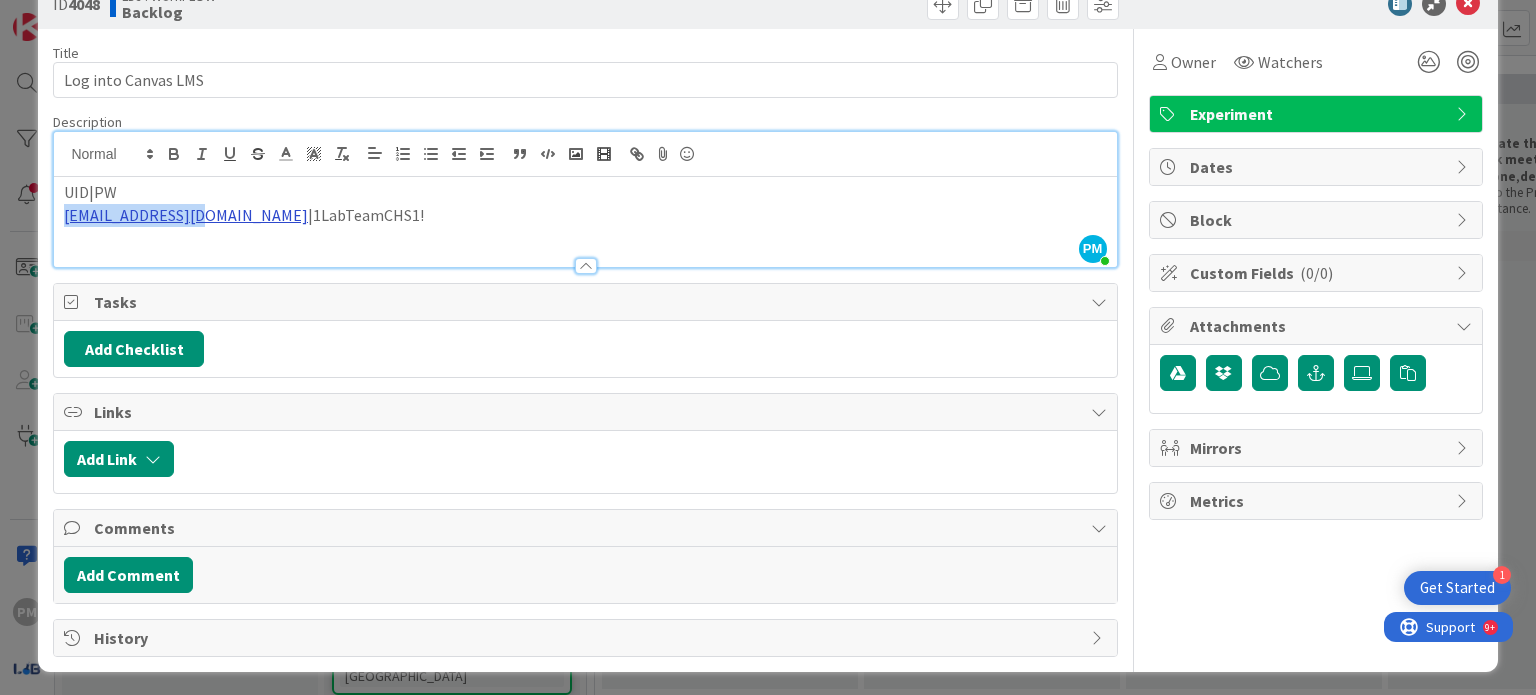 drag, startPoint x: 202, startPoint y: 209, endPoint x: 63, endPoint y: 208, distance: 139.0036 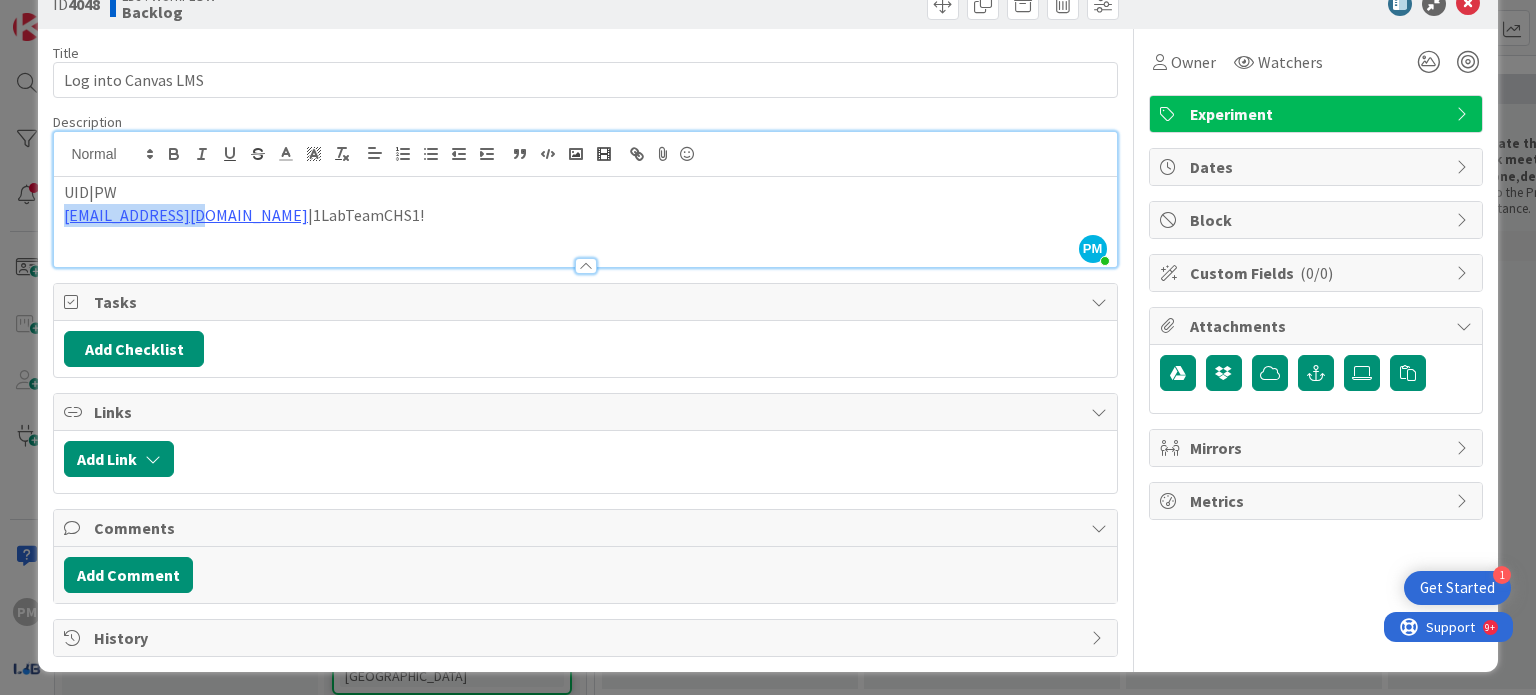 scroll, scrollTop: 0, scrollLeft: 0, axis: both 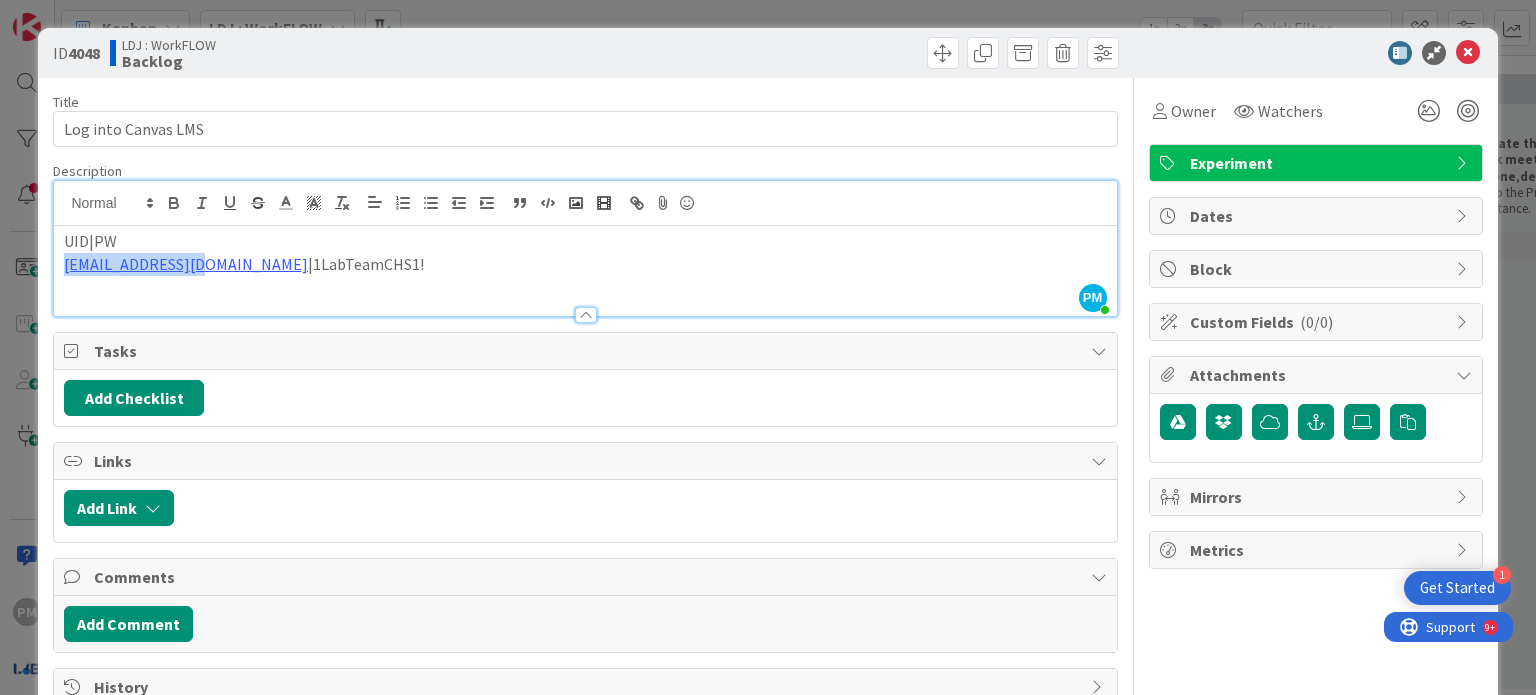 copy on "[EMAIL_ADDRESS][DOMAIN_NAME]" 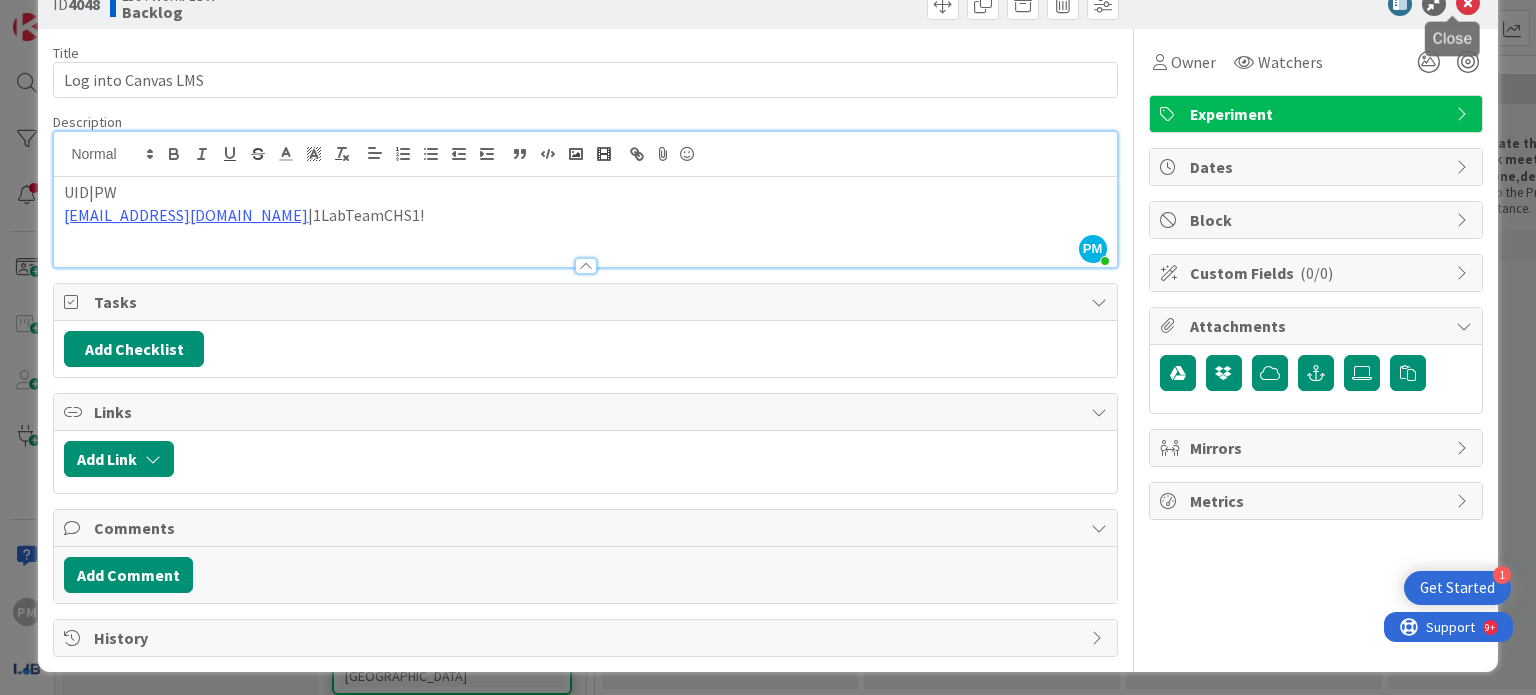 click at bounding box center [1468, 4] 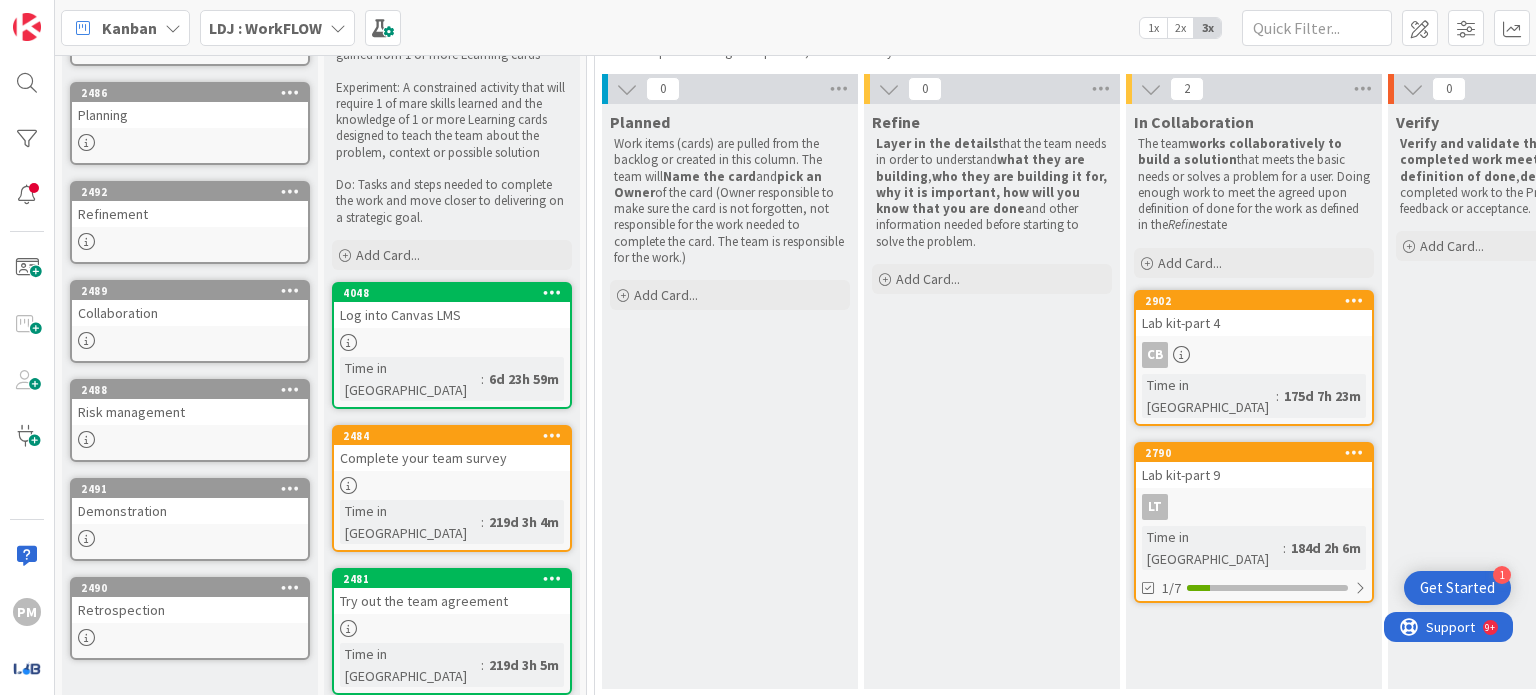 scroll, scrollTop: 0, scrollLeft: 0, axis: both 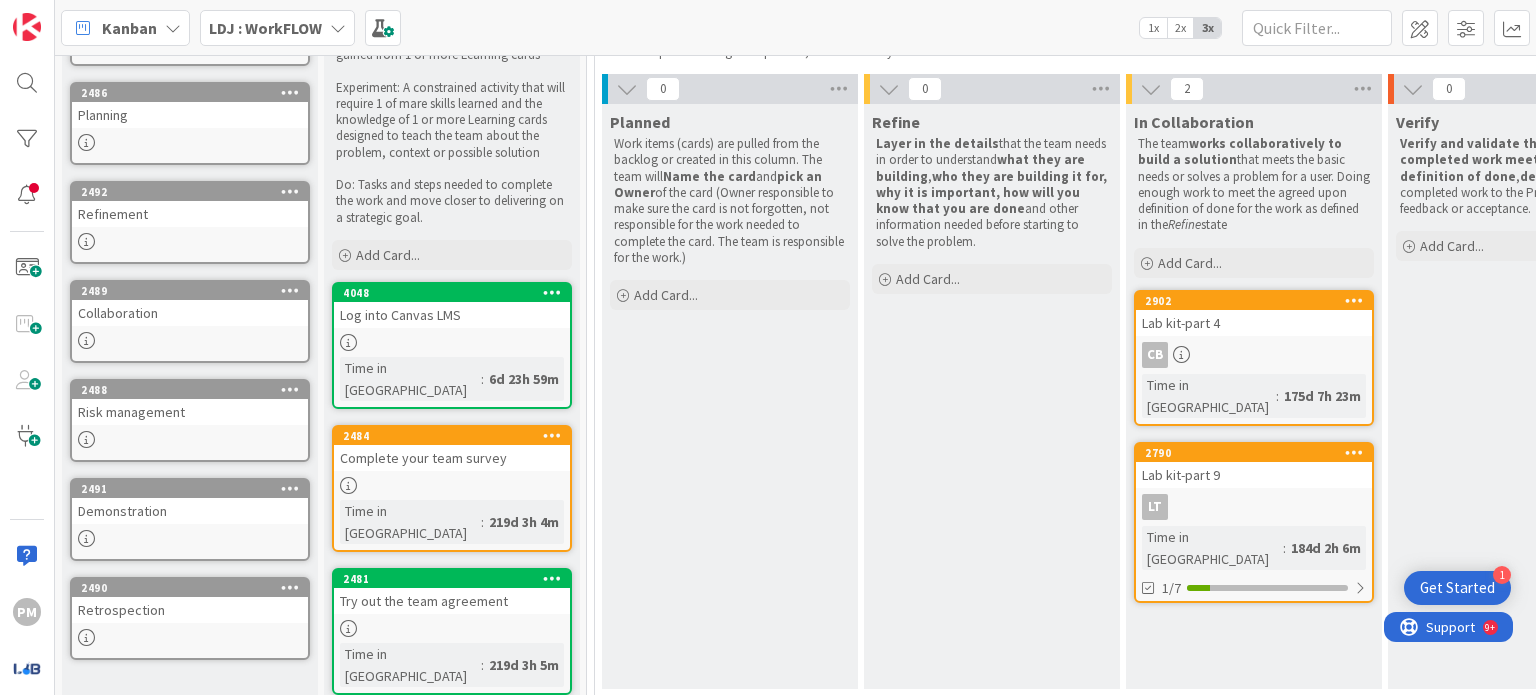 click at bounding box center (452, 342) 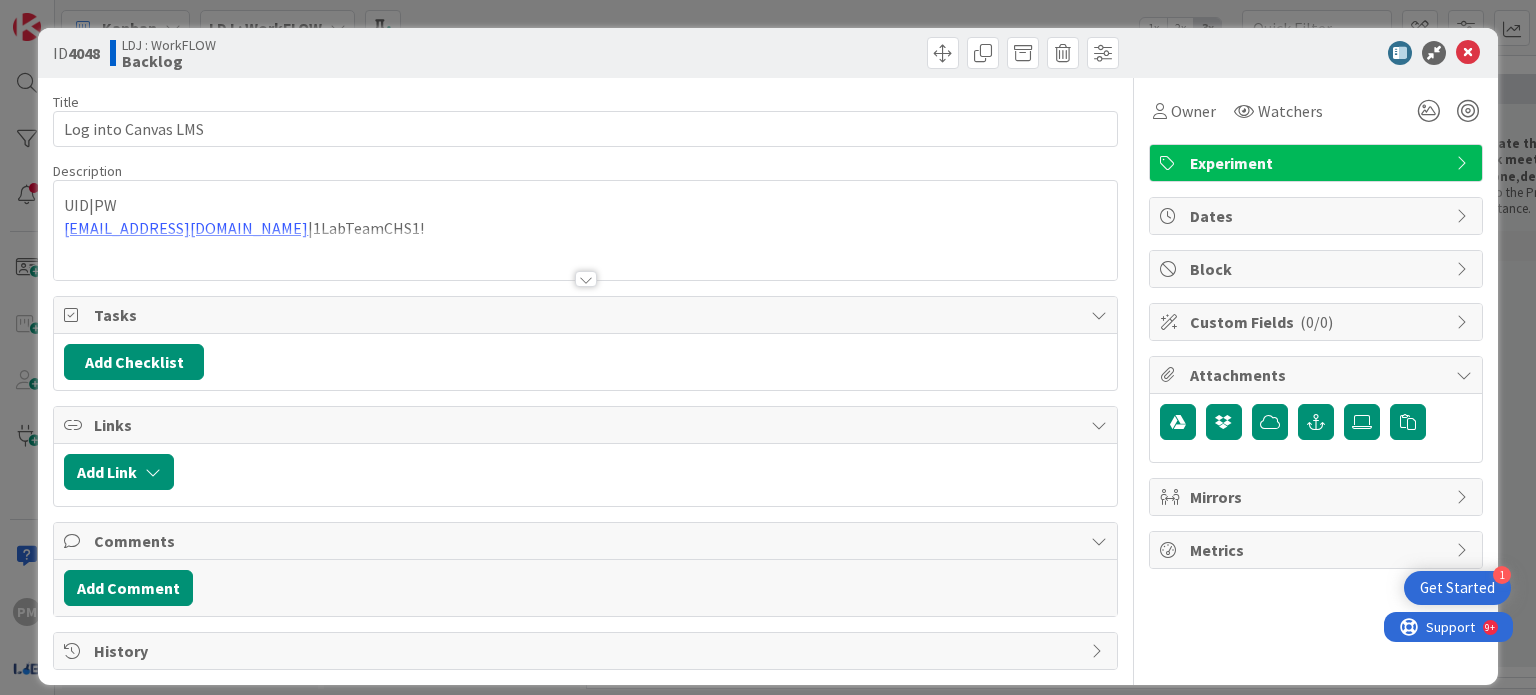 scroll, scrollTop: 0, scrollLeft: 0, axis: both 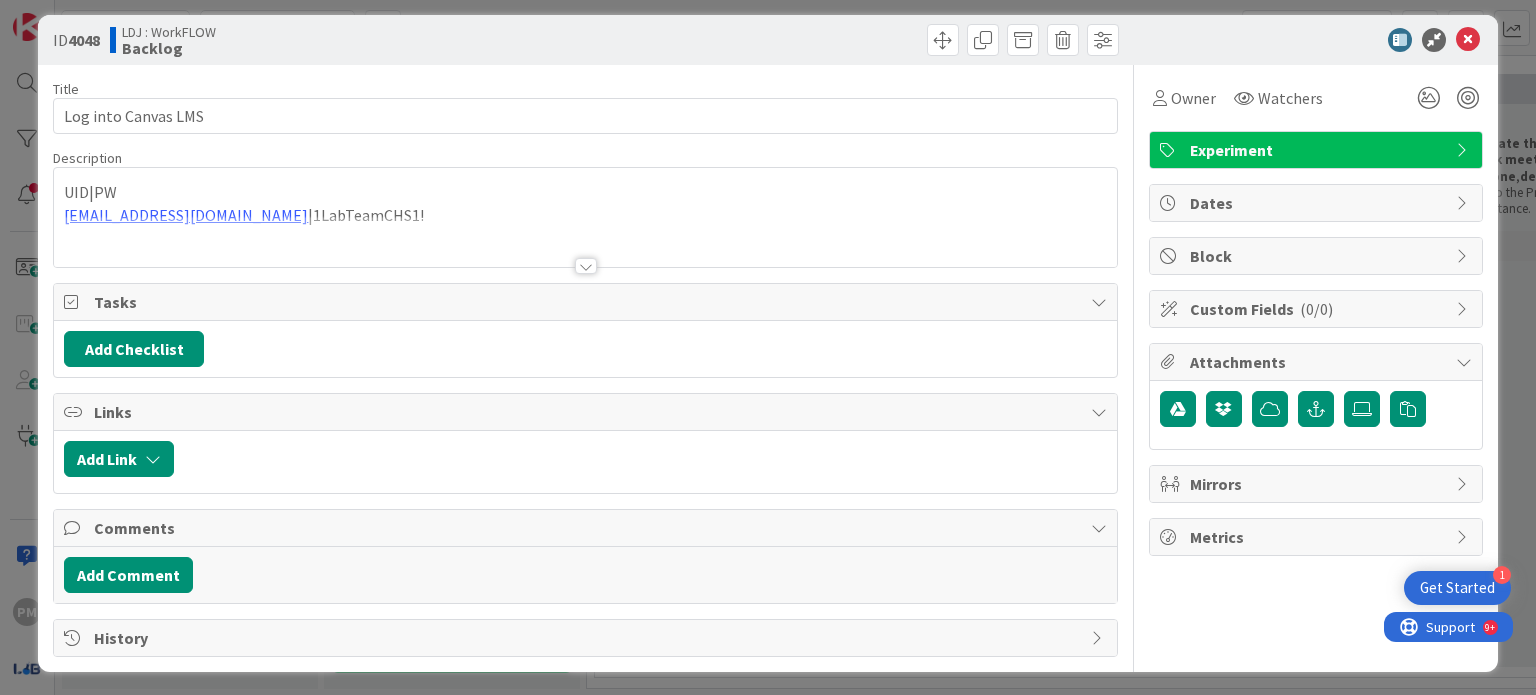 click at bounding box center [586, 266] 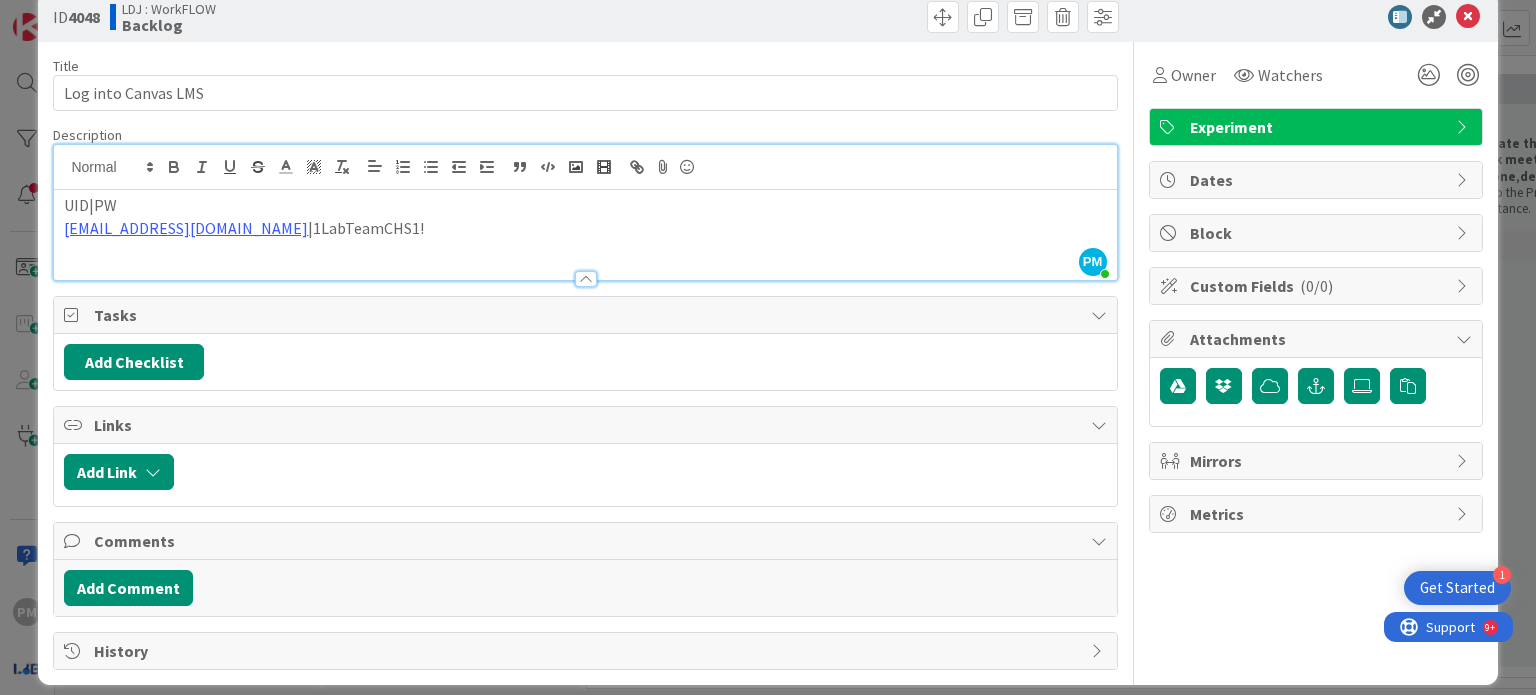 scroll, scrollTop: 49, scrollLeft: 0, axis: vertical 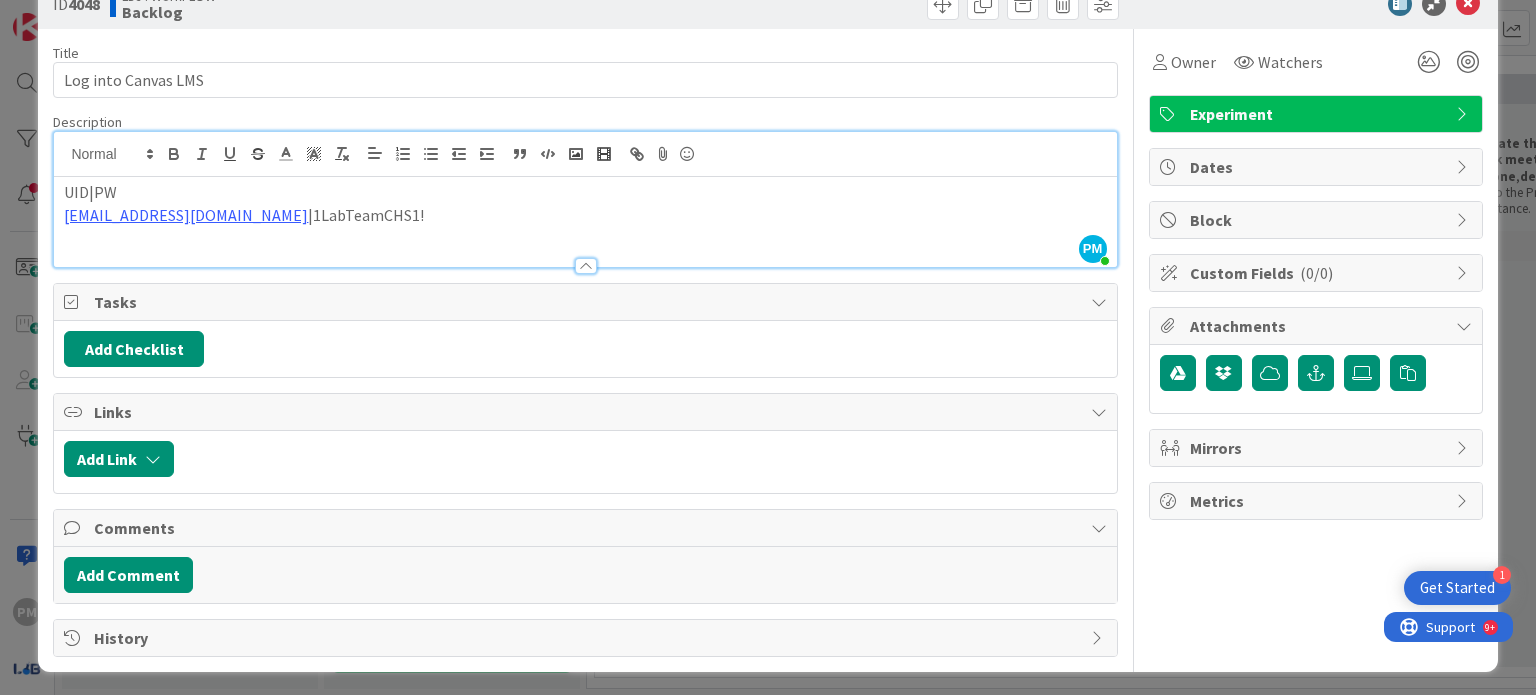 click on "Tasks" at bounding box center (585, 302) 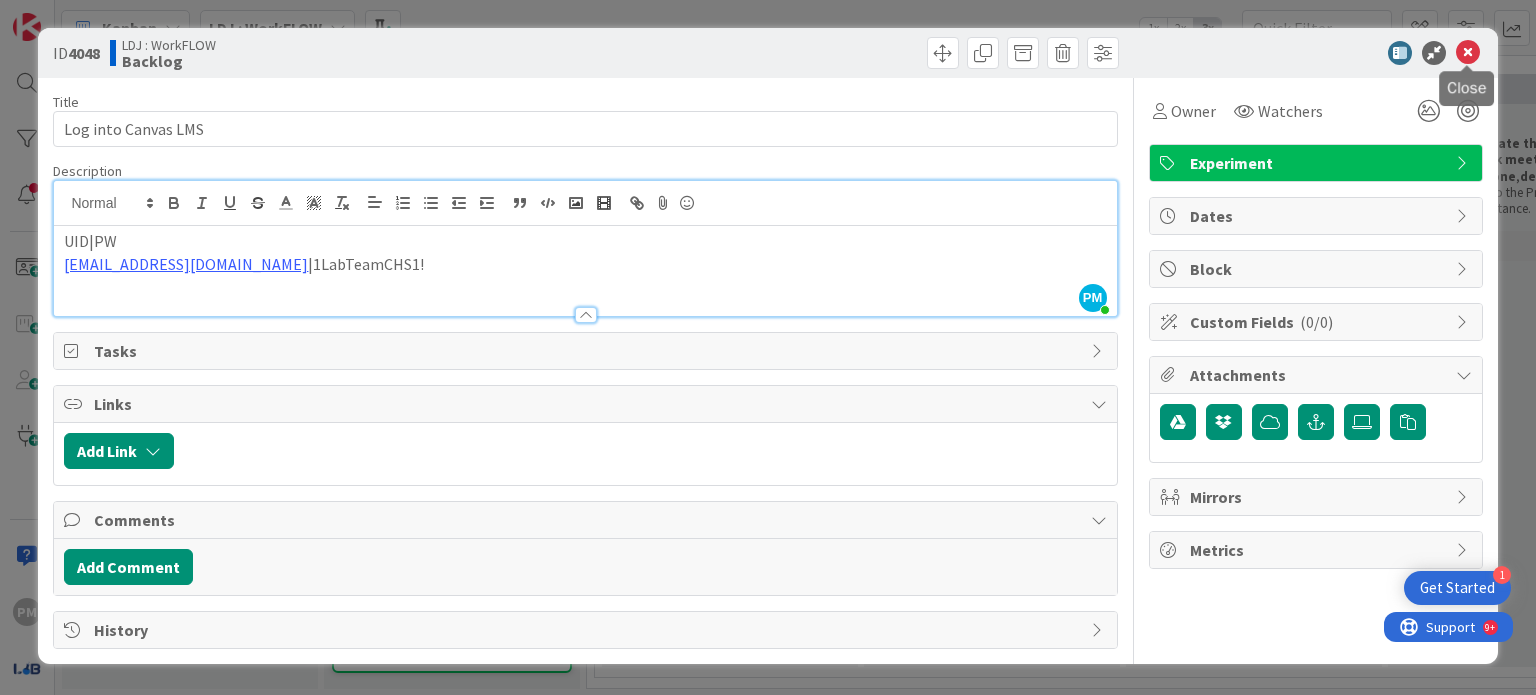 click at bounding box center [1468, 53] 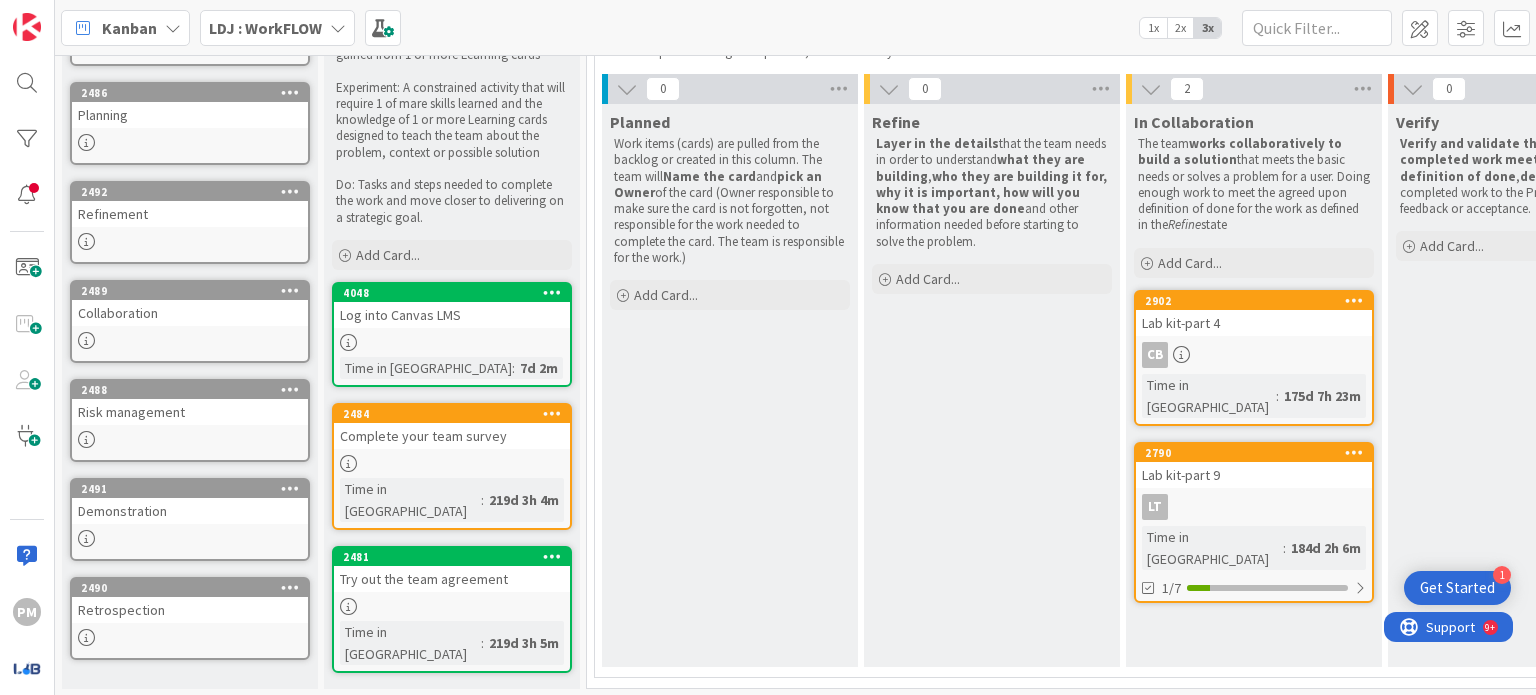 scroll, scrollTop: 0, scrollLeft: 0, axis: both 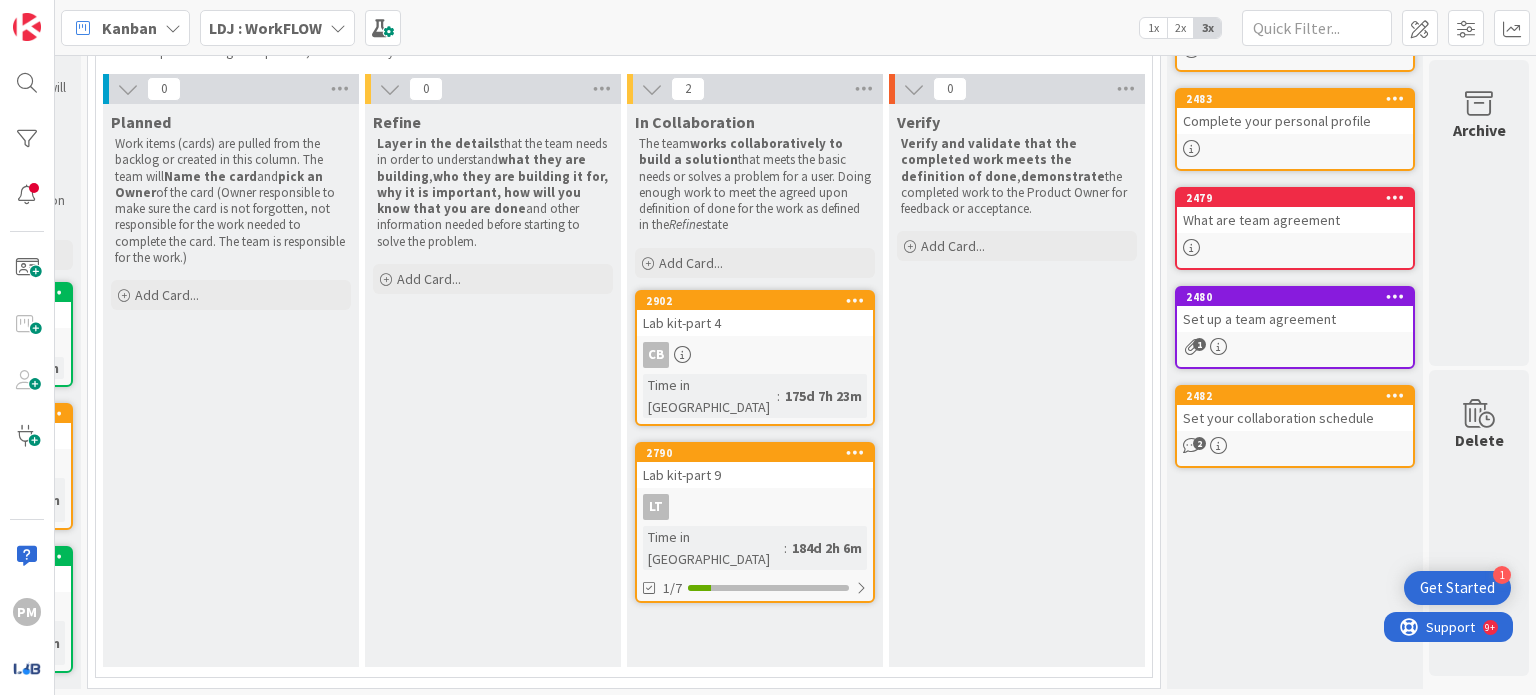 click on "CB" at bounding box center (755, 355) 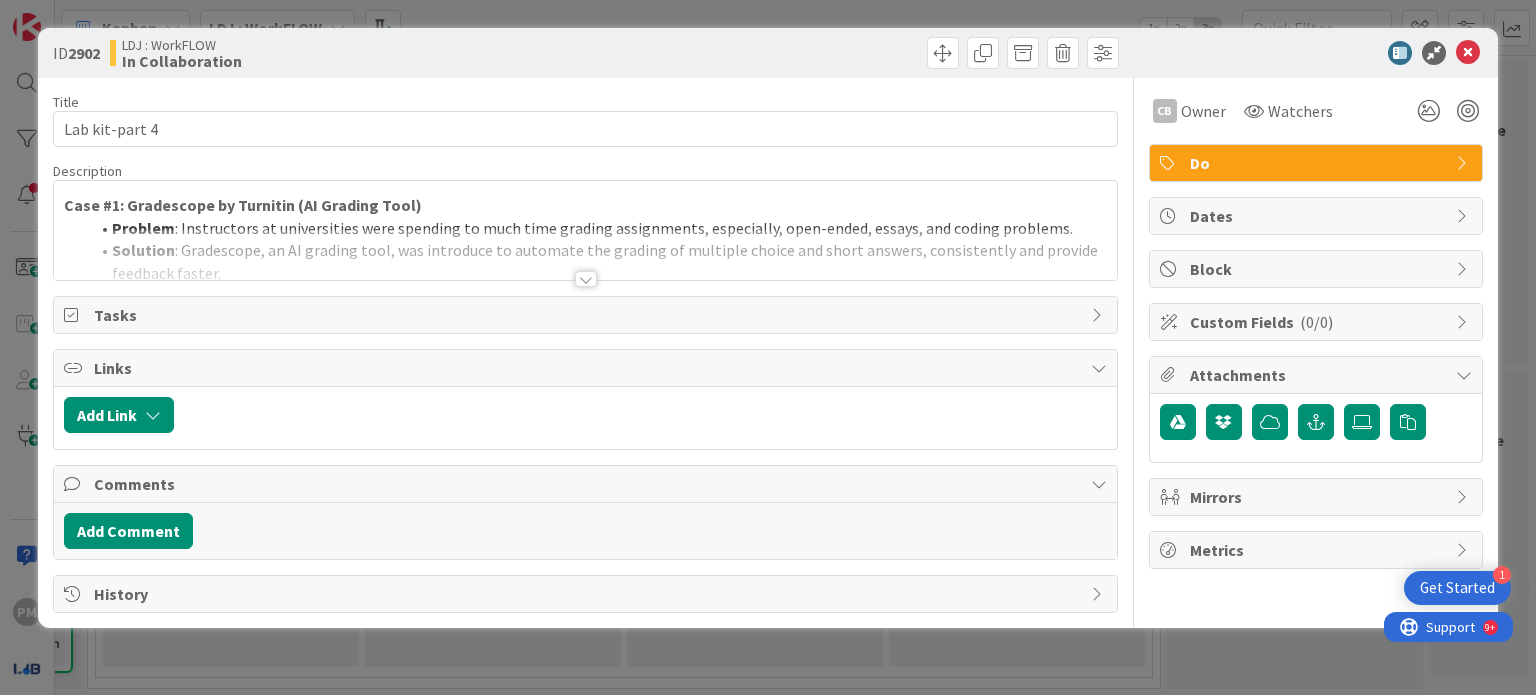 scroll, scrollTop: 0, scrollLeft: 0, axis: both 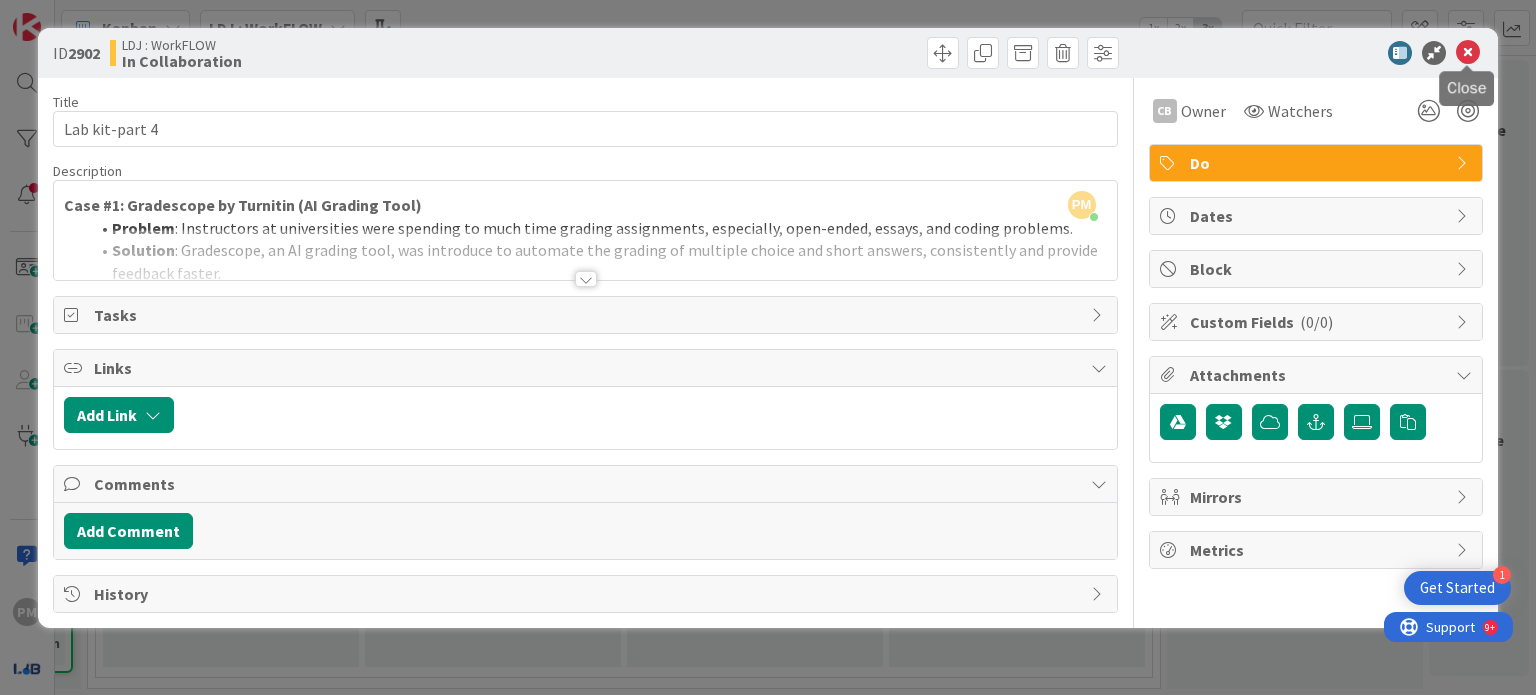 click at bounding box center (1468, 53) 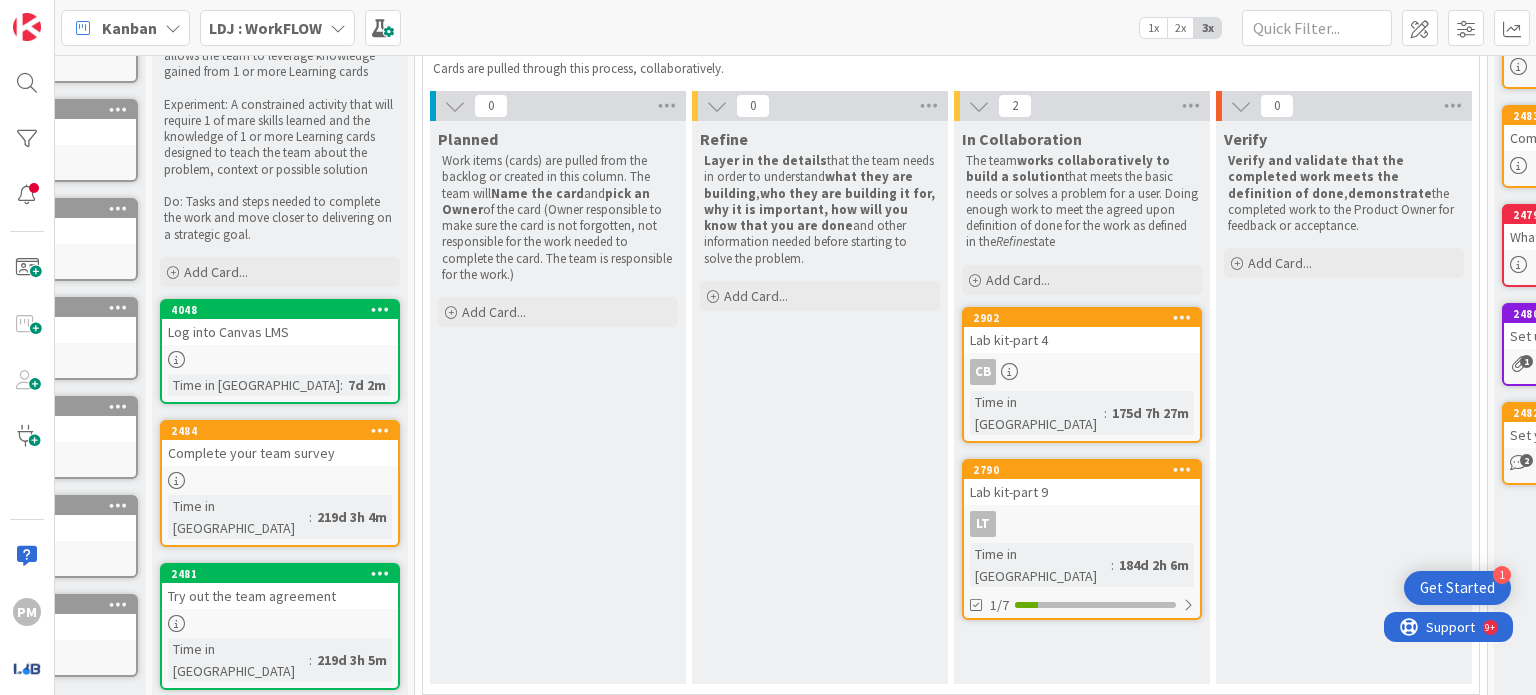scroll, scrollTop: 188, scrollLeft: 0, axis: vertical 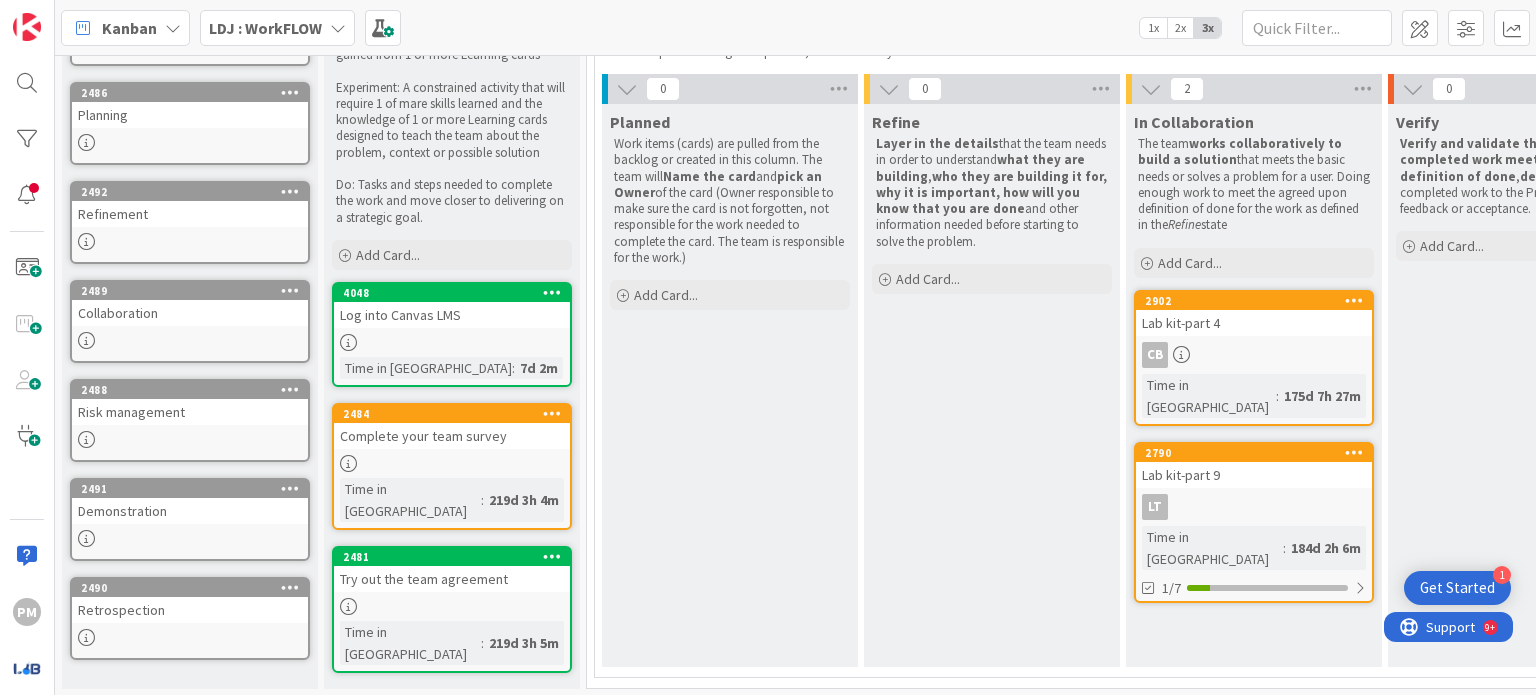 click on "2481" at bounding box center [452, 557] 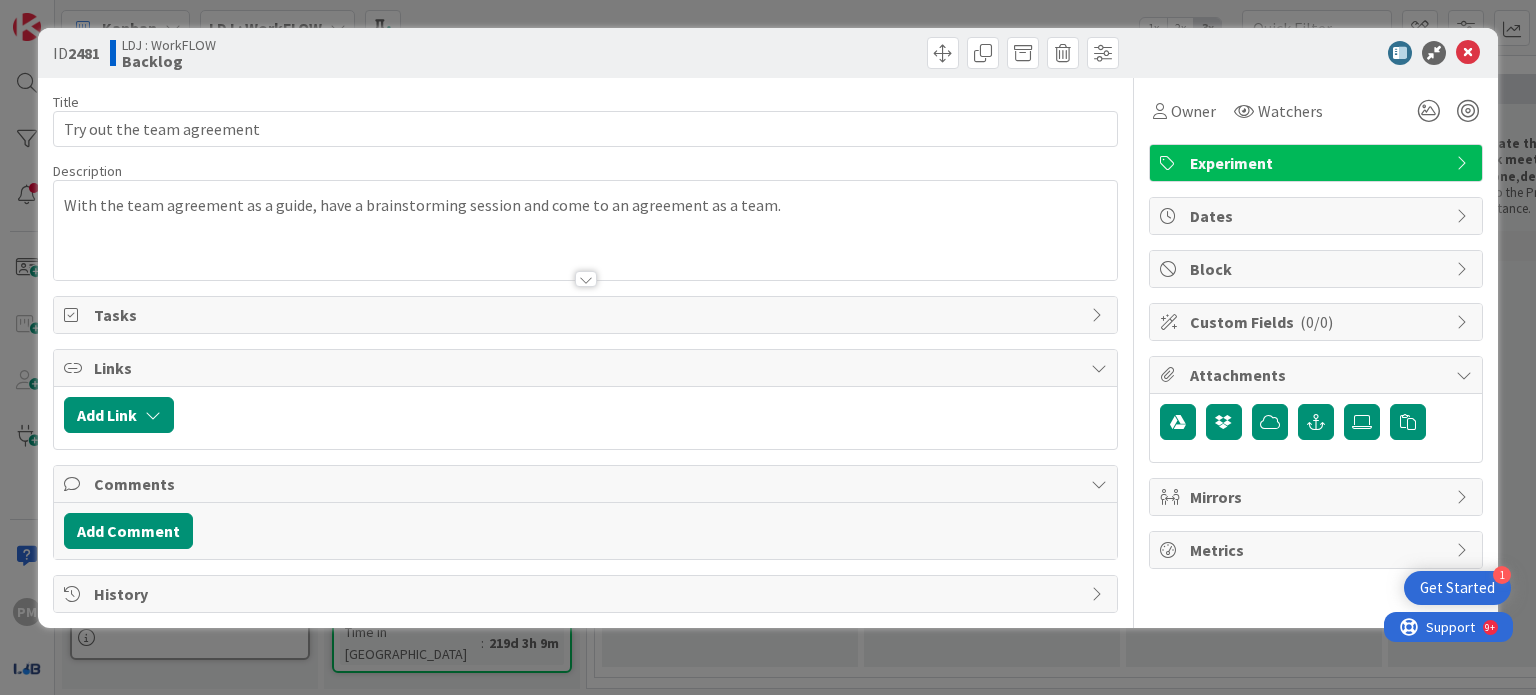 scroll, scrollTop: 0, scrollLeft: 0, axis: both 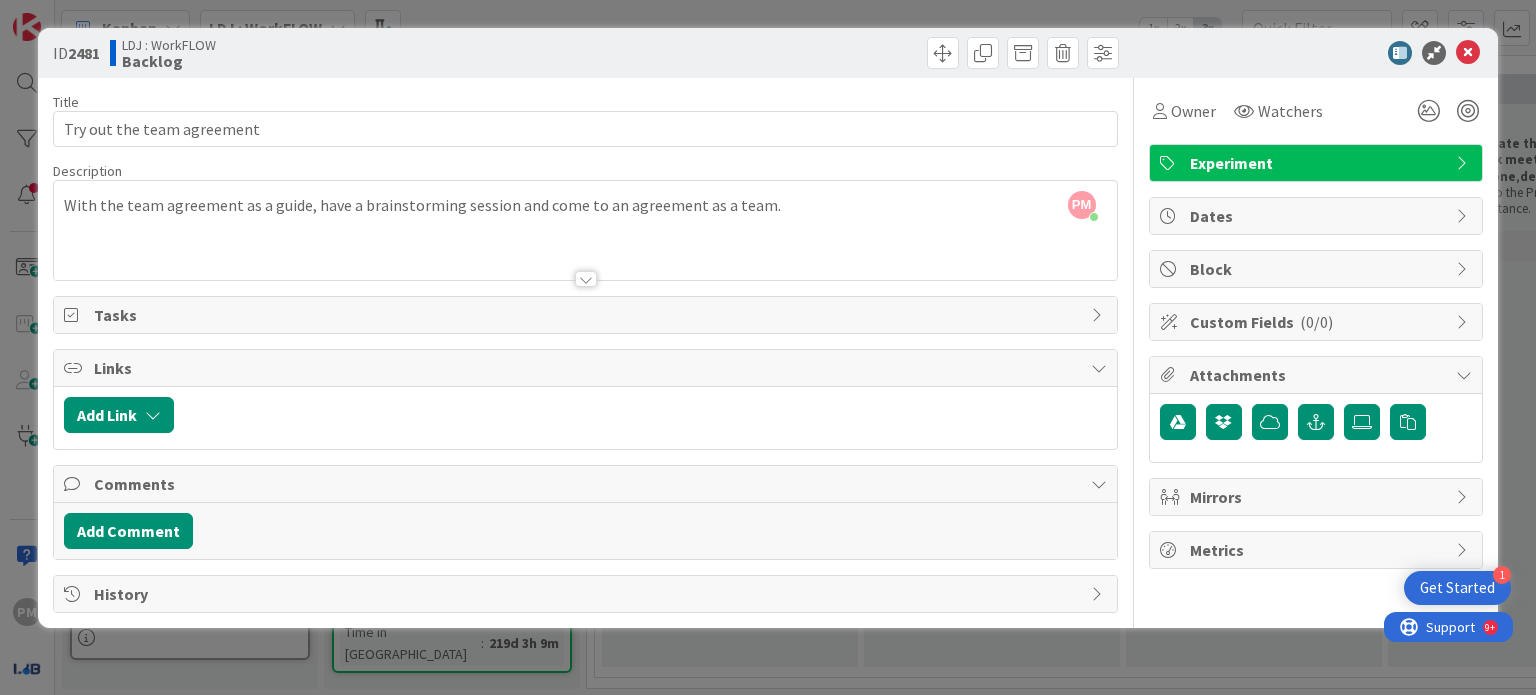 click at bounding box center [586, 279] 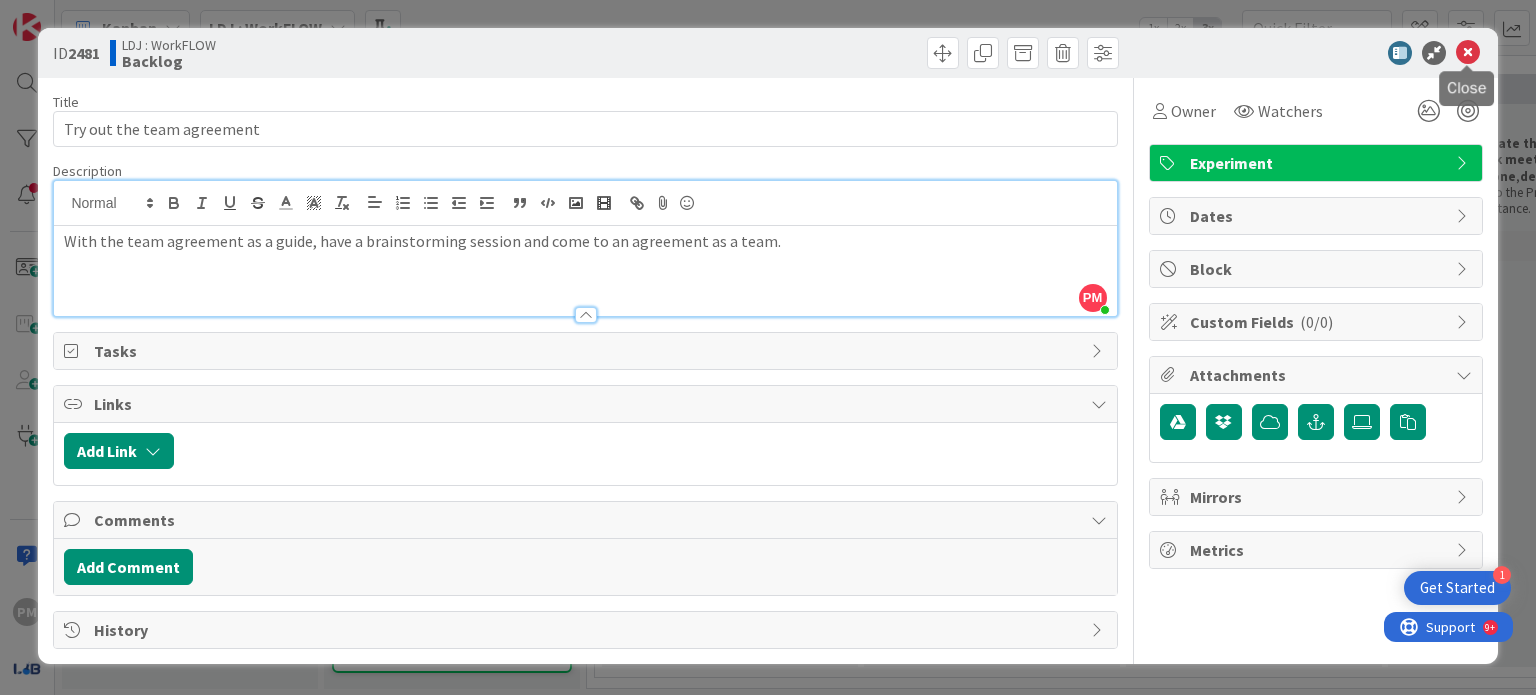 click at bounding box center (1468, 53) 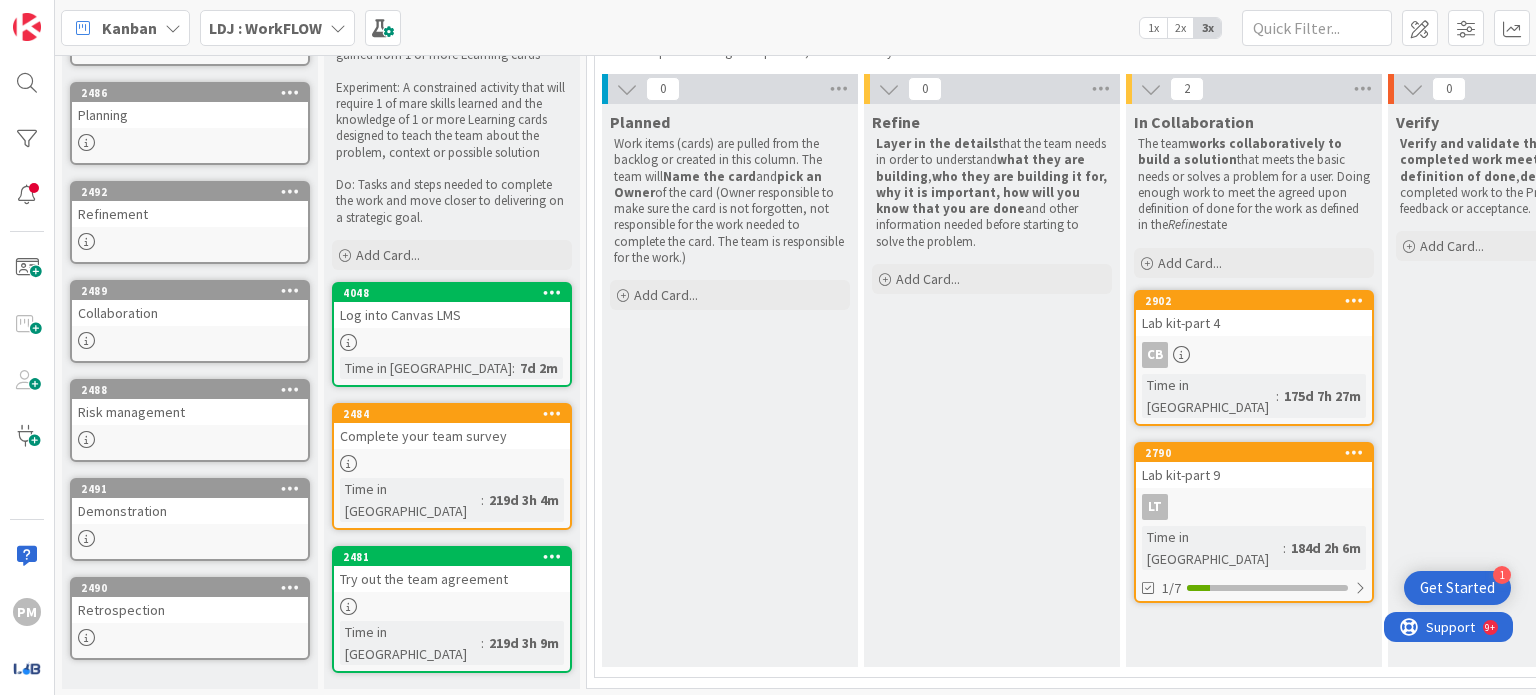 scroll, scrollTop: 0, scrollLeft: 0, axis: both 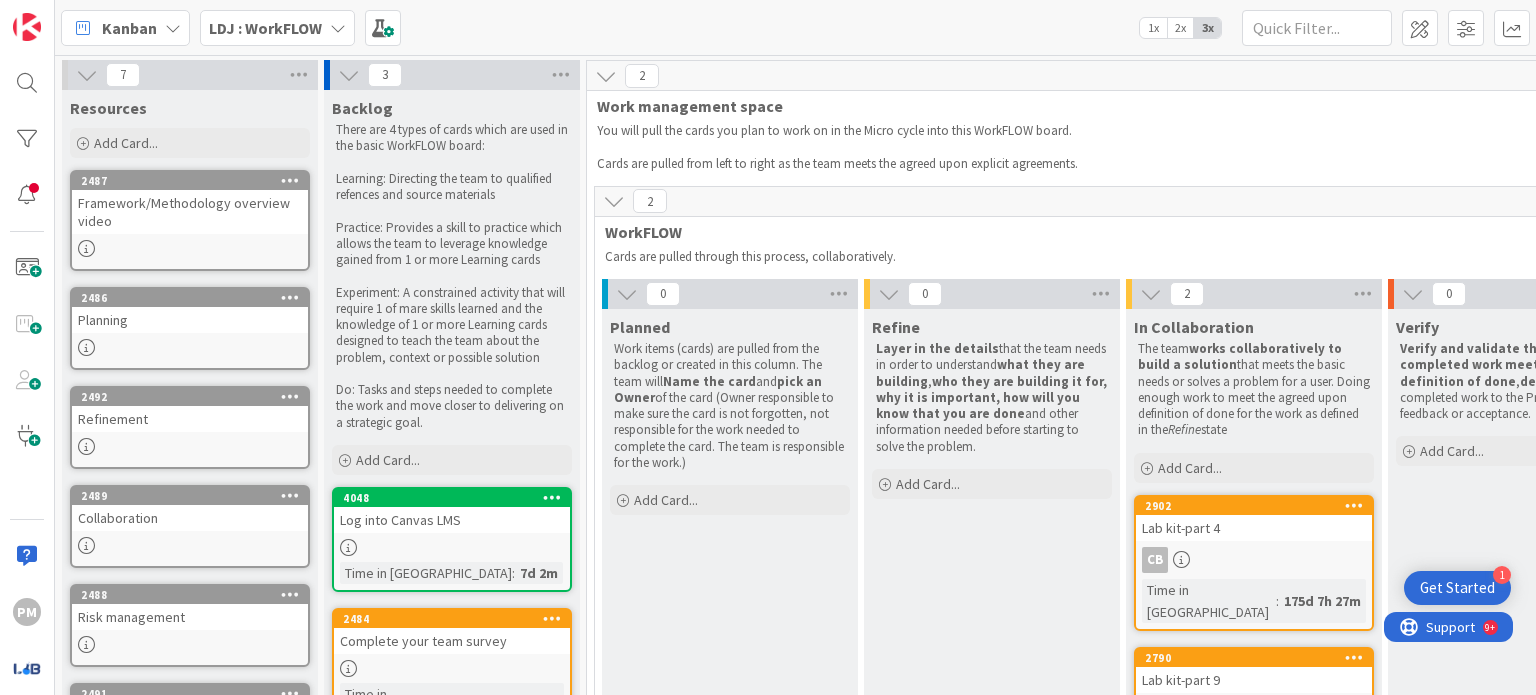 click on "LDJ : WorkFLOW" at bounding box center (265, 28) 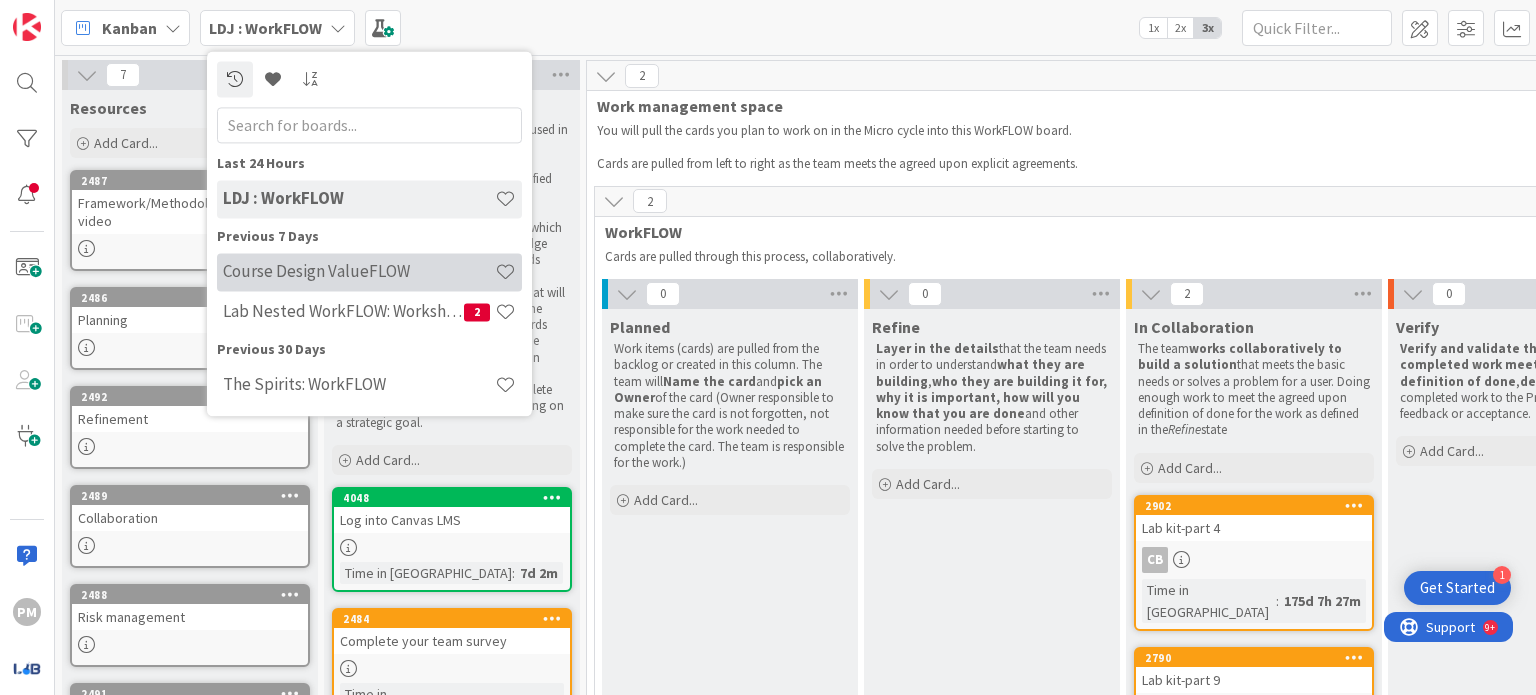 click on "Course Design ValueFLOW" at bounding box center (359, 272) 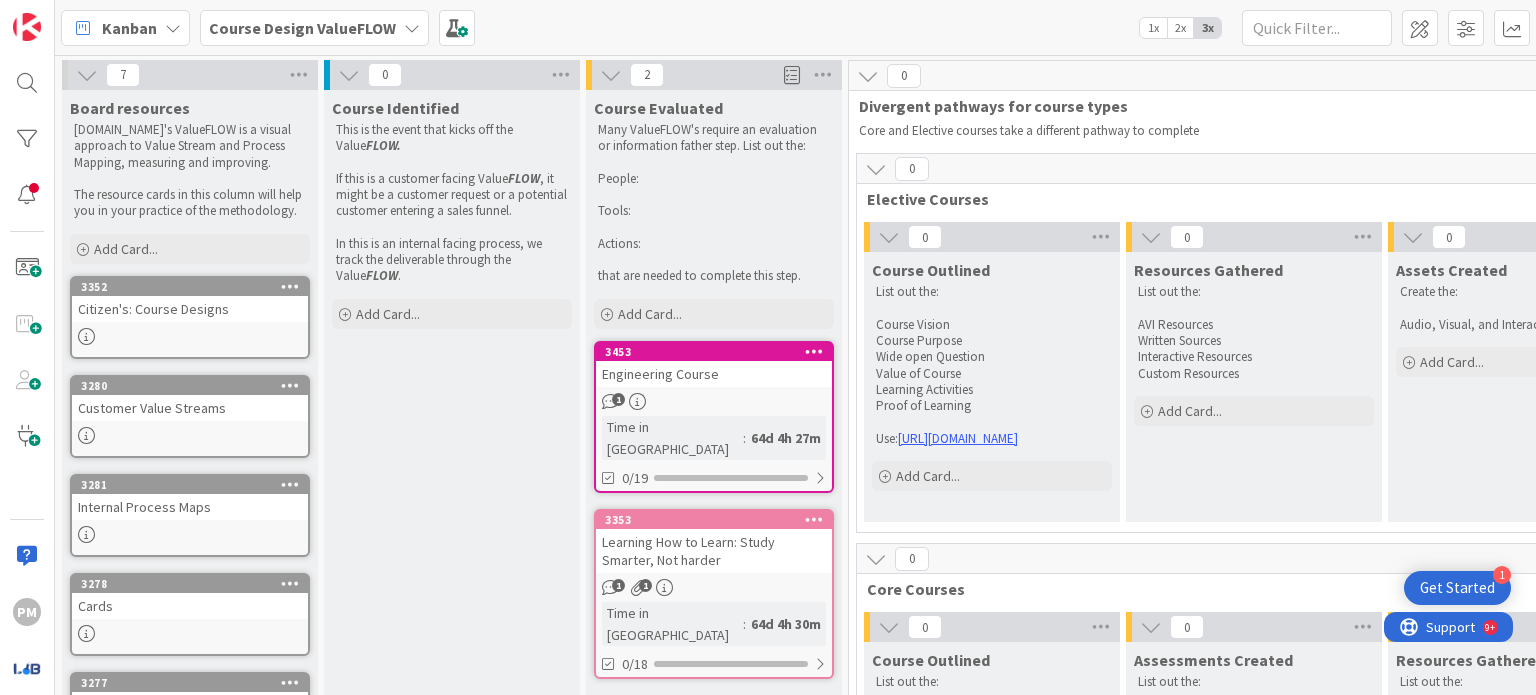 scroll, scrollTop: 0, scrollLeft: 0, axis: both 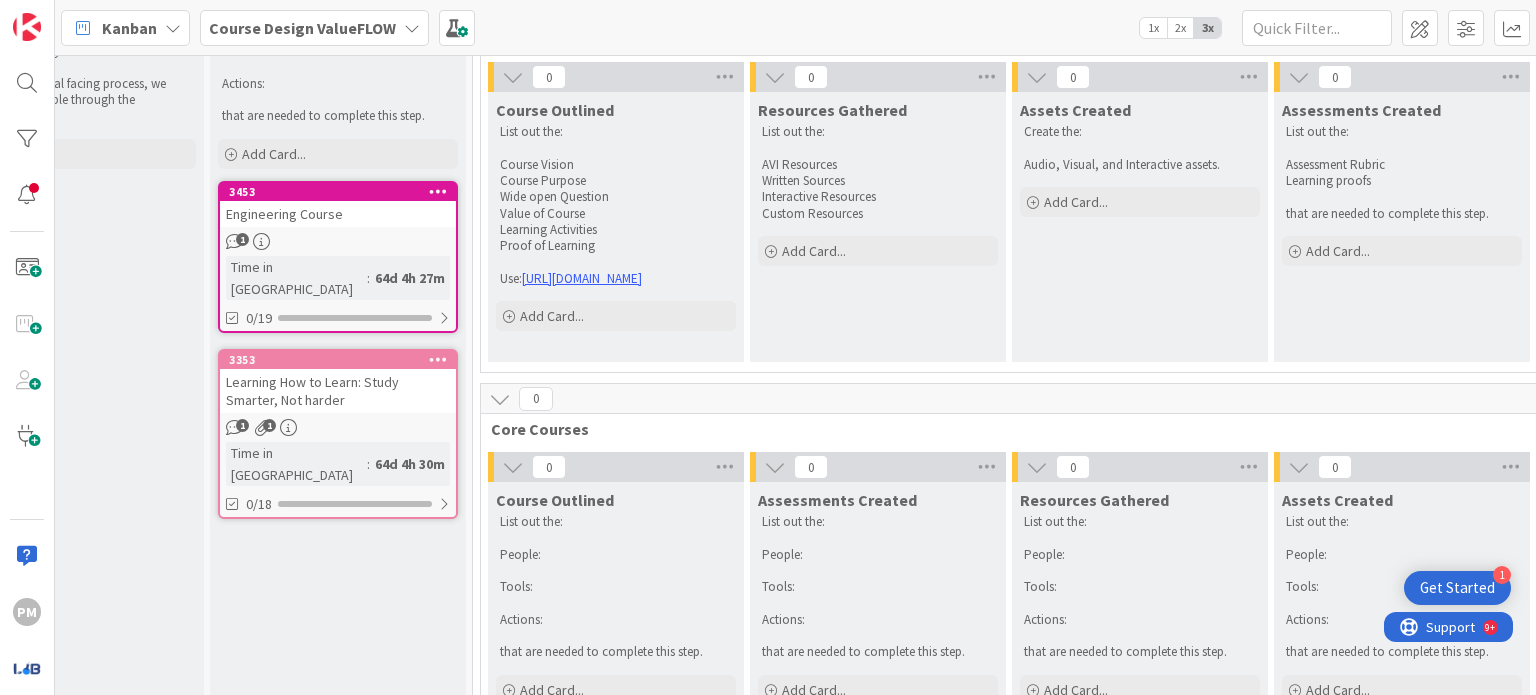 click on "Engineering Course" at bounding box center [338, 214] 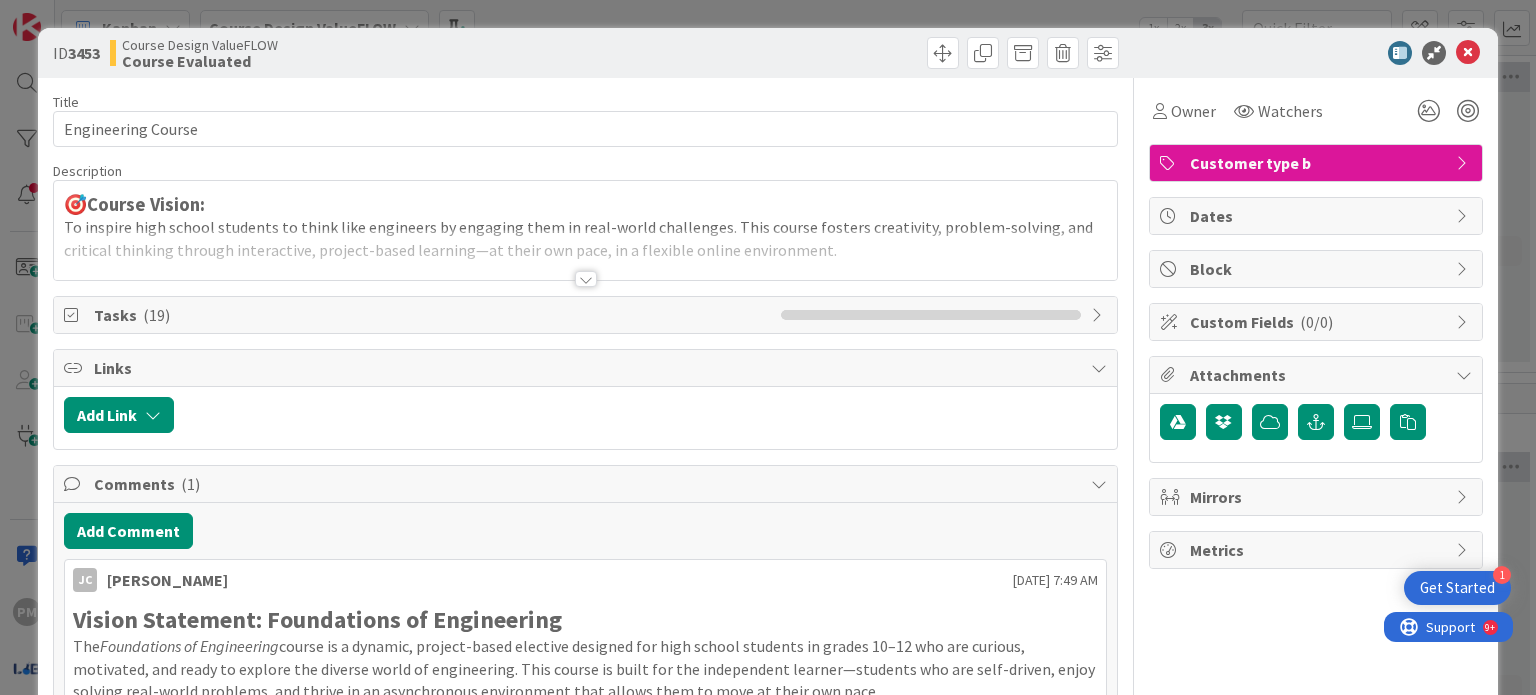 scroll, scrollTop: 0, scrollLeft: 0, axis: both 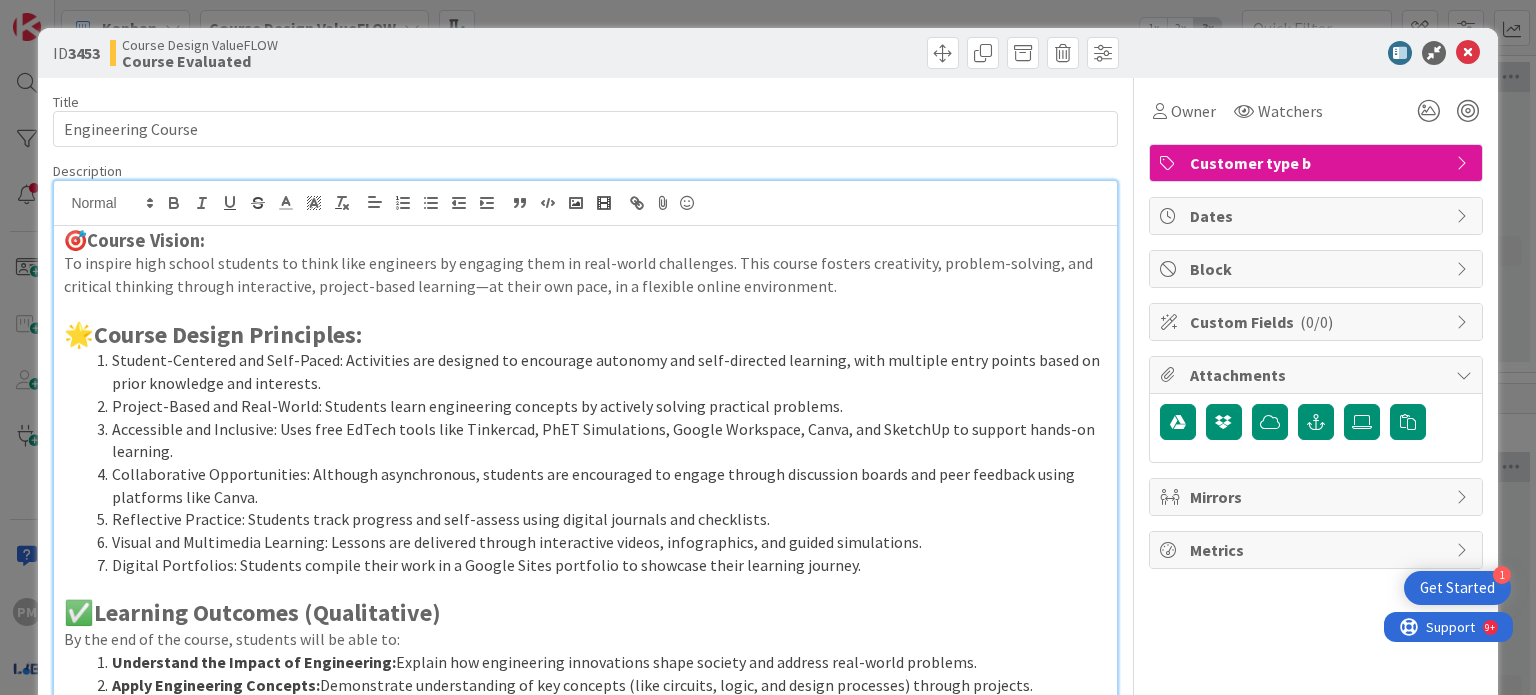 click at bounding box center (1306, 53) 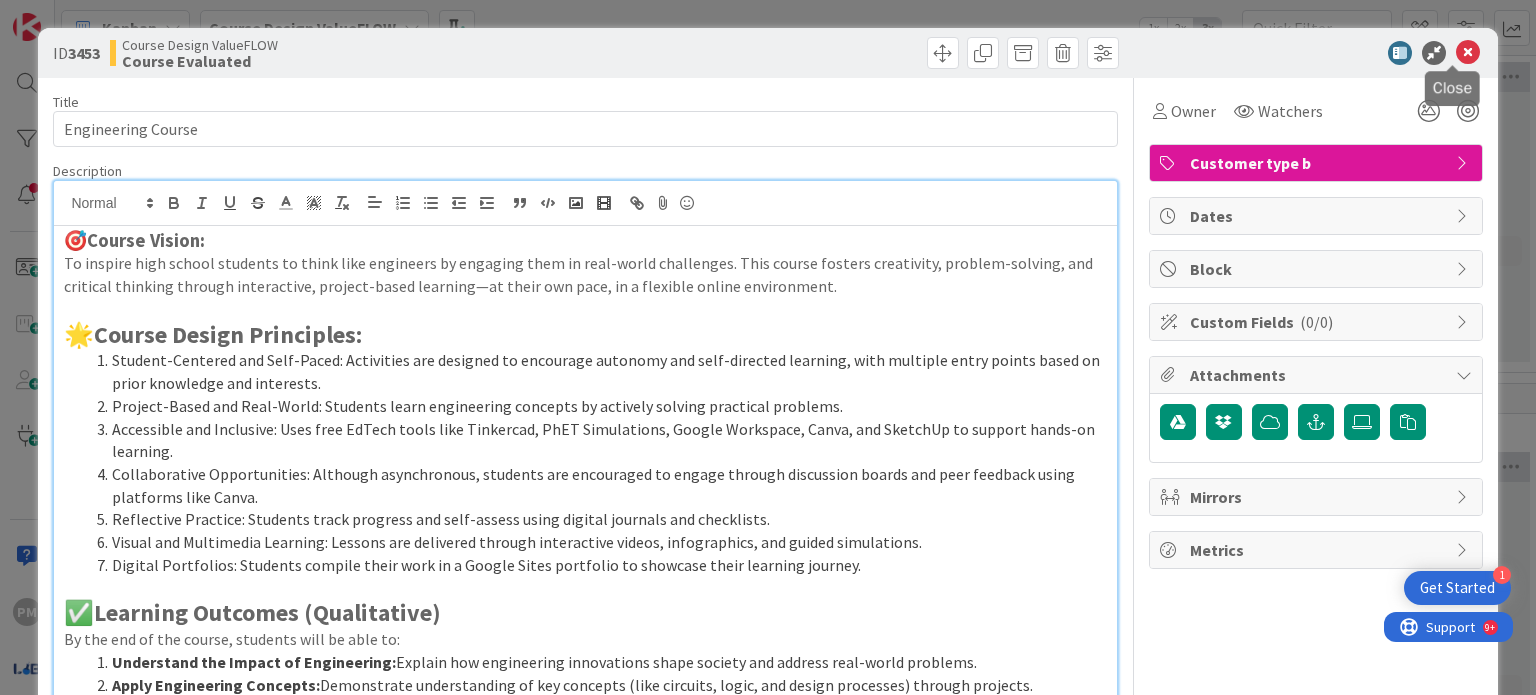click at bounding box center (1468, 53) 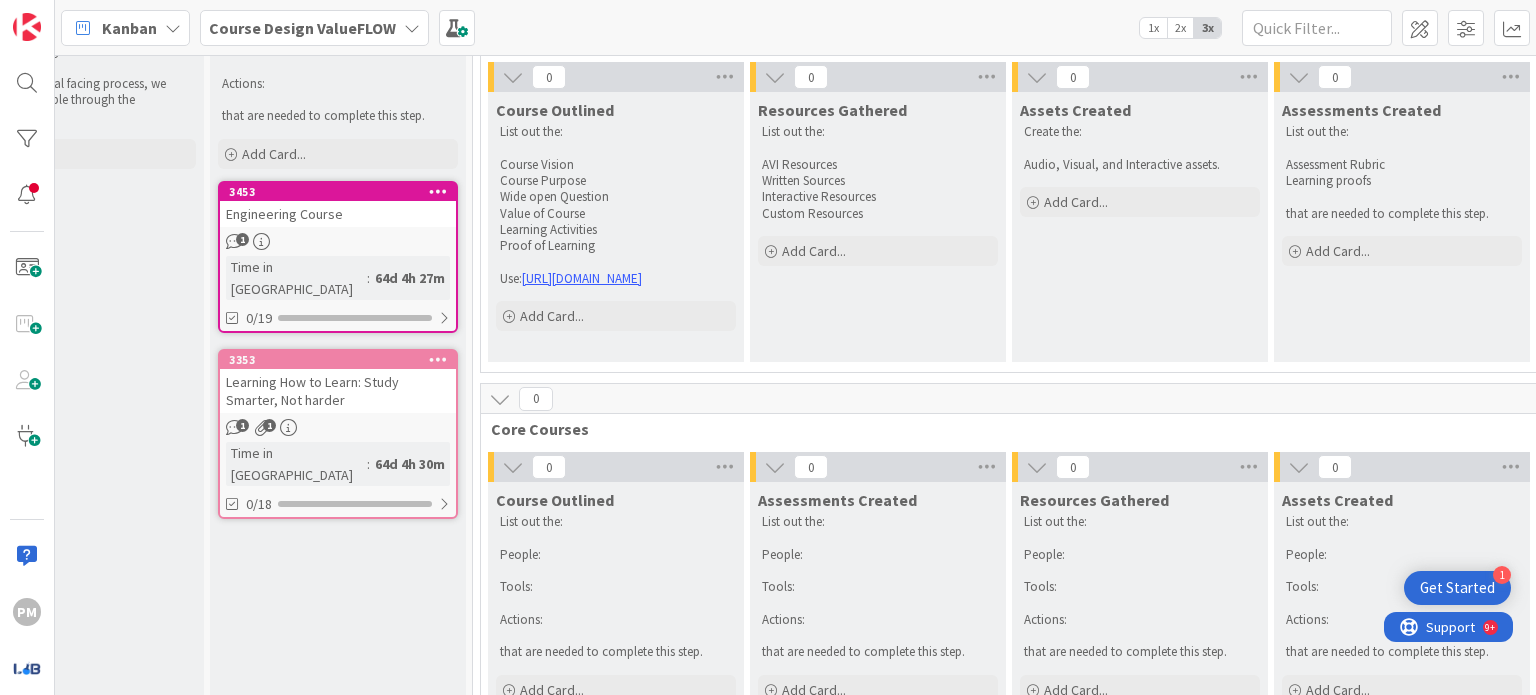 scroll, scrollTop: 0, scrollLeft: 0, axis: both 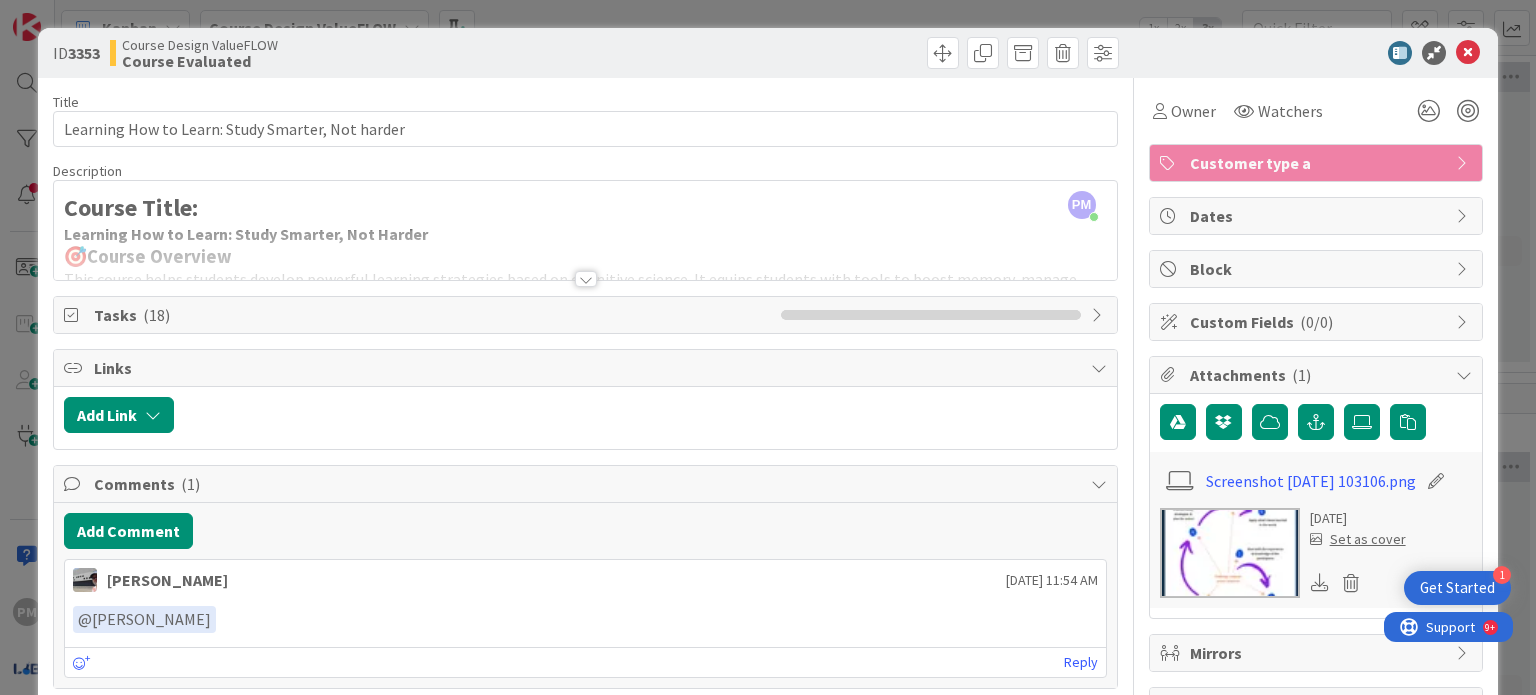 click at bounding box center (586, 279) 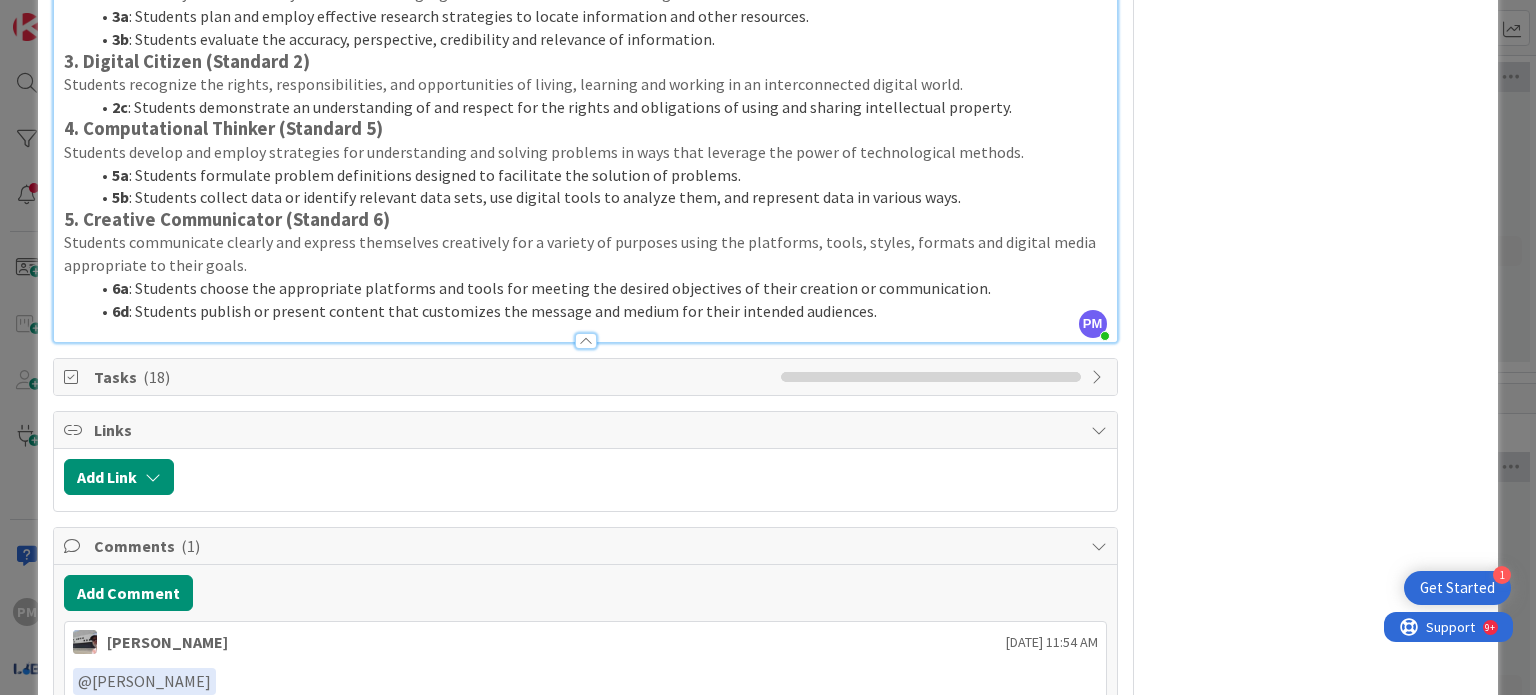 scroll, scrollTop: 2429, scrollLeft: 0, axis: vertical 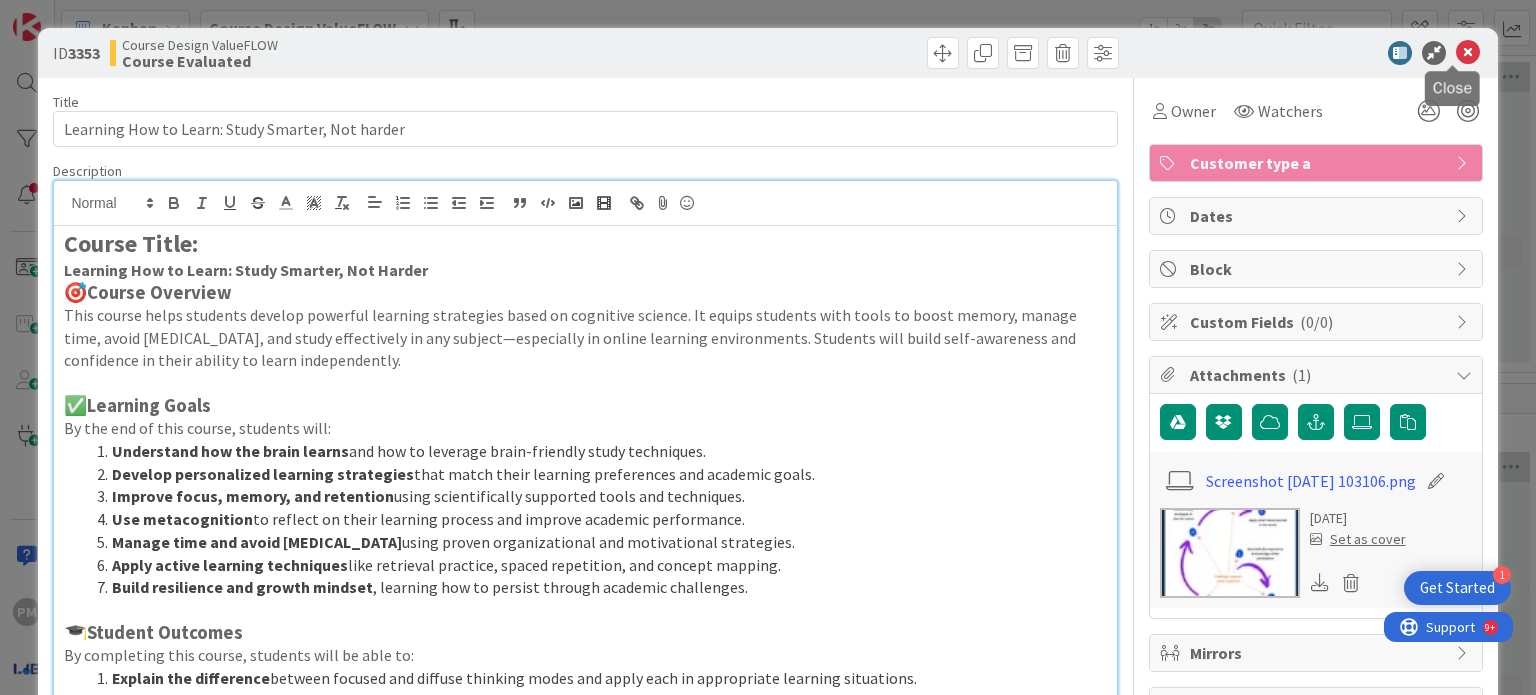 click at bounding box center [1468, 53] 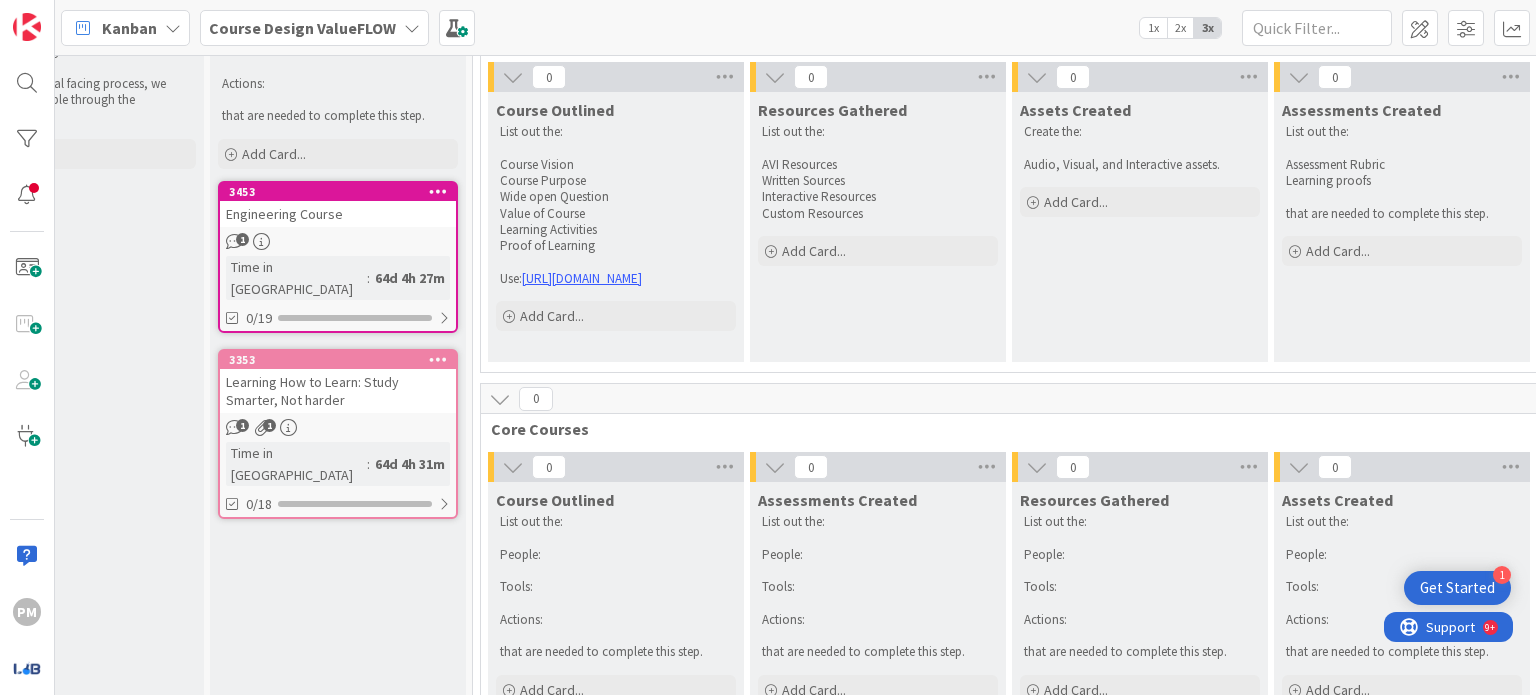 scroll, scrollTop: 0, scrollLeft: 376, axis: horizontal 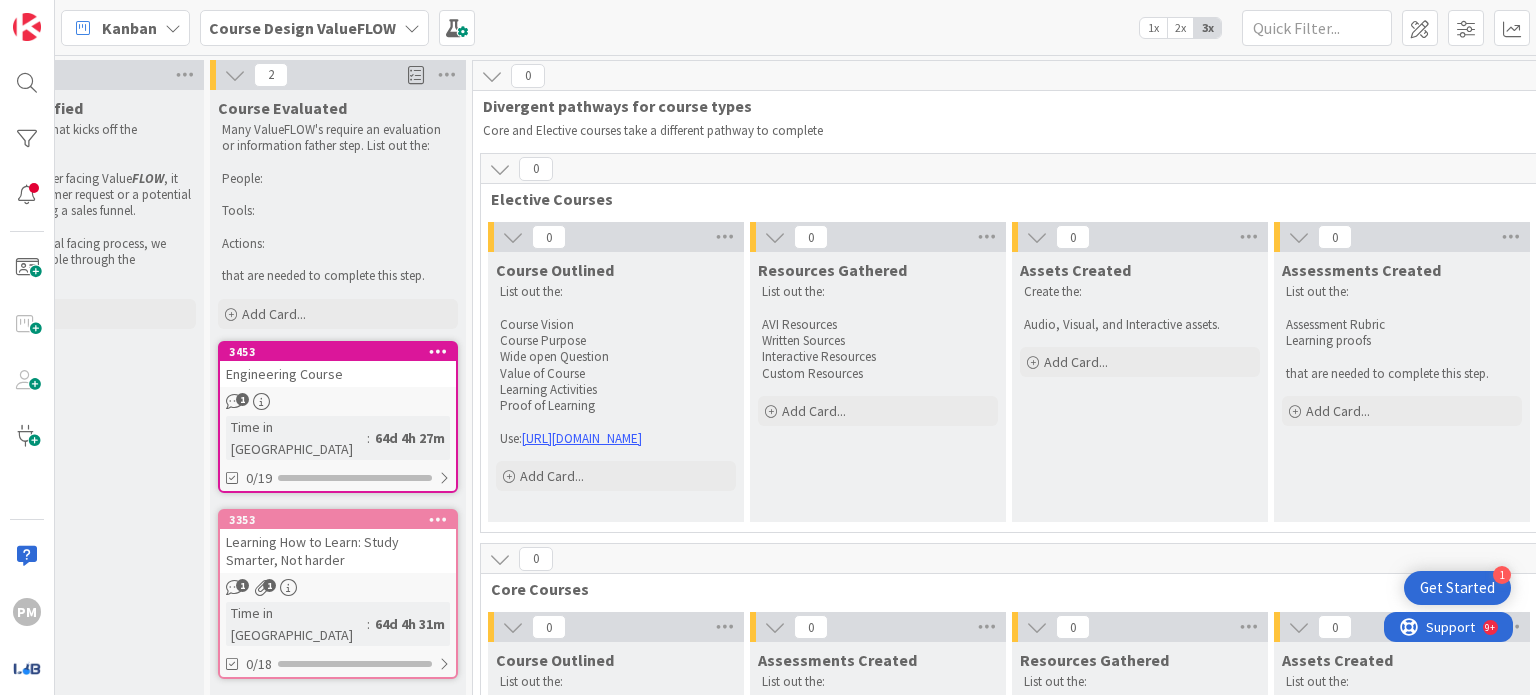 click on "Course Design ValueFLOW" at bounding box center (302, 28) 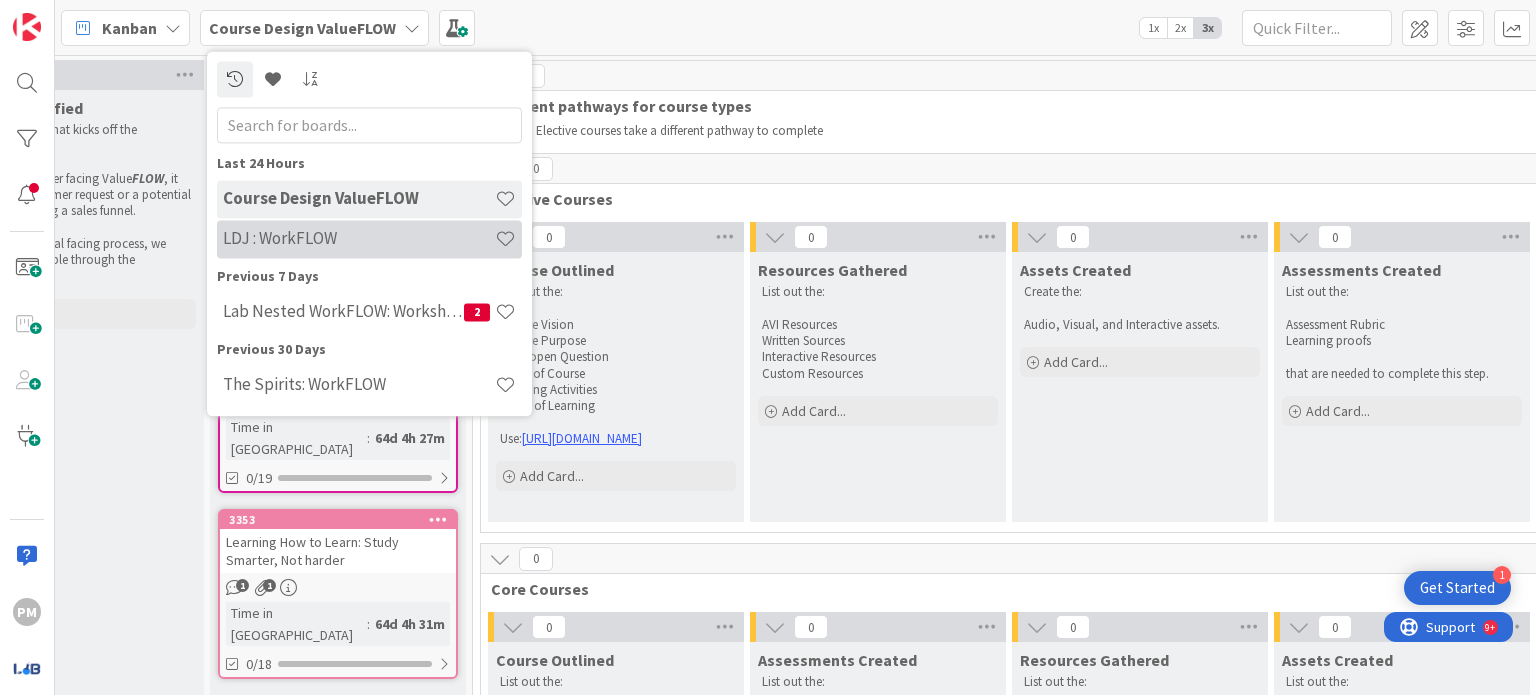 click on "LDJ : WorkFLOW" at bounding box center (369, 239) 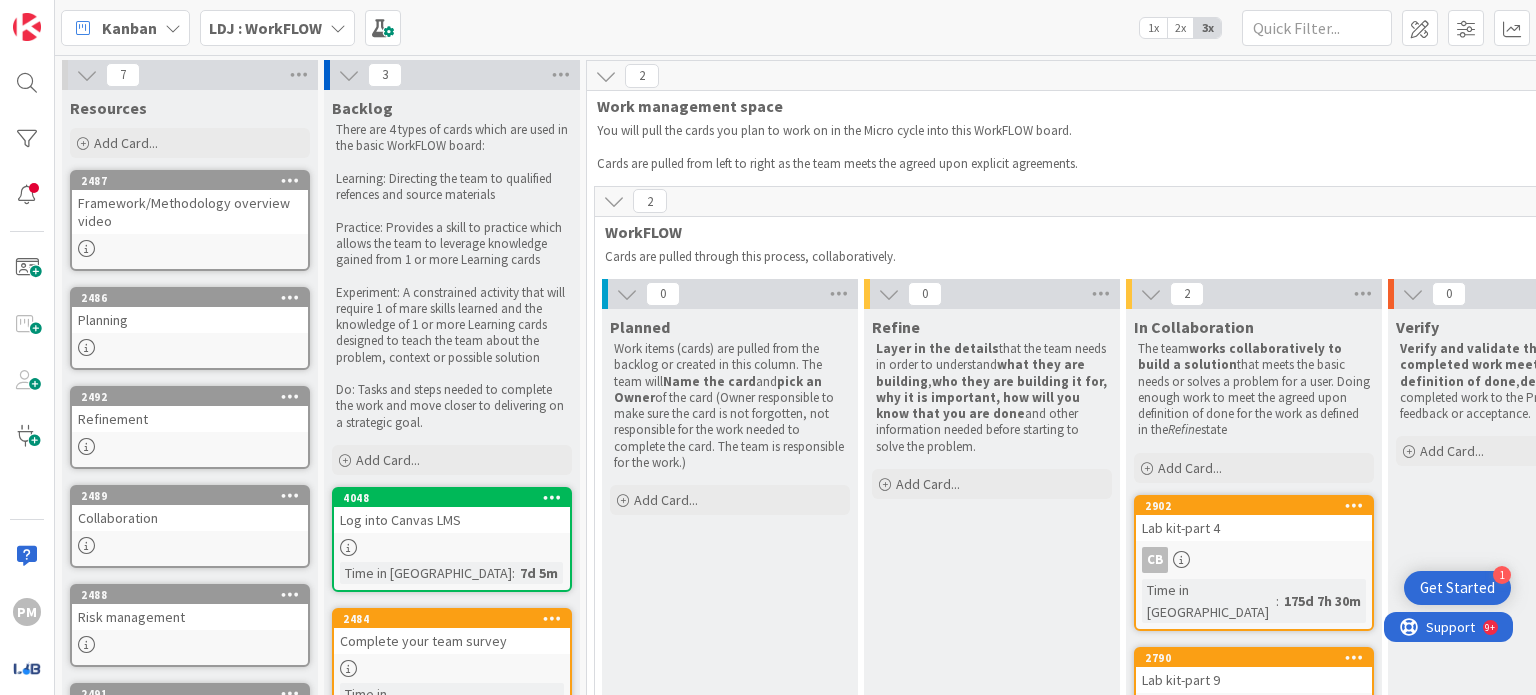 scroll, scrollTop: 0, scrollLeft: 0, axis: both 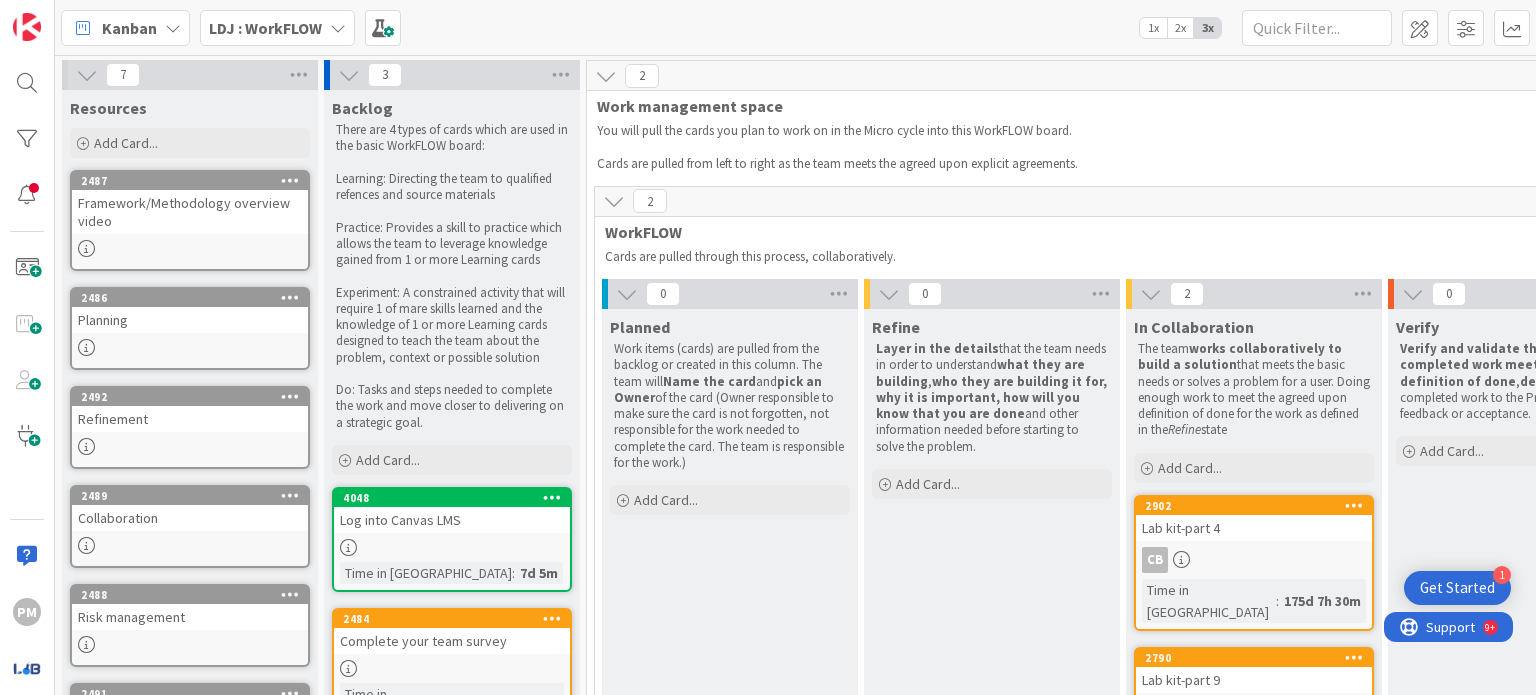 click on "Log into Canvas LMS" at bounding box center (452, 520) 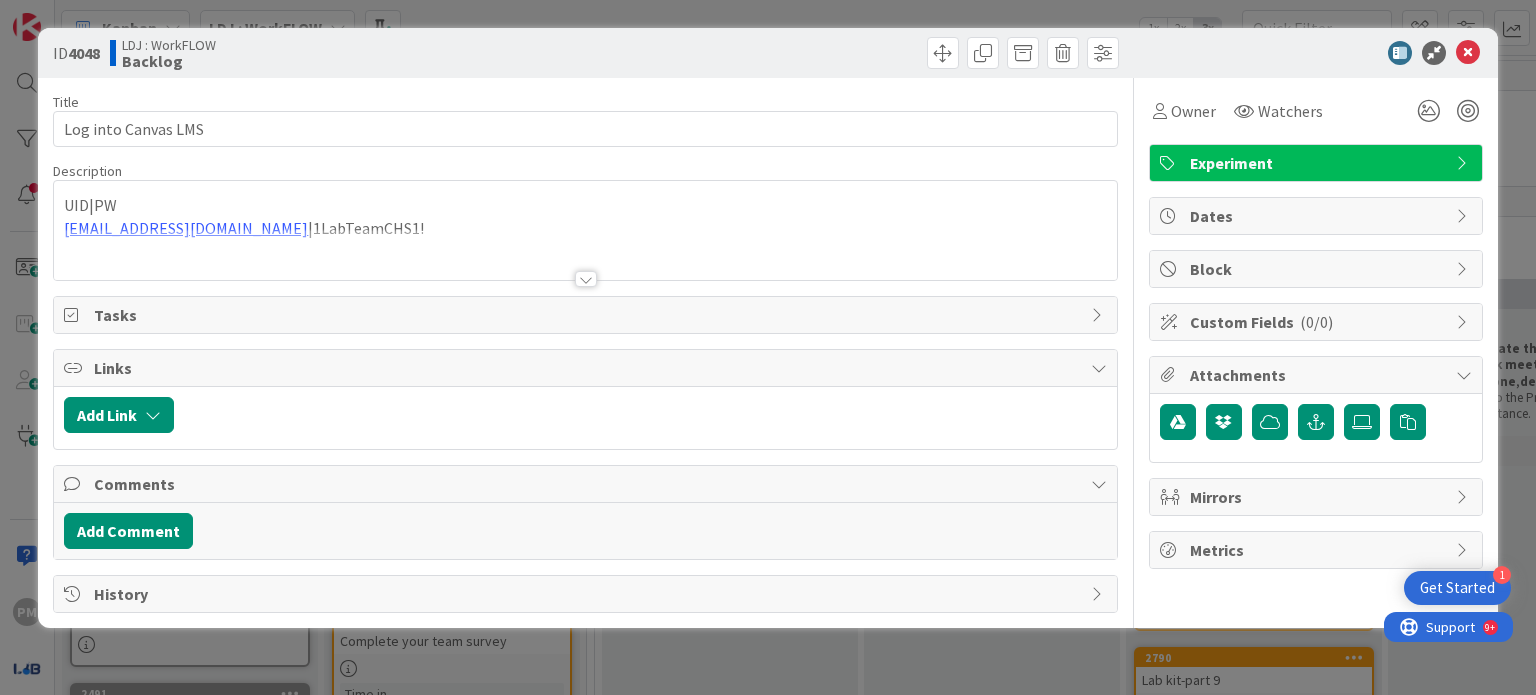 scroll, scrollTop: 0, scrollLeft: 0, axis: both 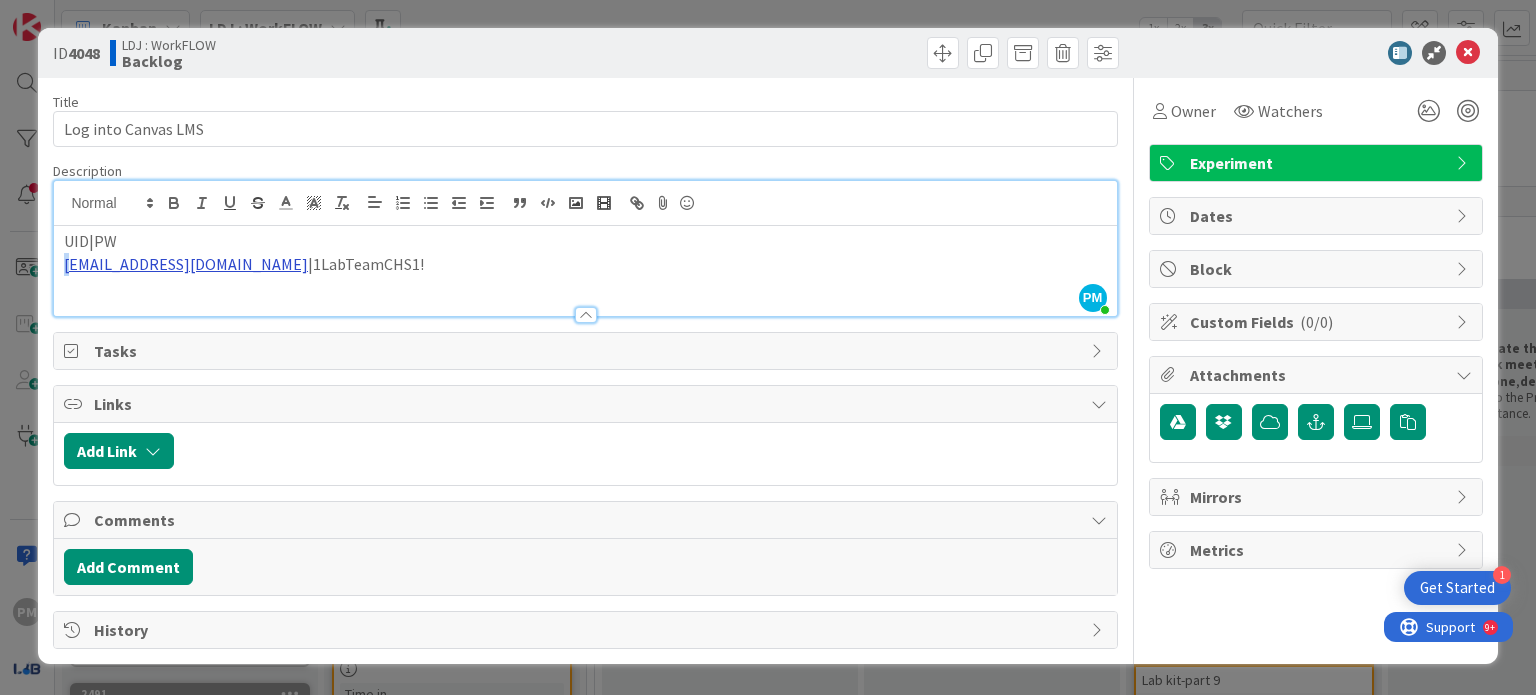 drag, startPoint x: 204, startPoint y: 224, endPoint x: 68, endPoint y: 264, distance: 141.76036 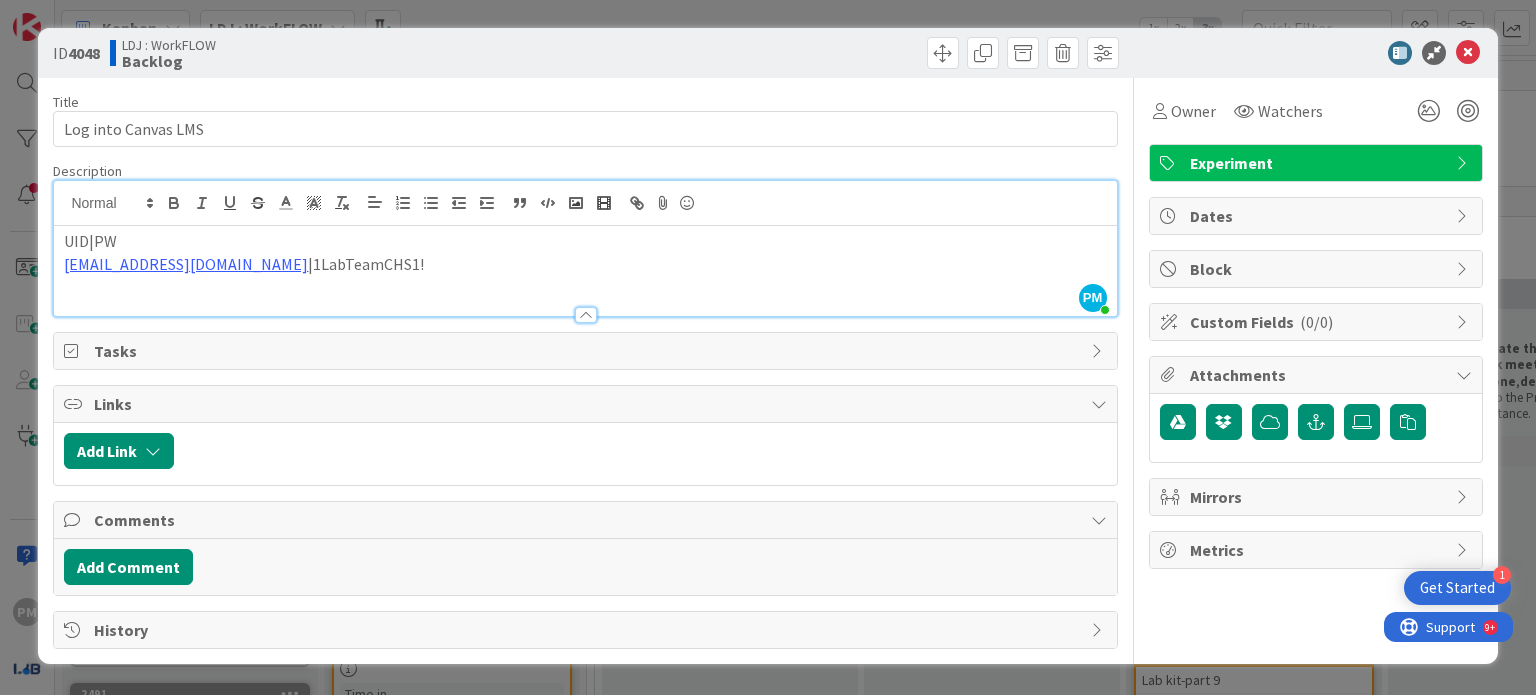 click on "[EMAIL_ADDRESS][DOMAIN_NAME] |1LabTeamCHS1!" at bounding box center (585, 264) 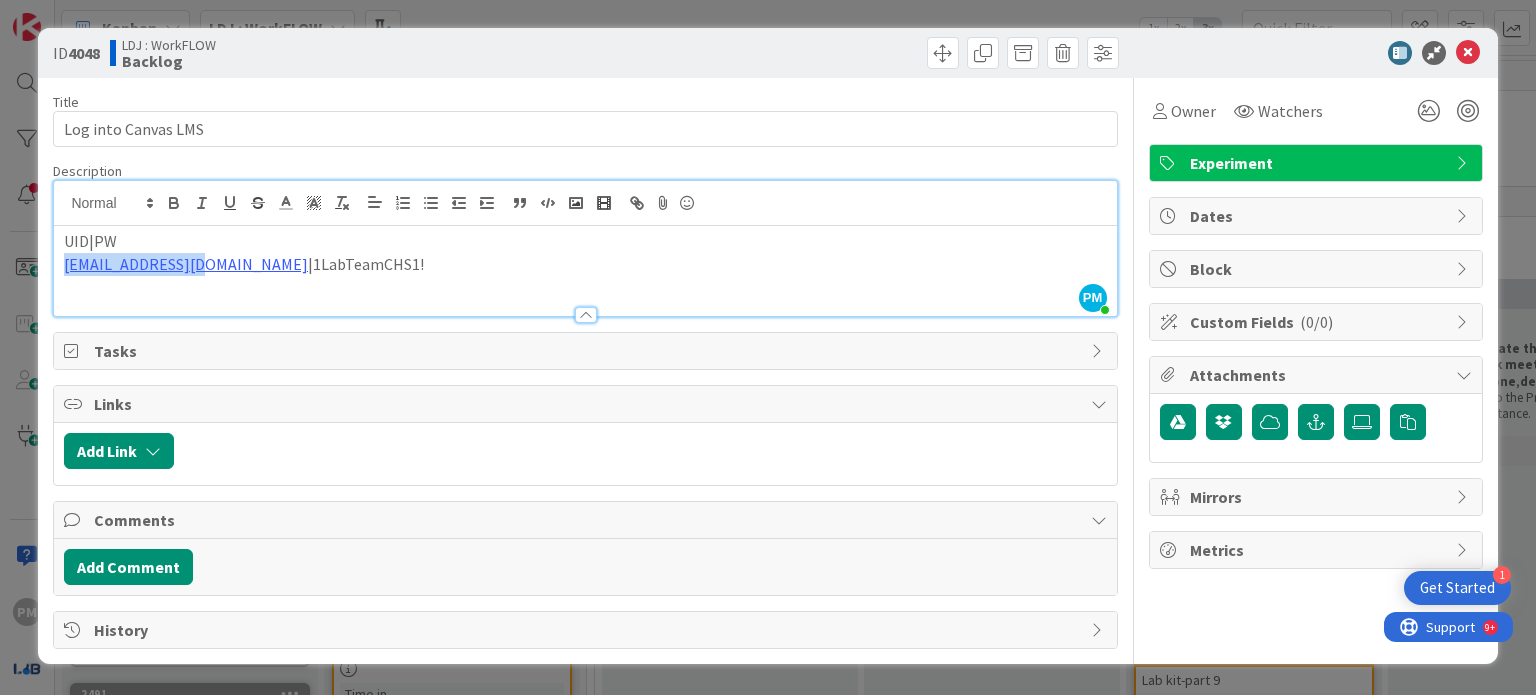 drag, startPoint x: 201, startPoint y: 265, endPoint x: 21, endPoint y: 254, distance: 180.3358 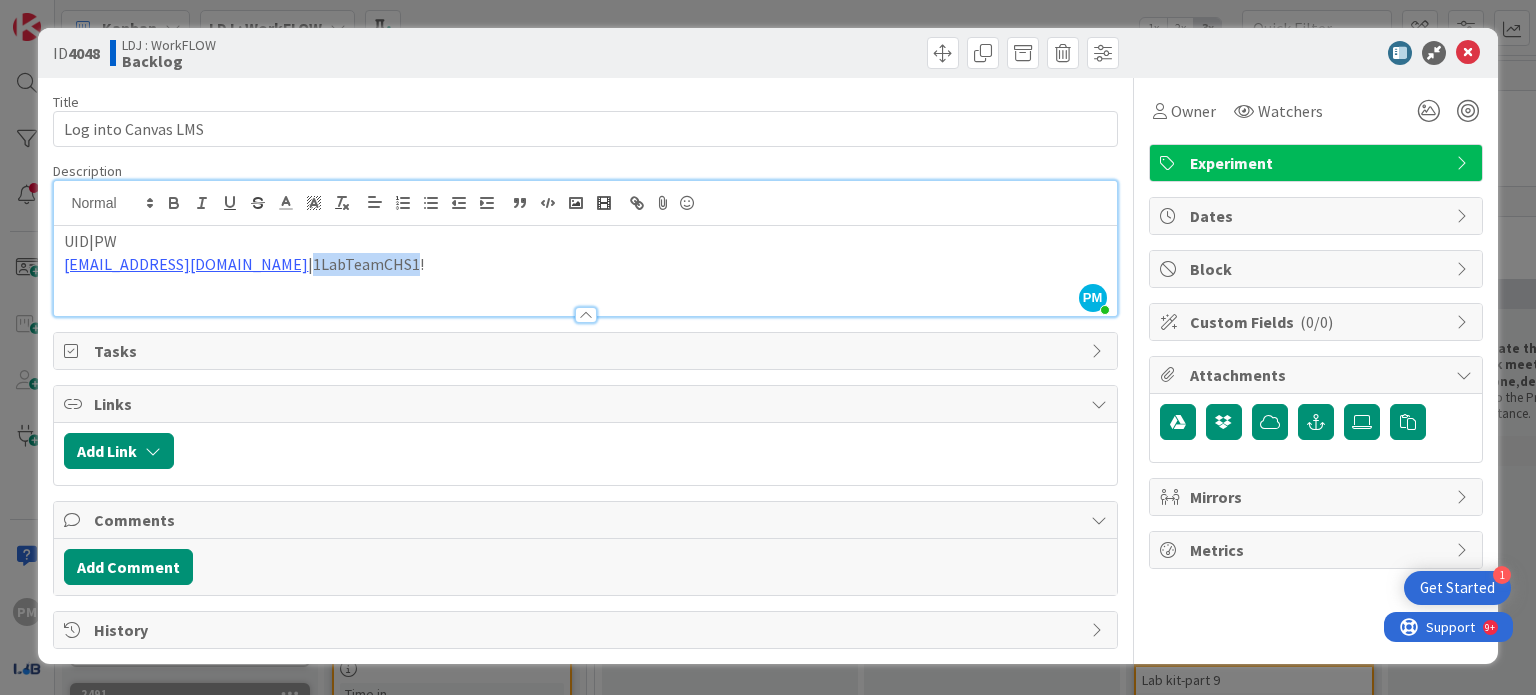 drag, startPoint x: 306, startPoint y: 262, endPoint x: 207, endPoint y: 256, distance: 99.18165 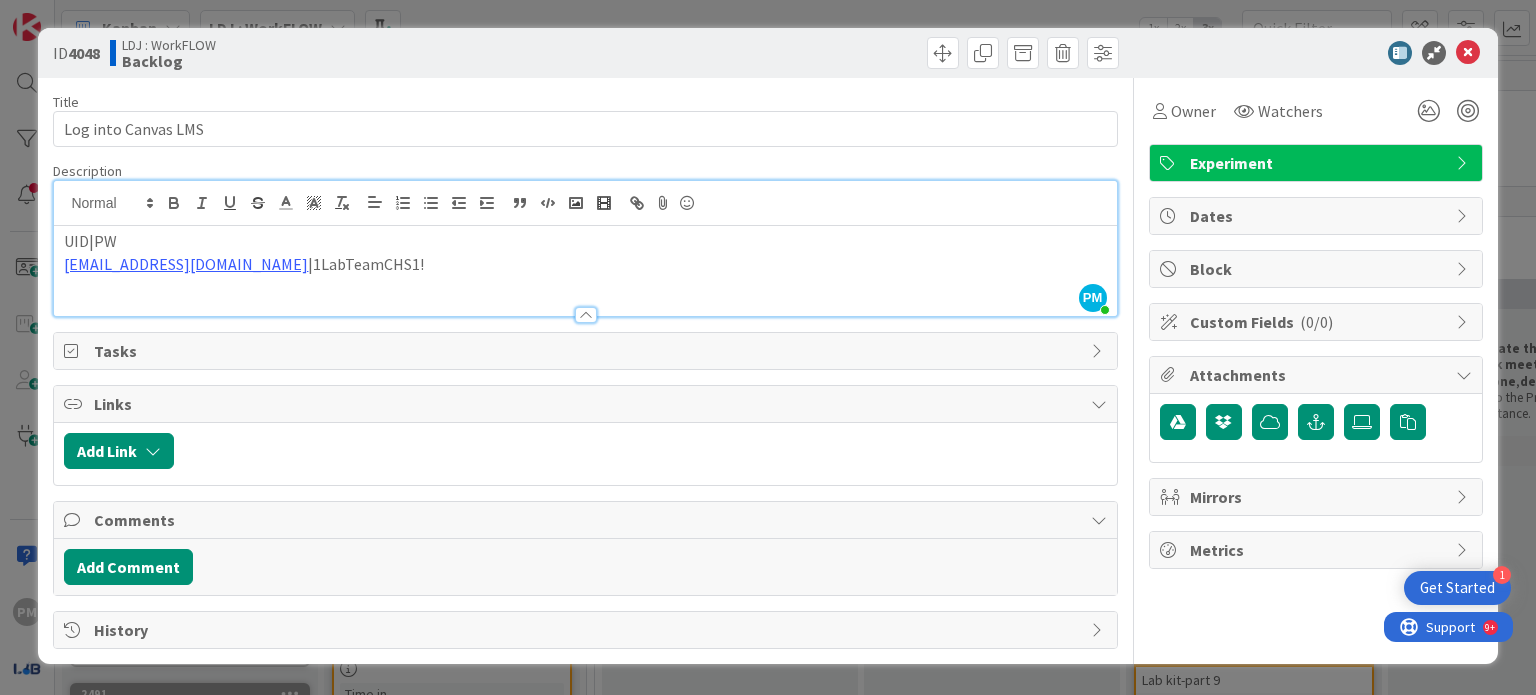 click on "[EMAIL_ADDRESS][DOMAIN_NAME] |1LabTeamCHS1!" at bounding box center (585, 264) 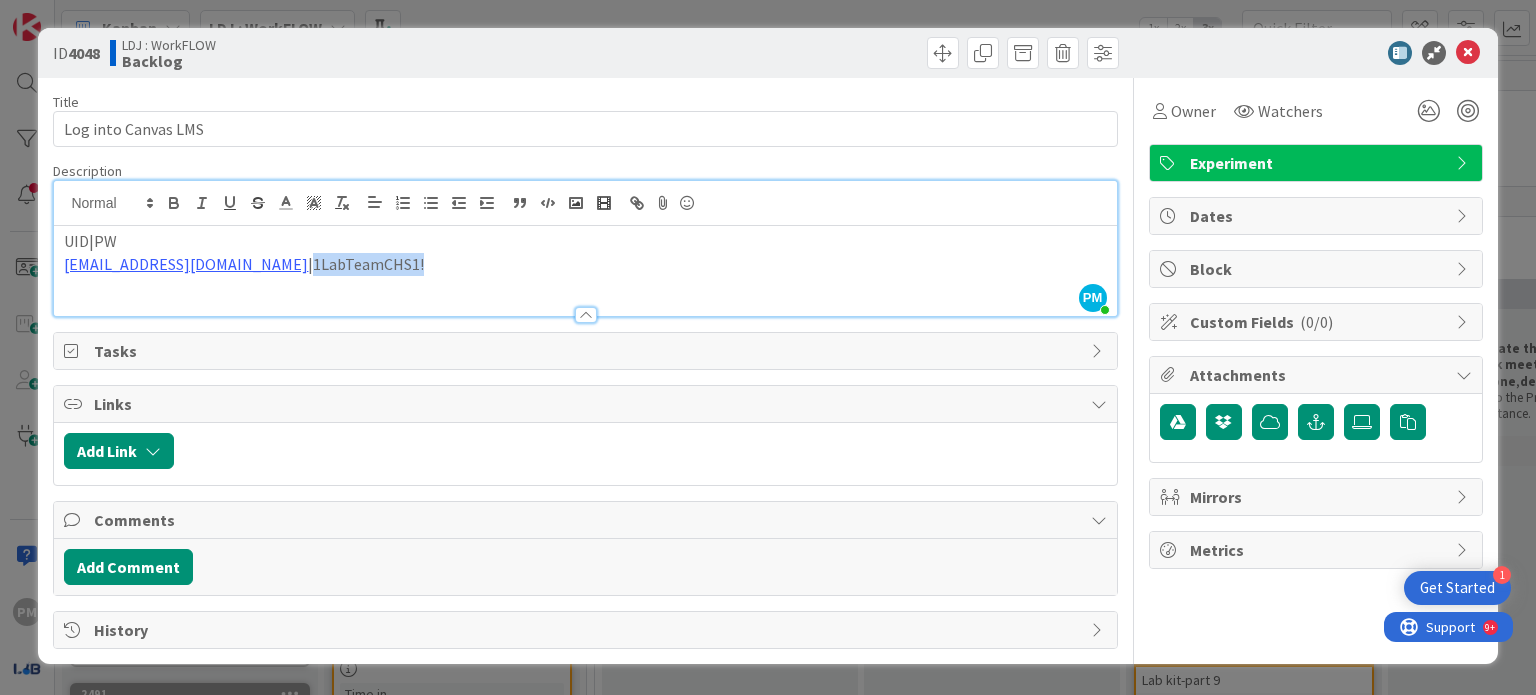drag, startPoint x: 329, startPoint y: 265, endPoint x: 205, endPoint y: 267, distance: 124.01613 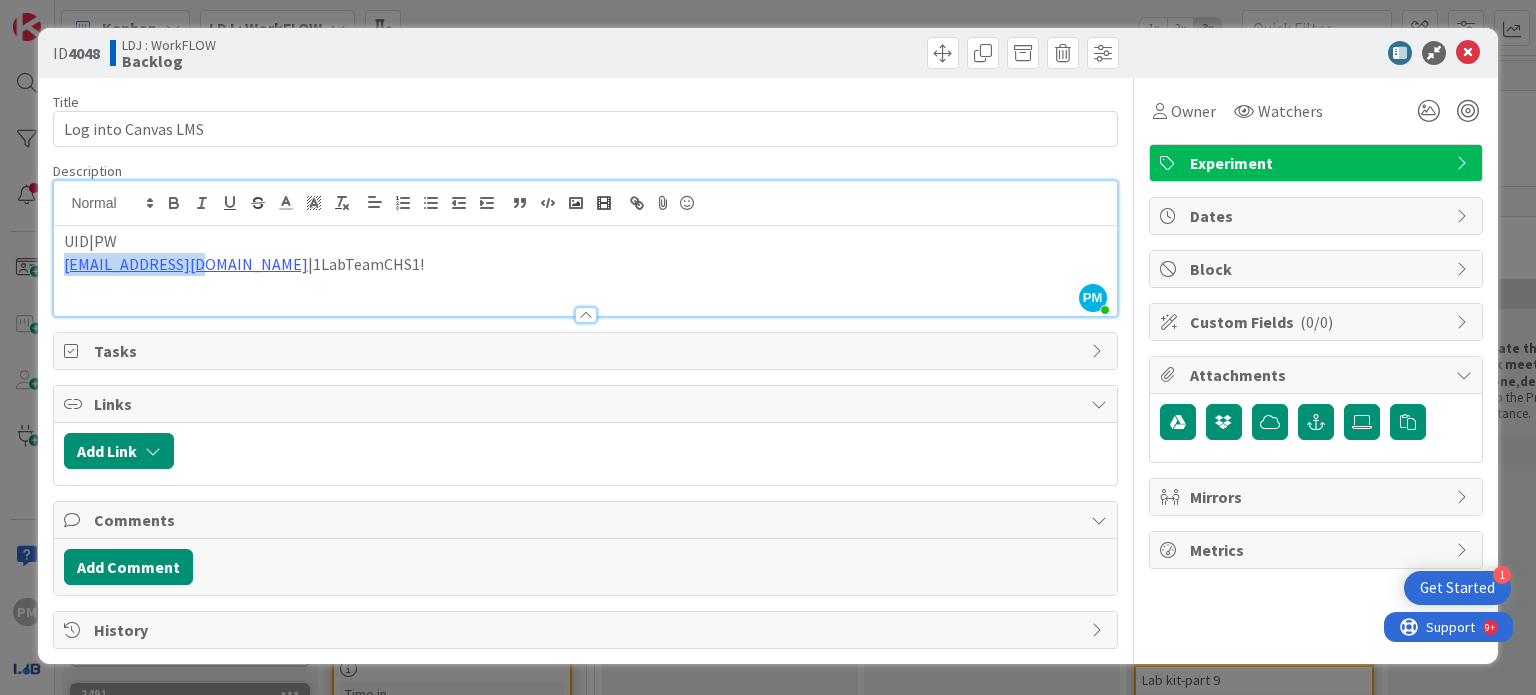 drag, startPoint x: 201, startPoint y: 265, endPoint x: 55, endPoint y: 258, distance: 146.16771 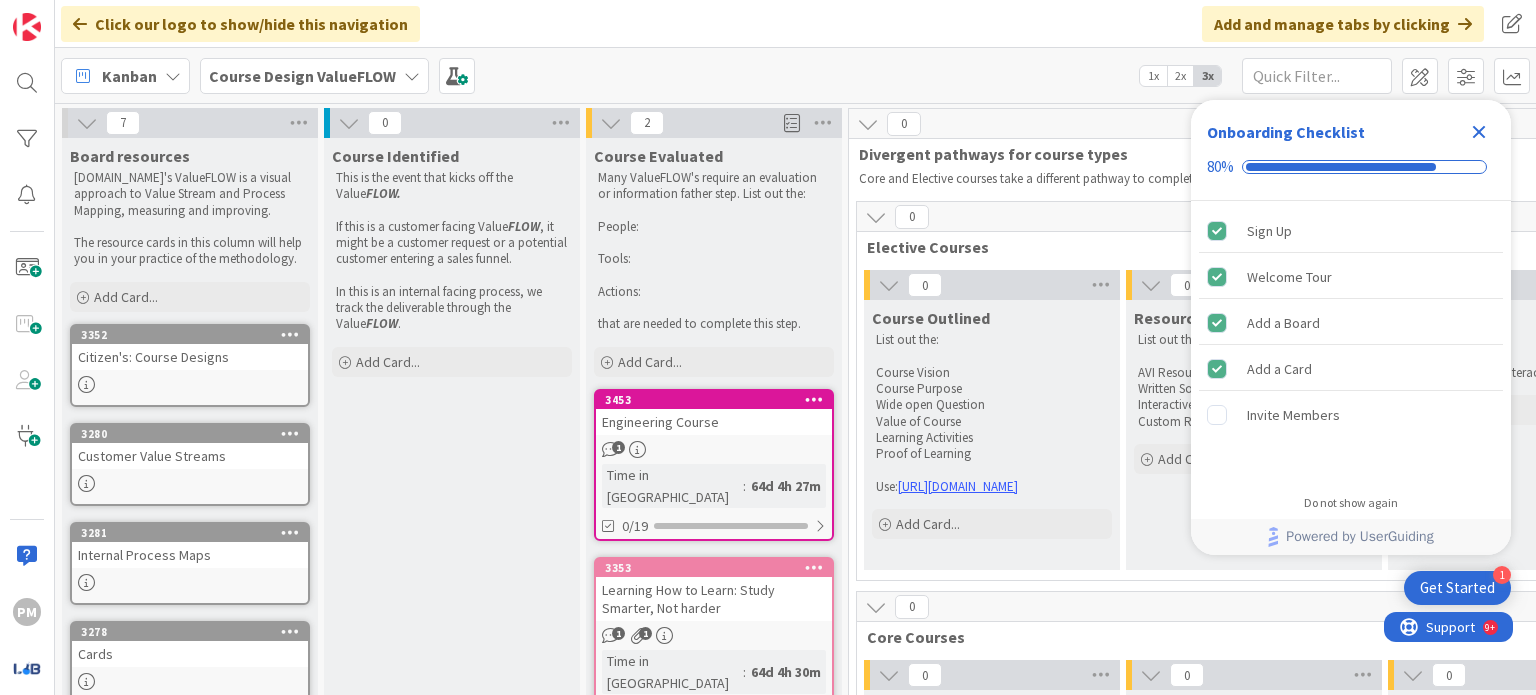 scroll, scrollTop: 0, scrollLeft: 0, axis: both 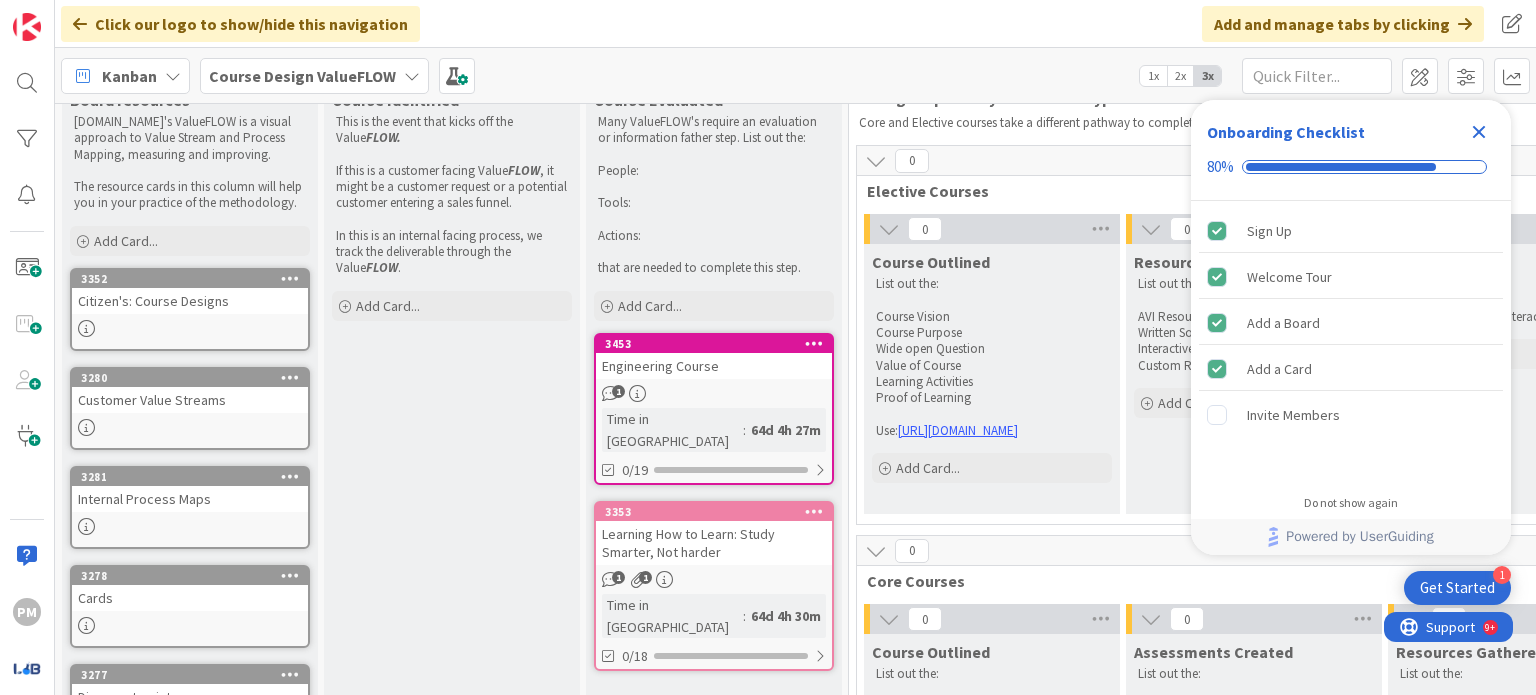 click 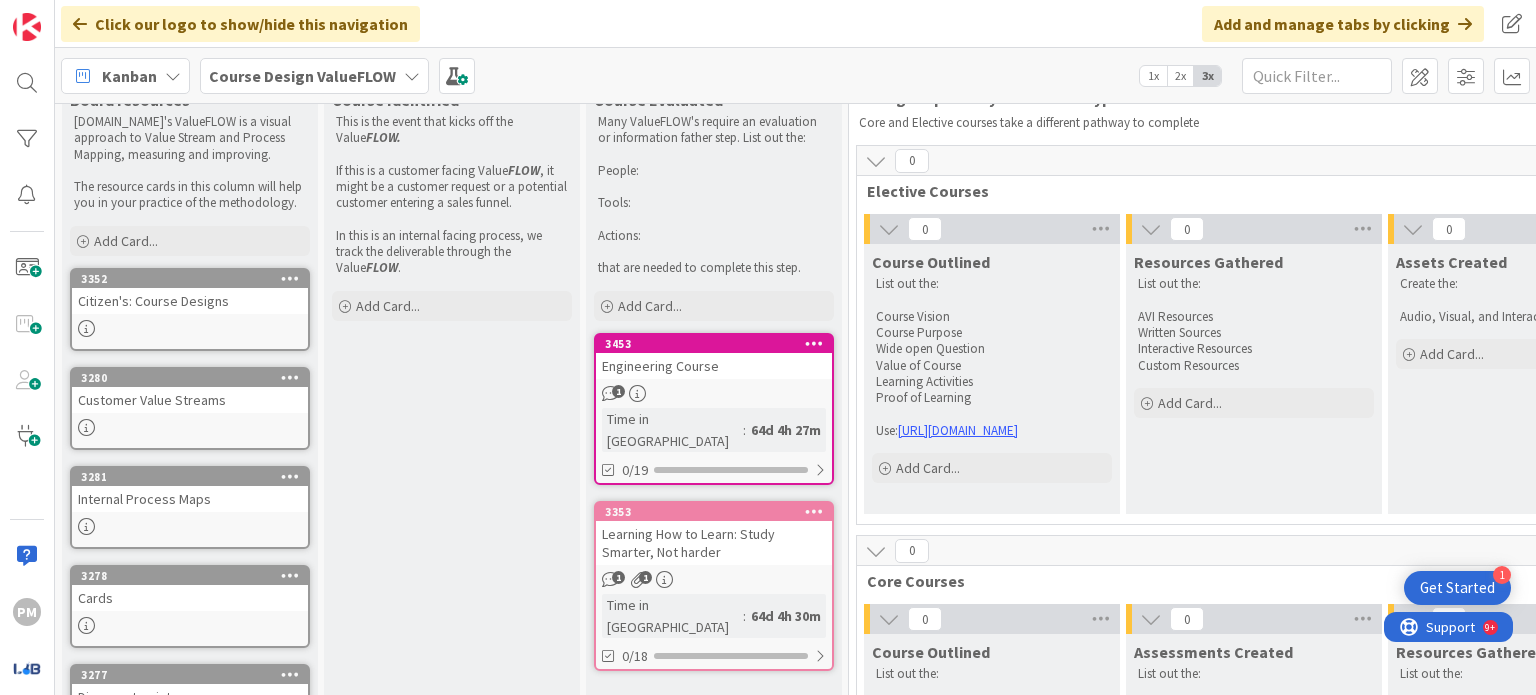 scroll, scrollTop: 0, scrollLeft: 0, axis: both 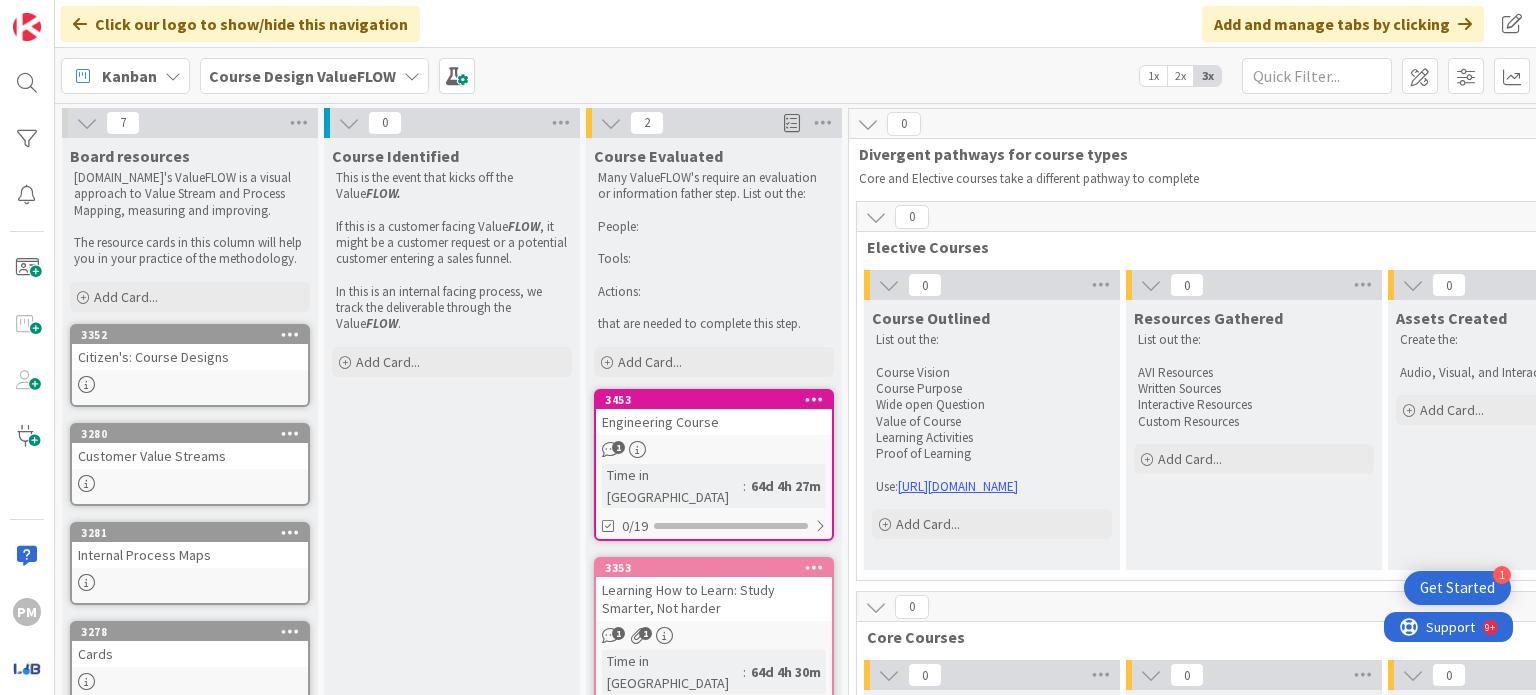 click on "Course Design ValueFLOW" at bounding box center (302, 76) 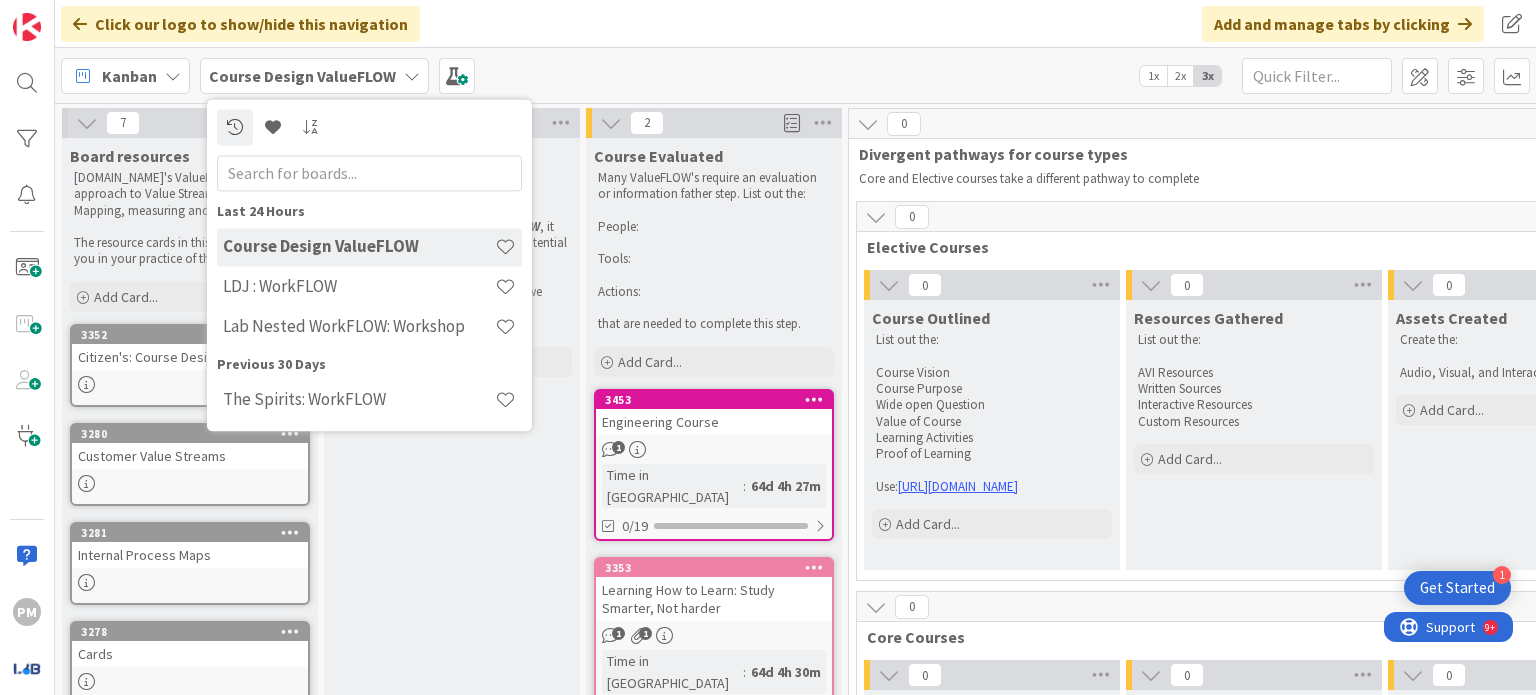 click on "Course Design ValueFLOW" at bounding box center [302, 76] 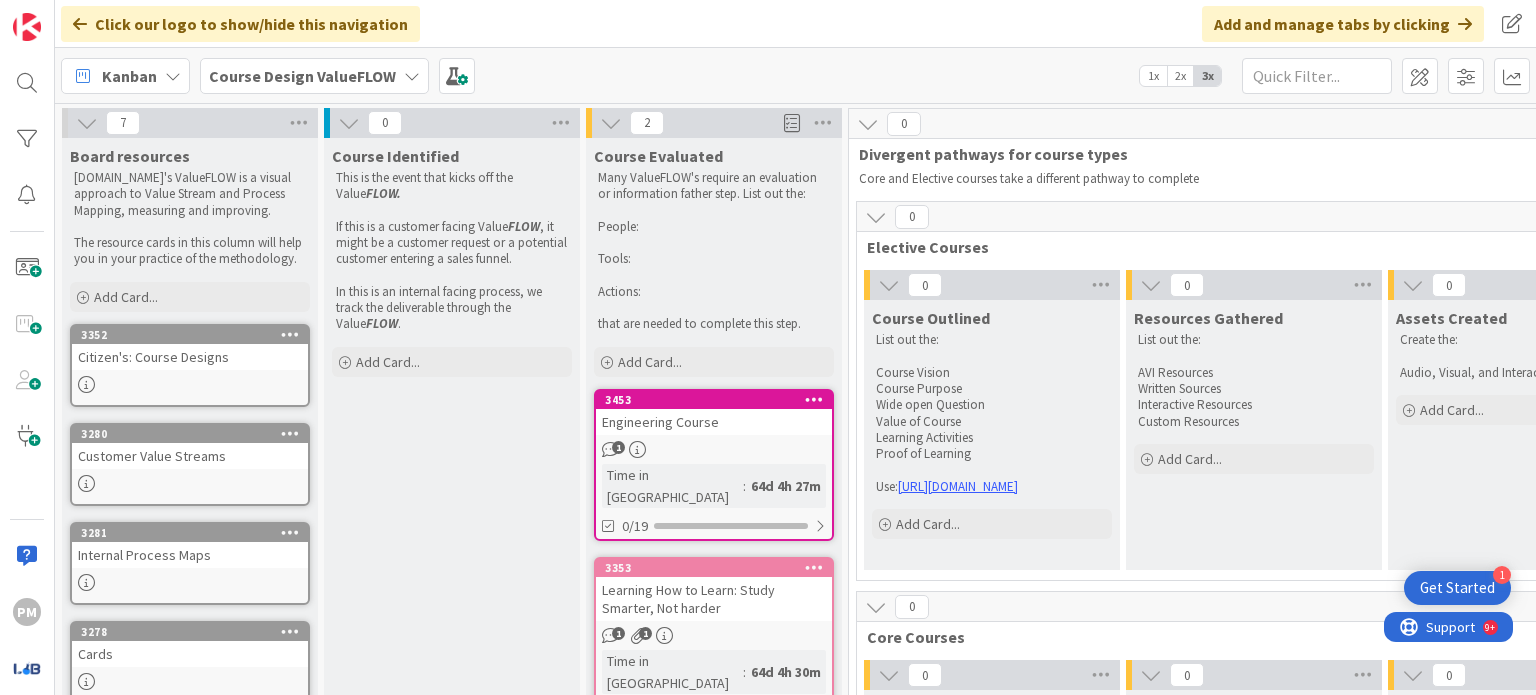 click on "Course Design ValueFLOW" at bounding box center [302, 76] 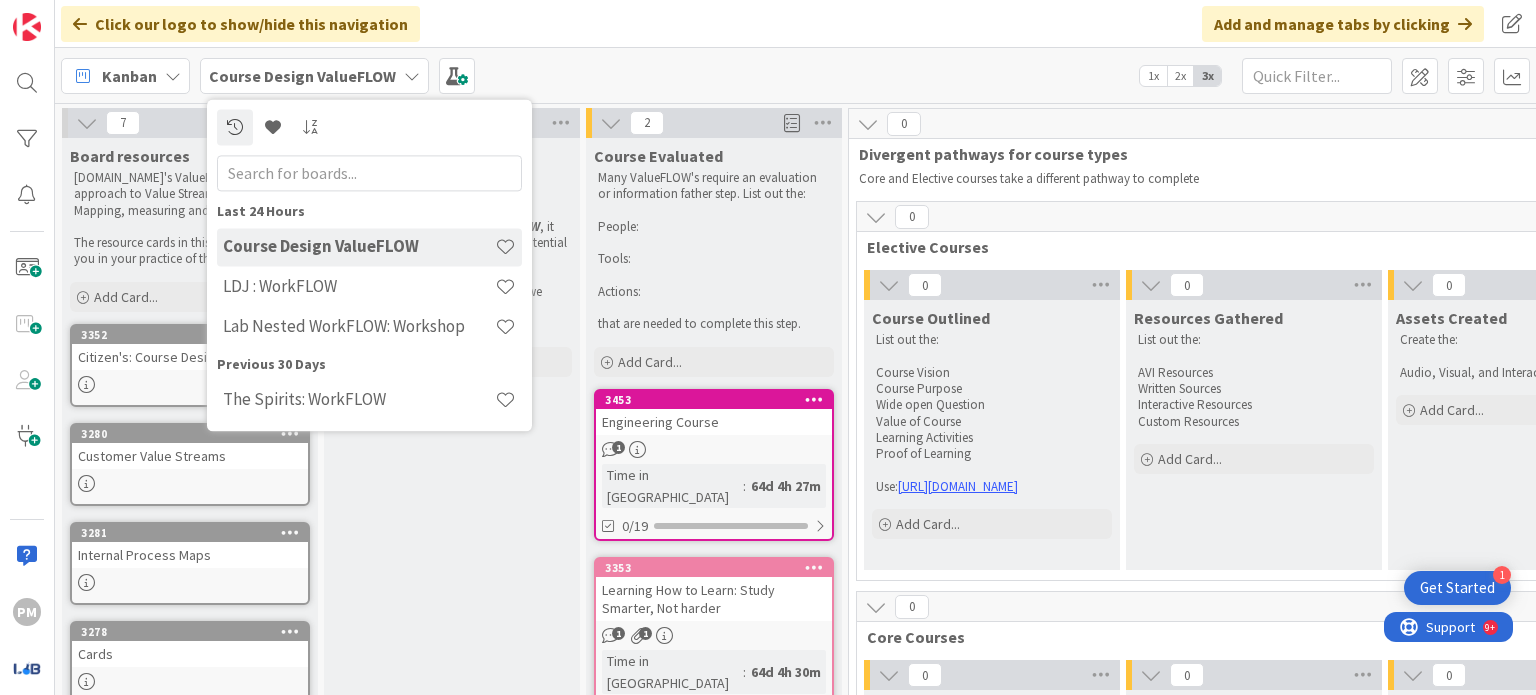 click on "Divergent pathways for course types" at bounding box center (1377, 154) 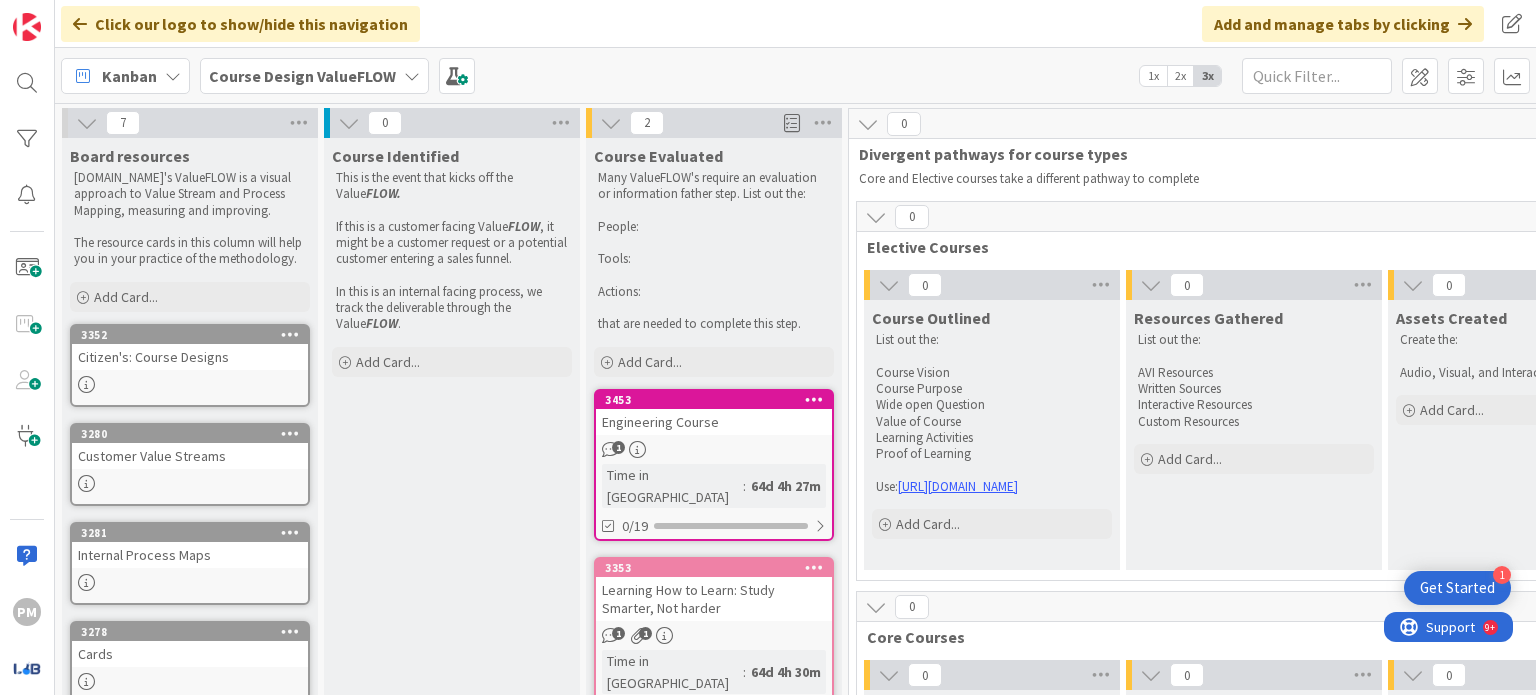 scroll, scrollTop: 192, scrollLeft: 0, axis: vertical 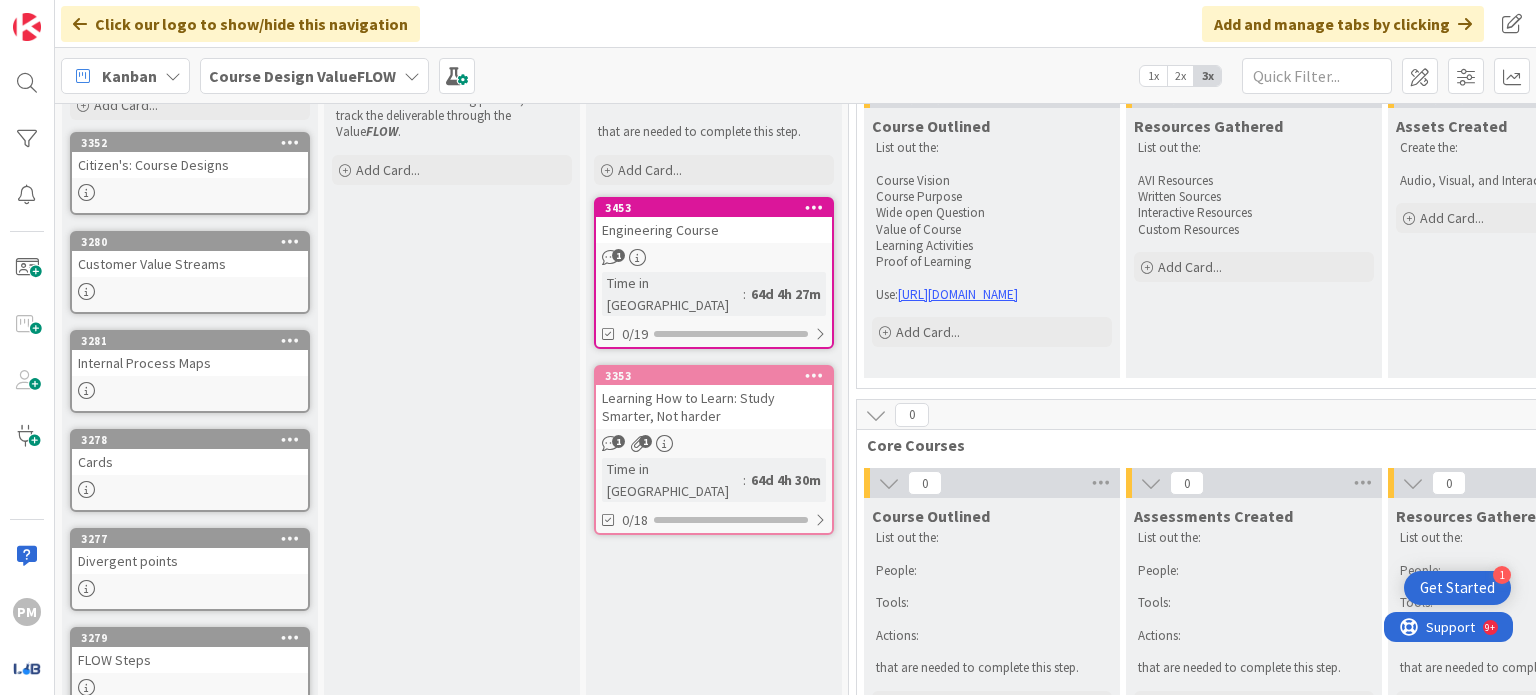 click on "1" at bounding box center [714, 257] 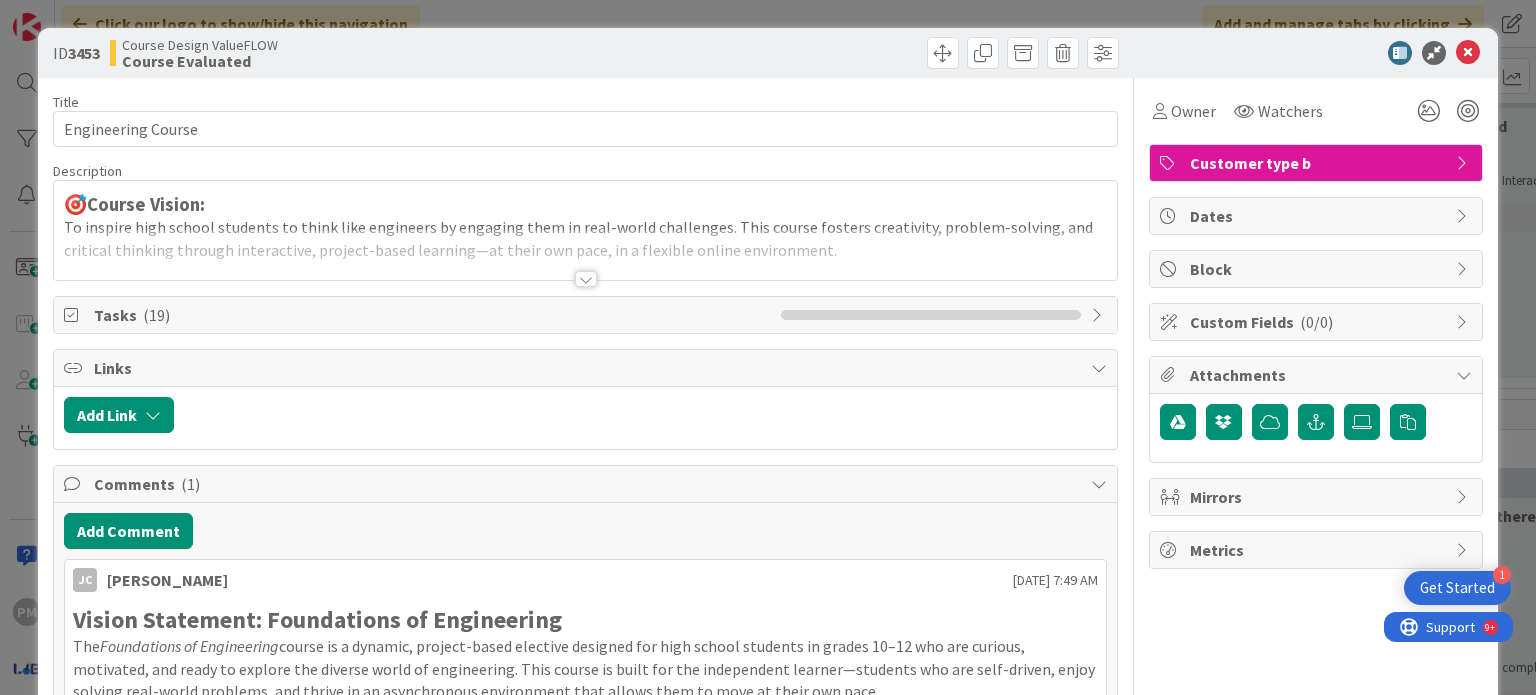 scroll, scrollTop: 448, scrollLeft: 0, axis: vertical 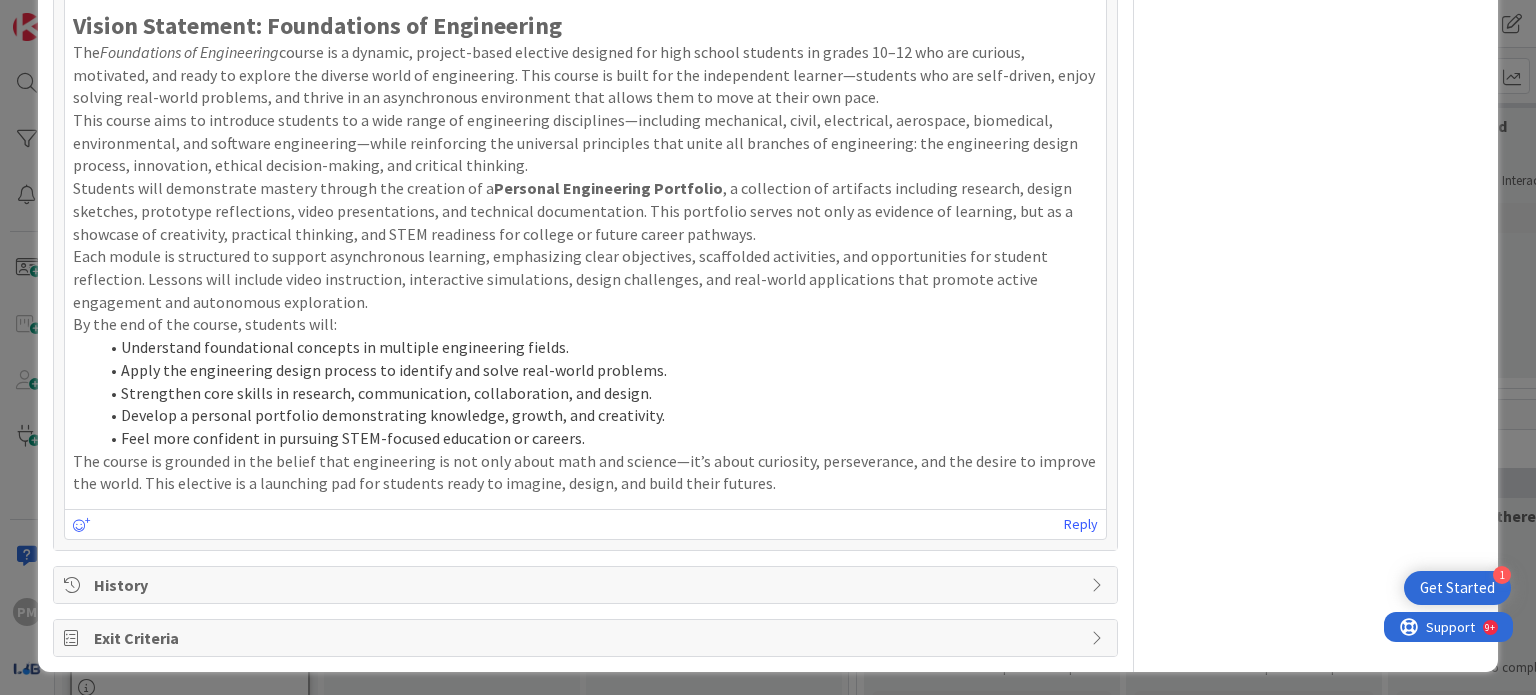click on "History" at bounding box center [587, 585] 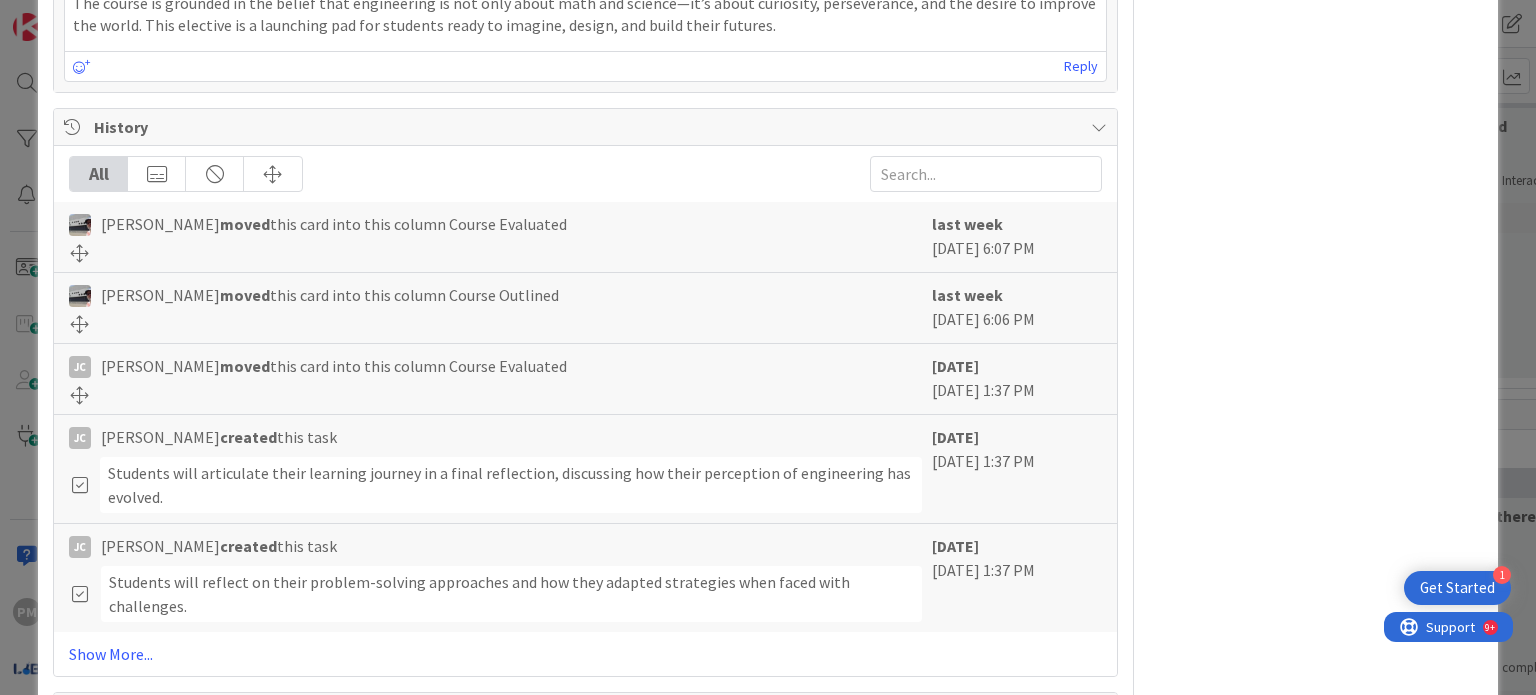 scroll, scrollTop: 1124, scrollLeft: 0, axis: vertical 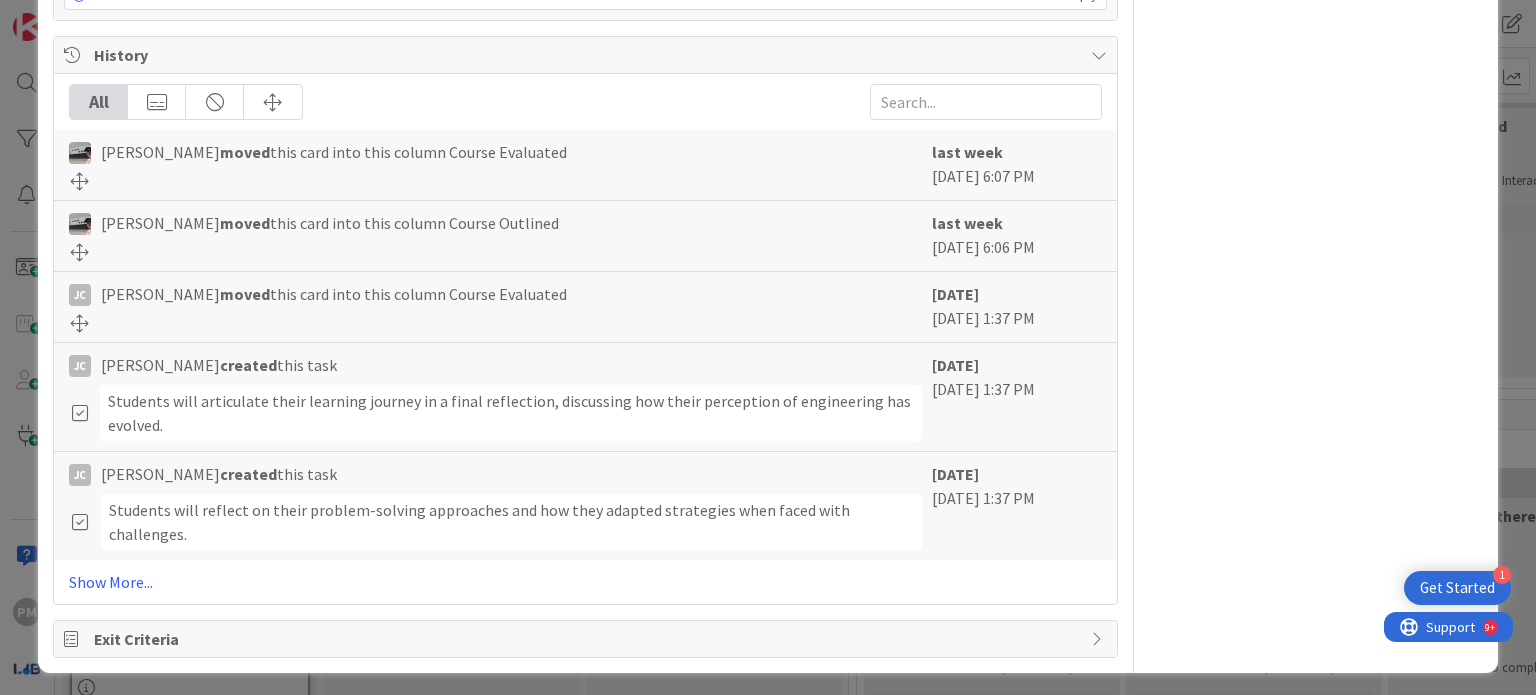 click on "Title 18 / 128 Engineering Course Description PM   Prerak Modi just joined 🎯  Course Vision: To inspire high school students to think like engineers by engaging them in real-world challenges. This course fosters creativity, problem-solving, and critical thinking through interactive, project-based learning—at their own pace, in a flexible online environment. 🌟  Course Design Principles: Student-Centered and Self-Paced: Activities are designed to encourage autonomy and self-directed learning, with multiple entry points based on prior knowledge and interests. Project-Based and Real-World: Students learn engineering concepts by actively solving practical problems. Accessible and Inclusive: Uses free EdTech tools like Tinkercad, PhET Simulations, Google Workspace, Canva, and SketchUp to support hands-on learning. Collaborative Opportunities: Although asynchronous, students are encouraged to engage through discussion boards and peer feedback using platforms like Canva. ✅  Learning Outcomes (Qualitative) ." at bounding box center (585, -194) 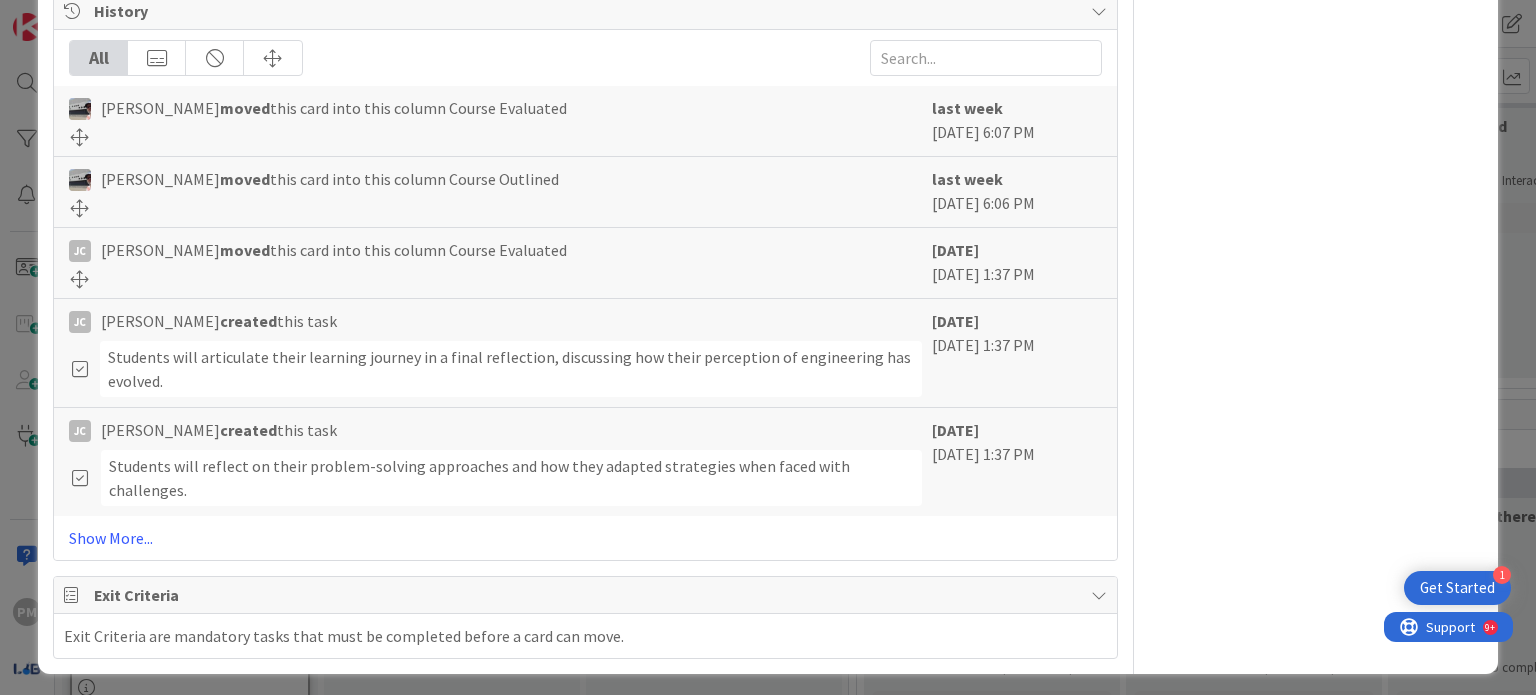 scroll, scrollTop: 0, scrollLeft: 0, axis: both 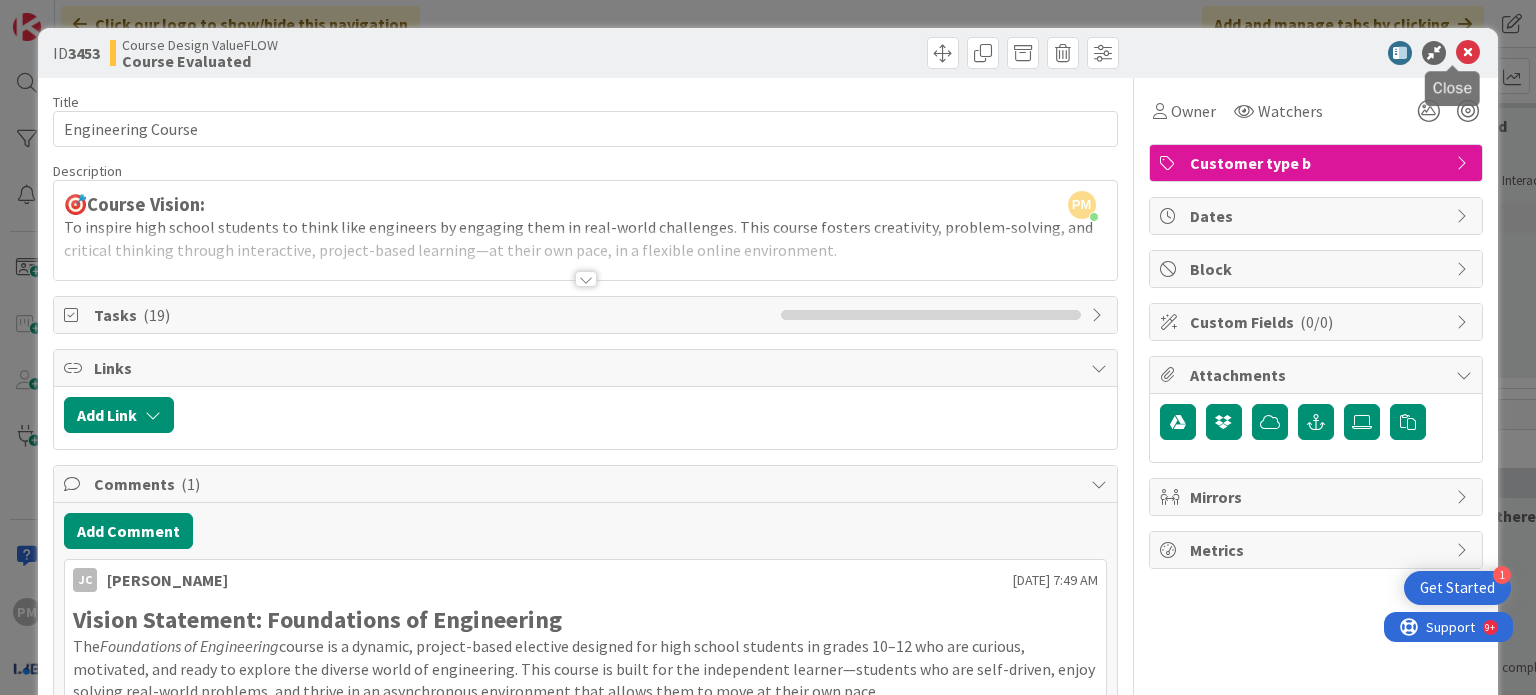 click at bounding box center [1468, 53] 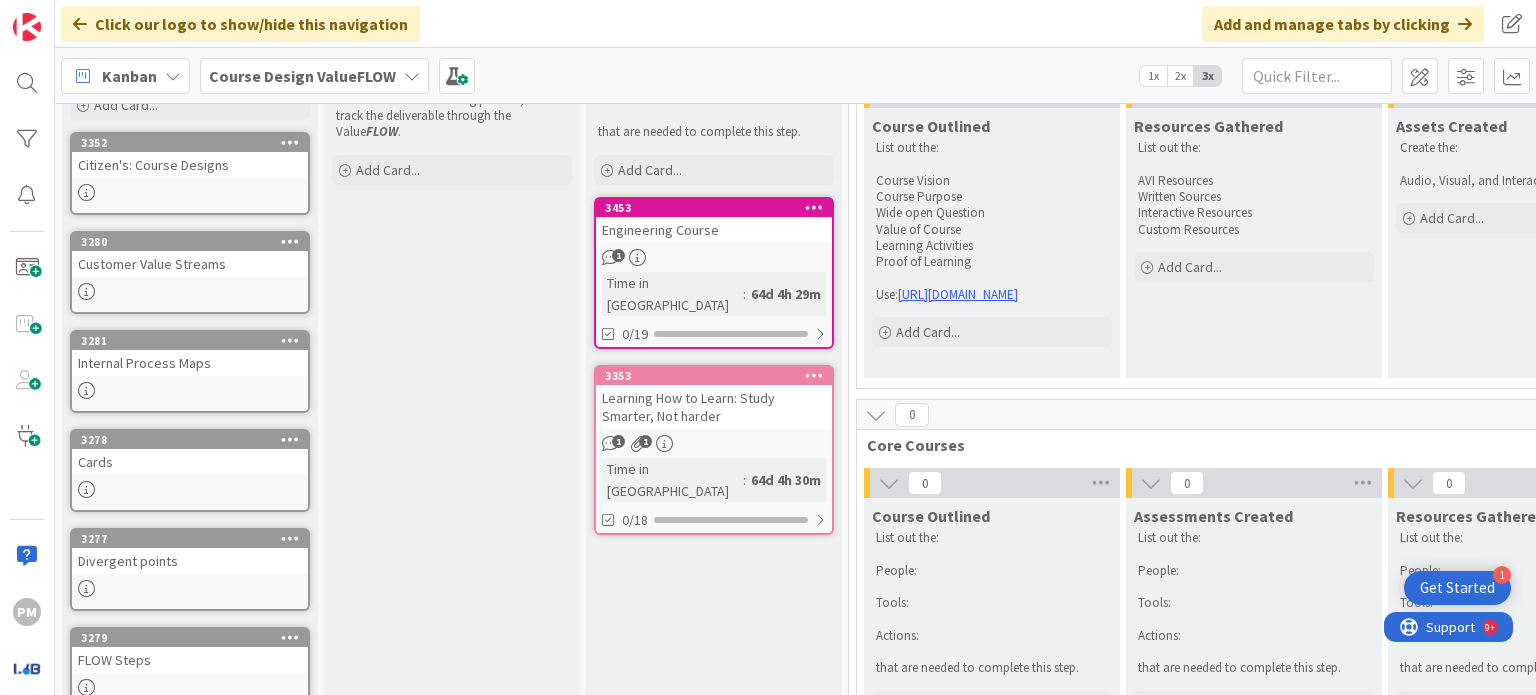 scroll, scrollTop: 0, scrollLeft: 0, axis: both 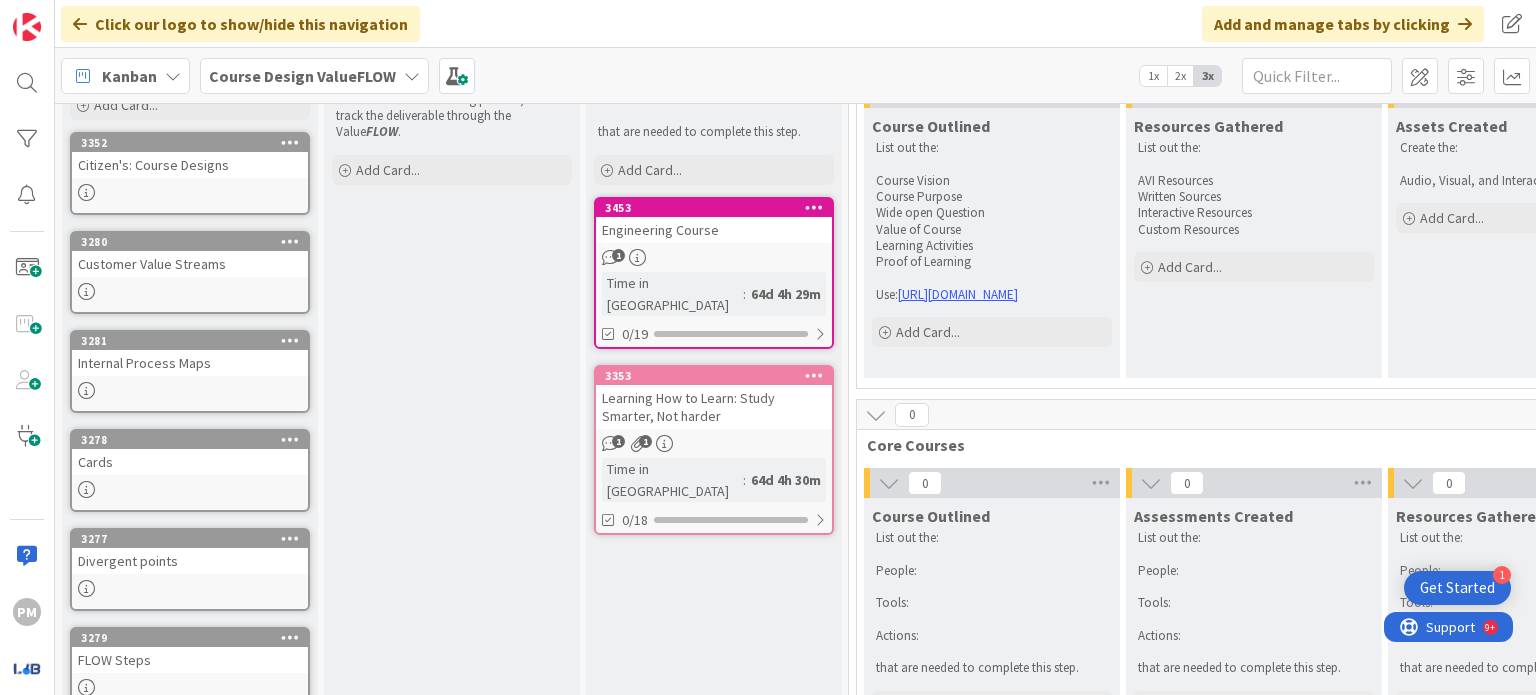 click on "Learning How to Learn: Study Smarter, Not harder" at bounding box center [714, 407] 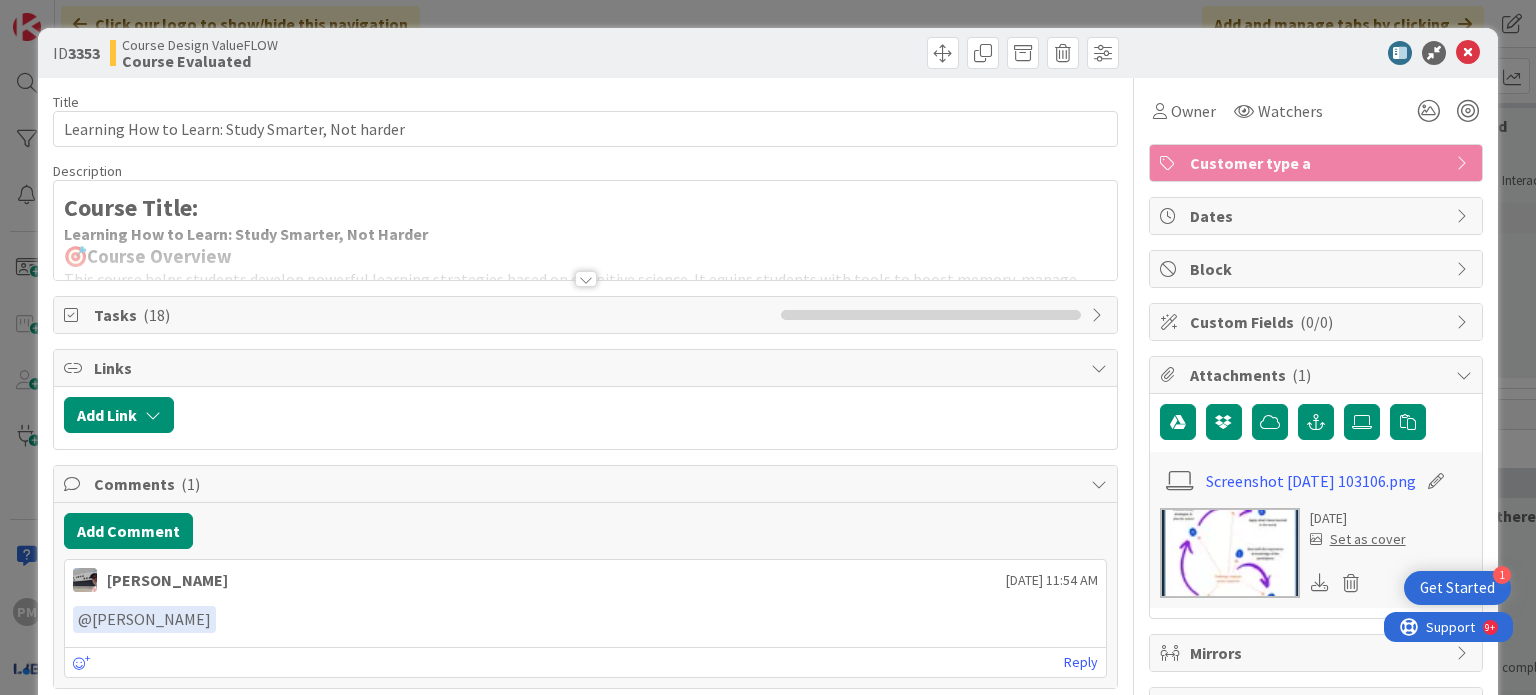 scroll, scrollTop: 0, scrollLeft: 0, axis: both 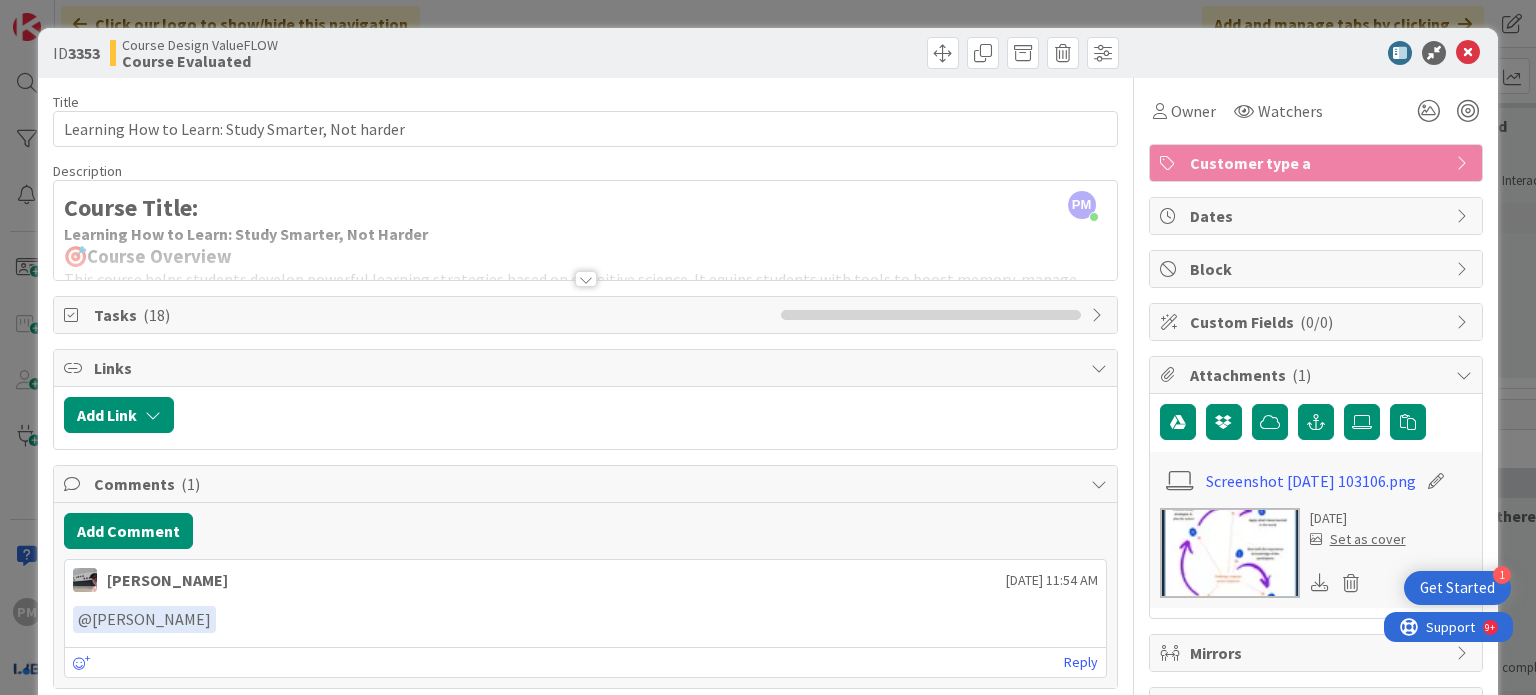 click at bounding box center [586, 279] 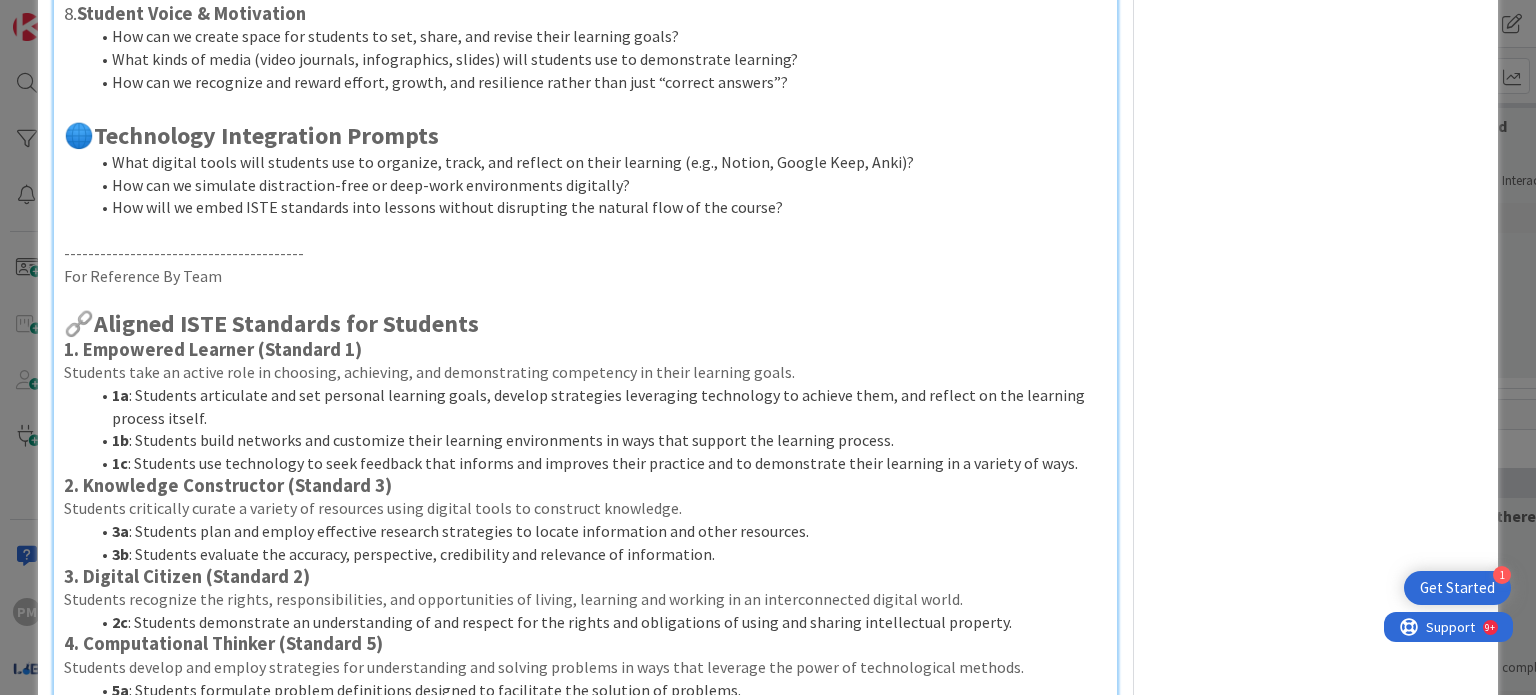 scroll, scrollTop: 2262, scrollLeft: 0, axis: vertical 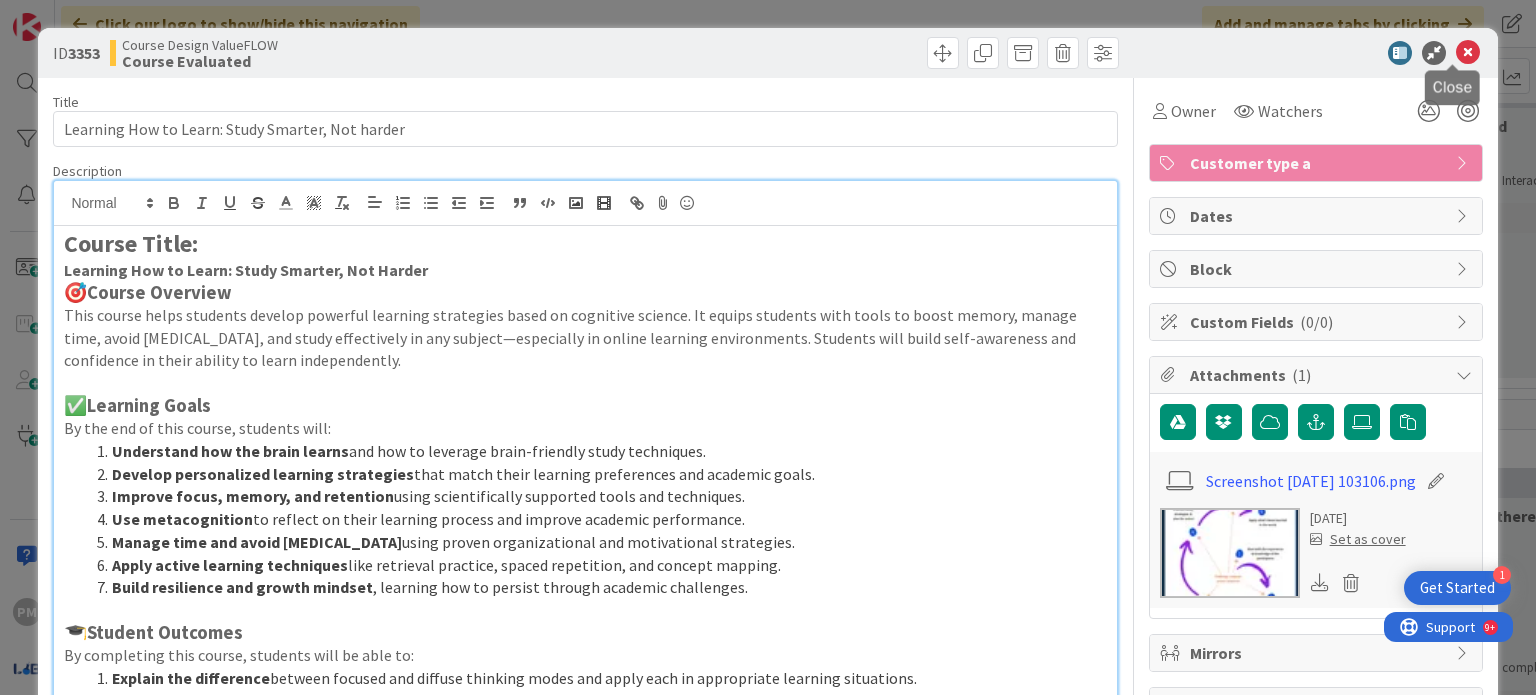 click at bounding box center [1468, 53] 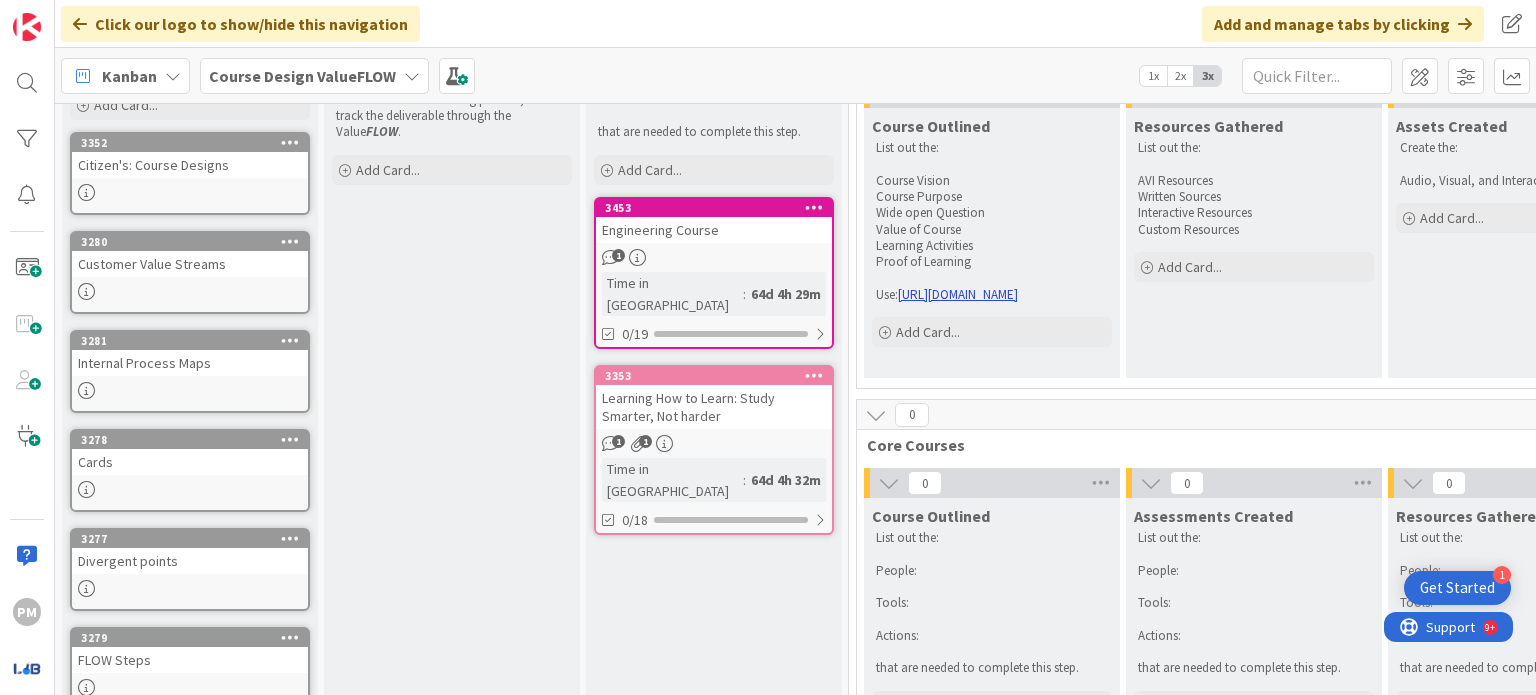 scroll, scrollTop: 0, scrollLeft: 0, axis: both 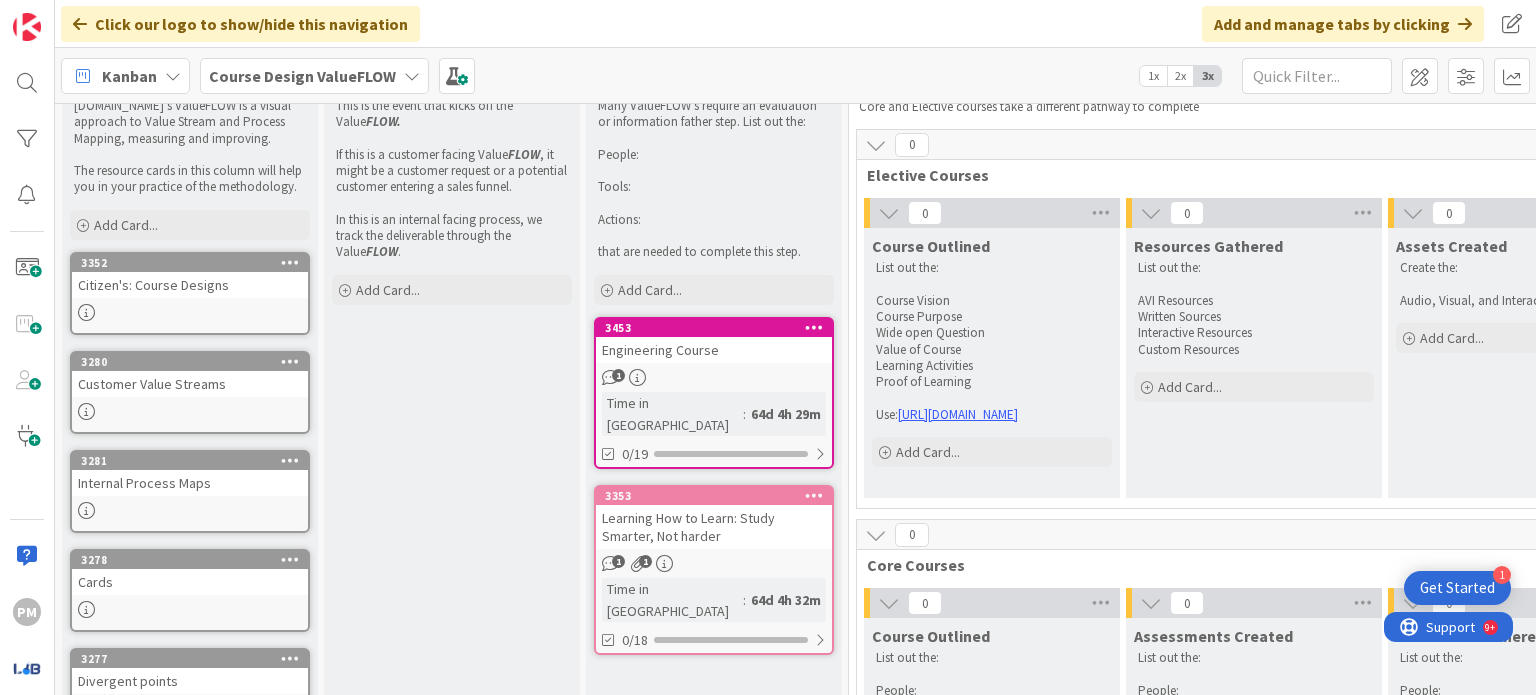 click on "Engineering Course" at bounding box center (714, 350) 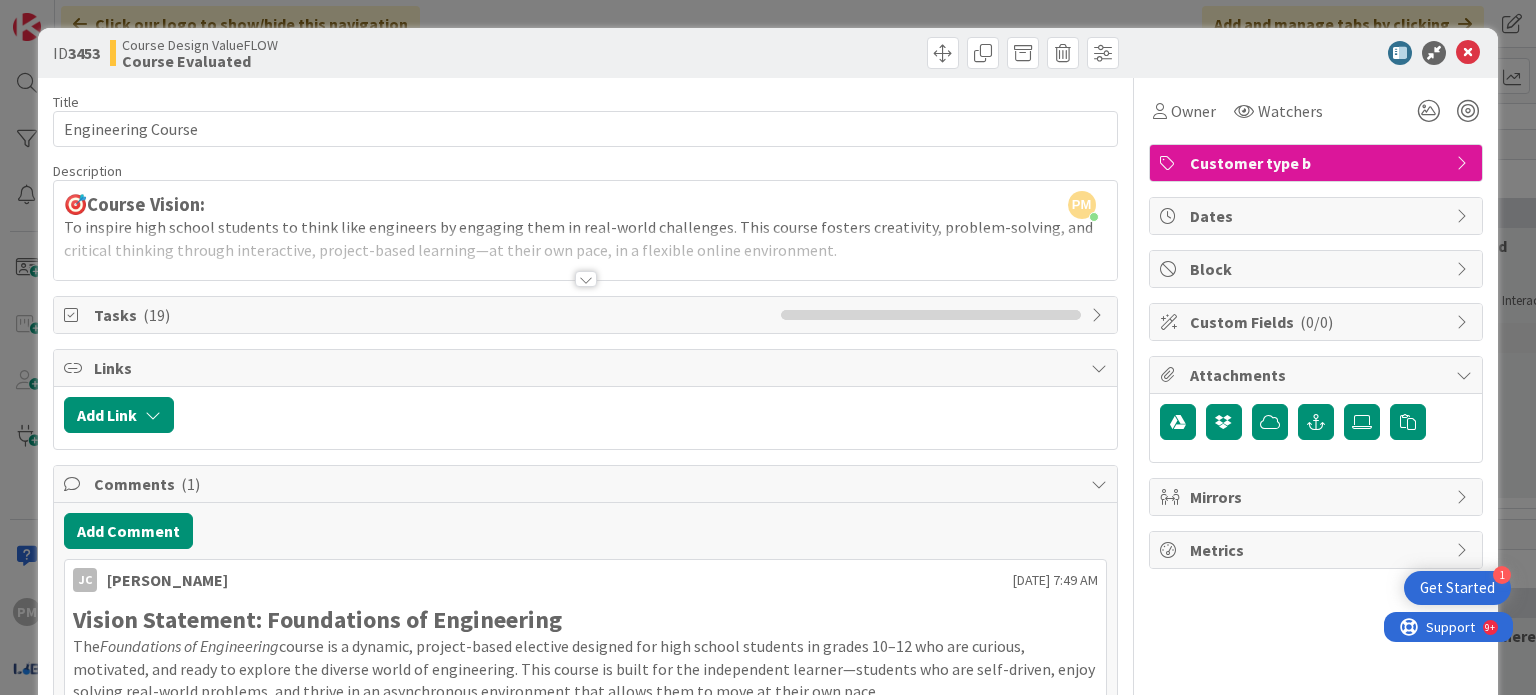 scroll, scrollTop: 0, scrollLeft: 0, axis: both 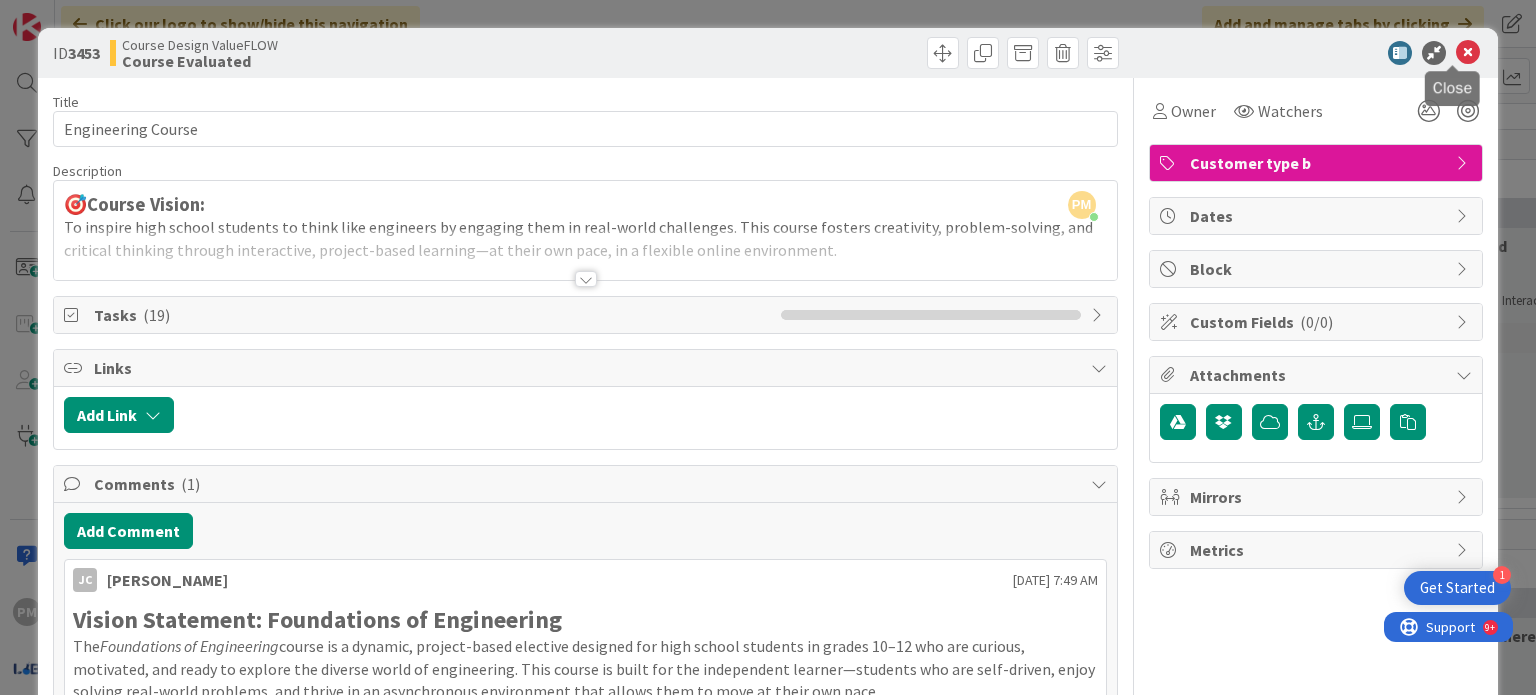 click at bounding box center [1468, 53] 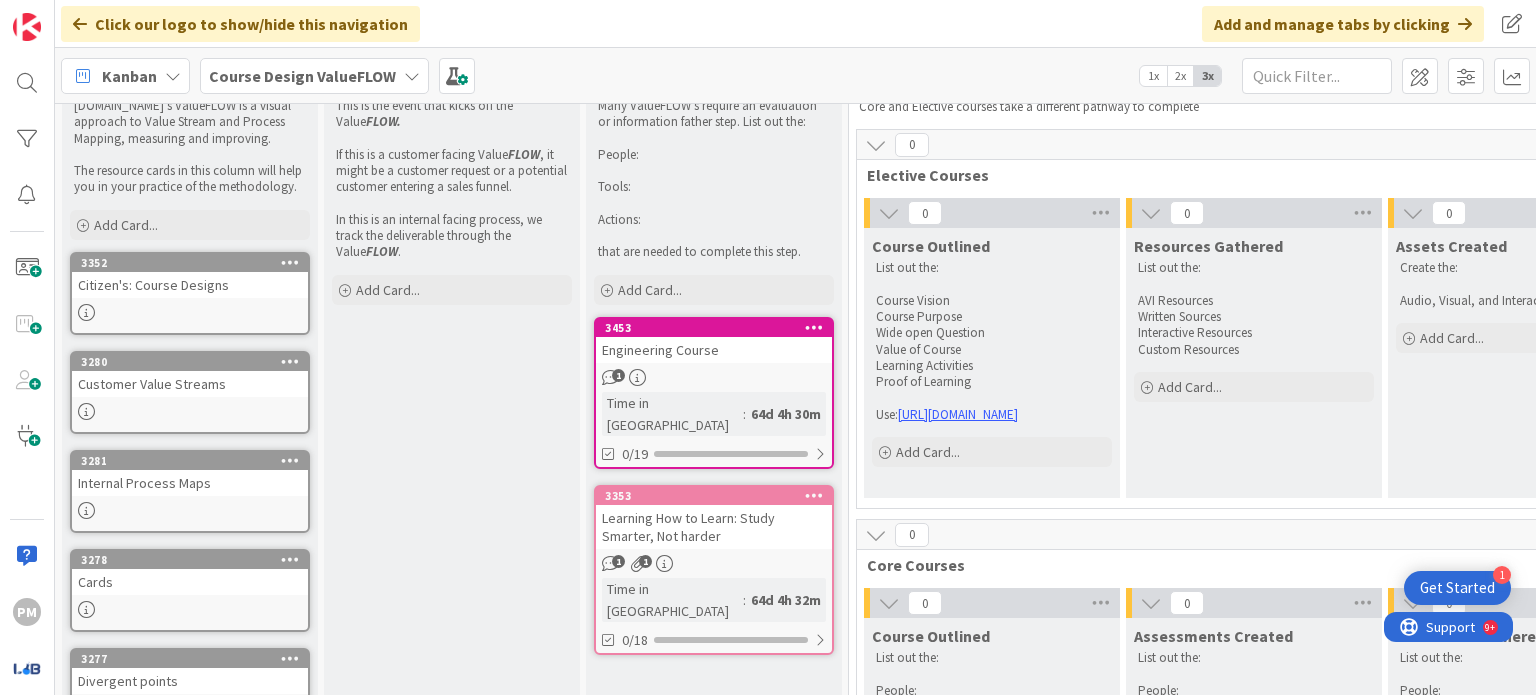 click on "1" at bounding box center [714, 377] 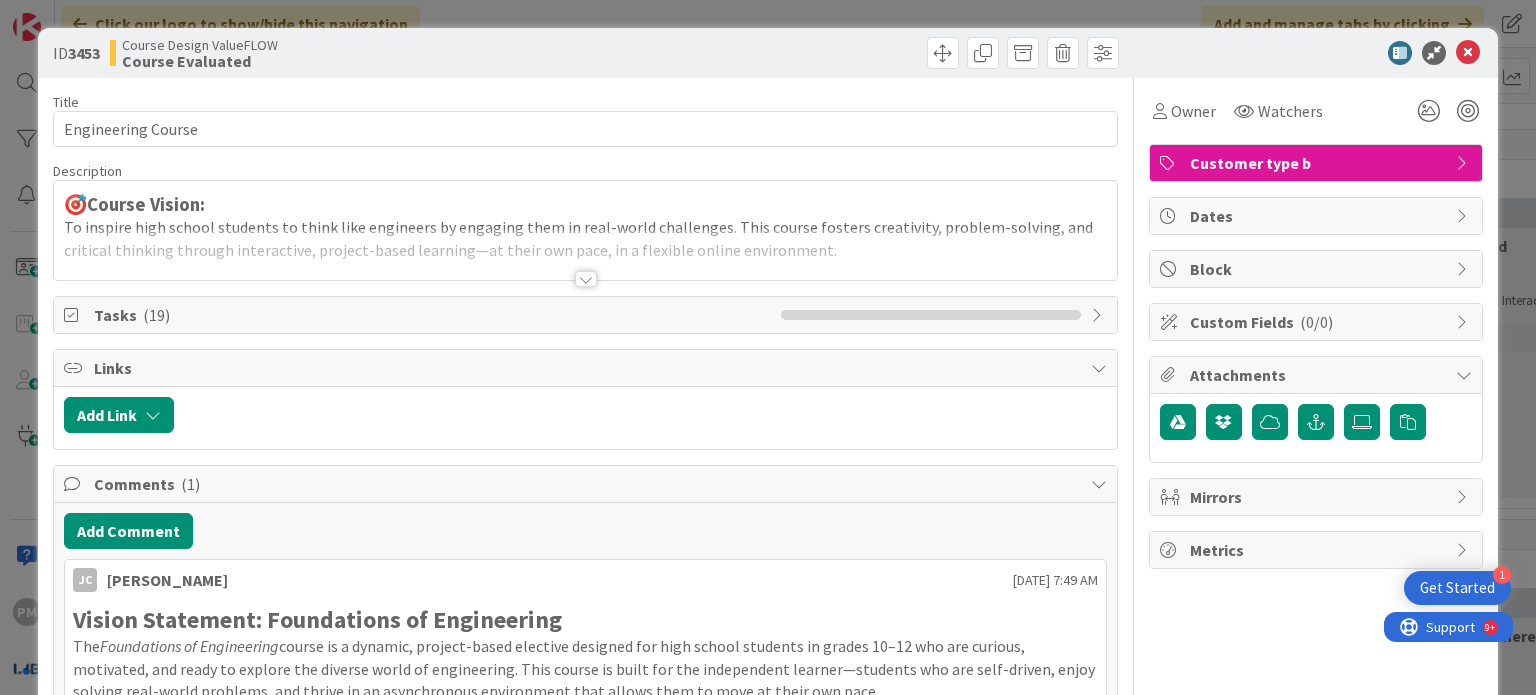 scroll, scrollTop: 0, scrollLeft: 0, axis: both 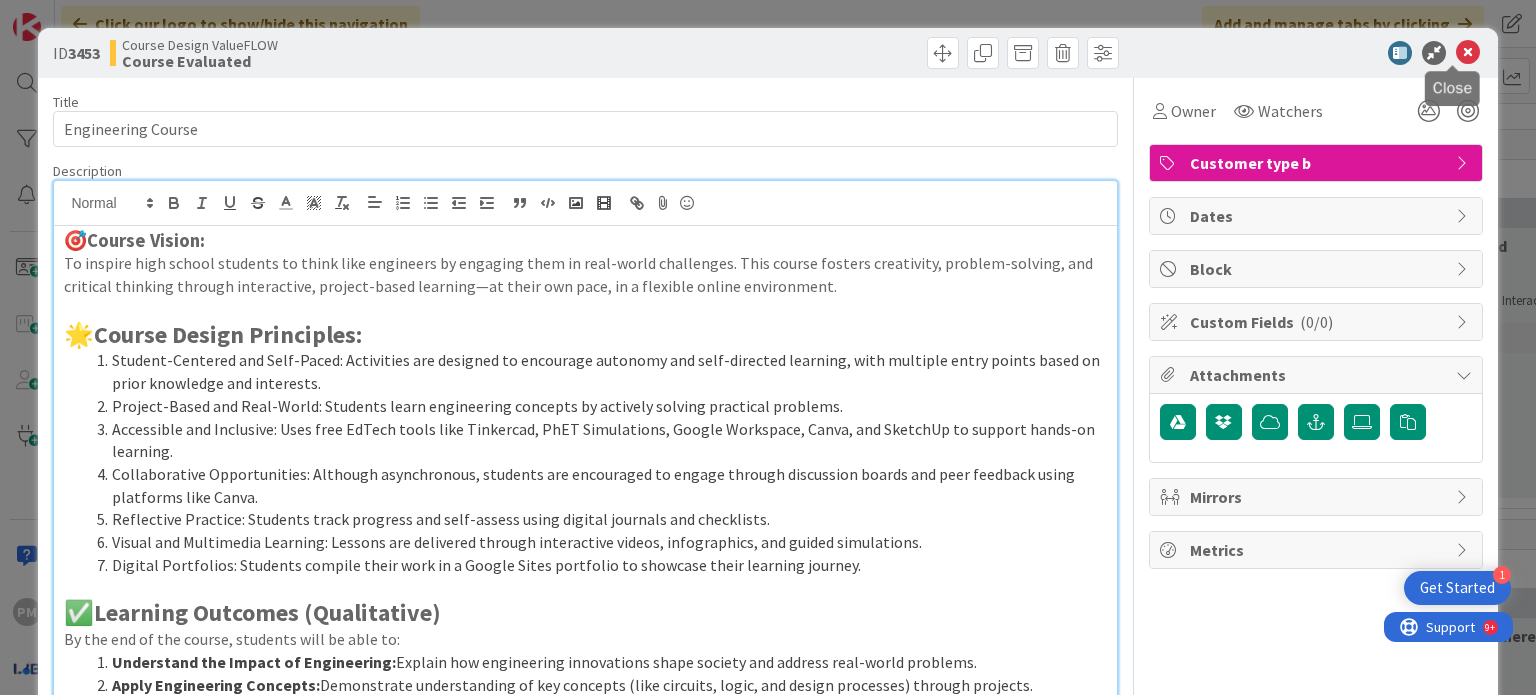 click at bounding box center (1468, 53) 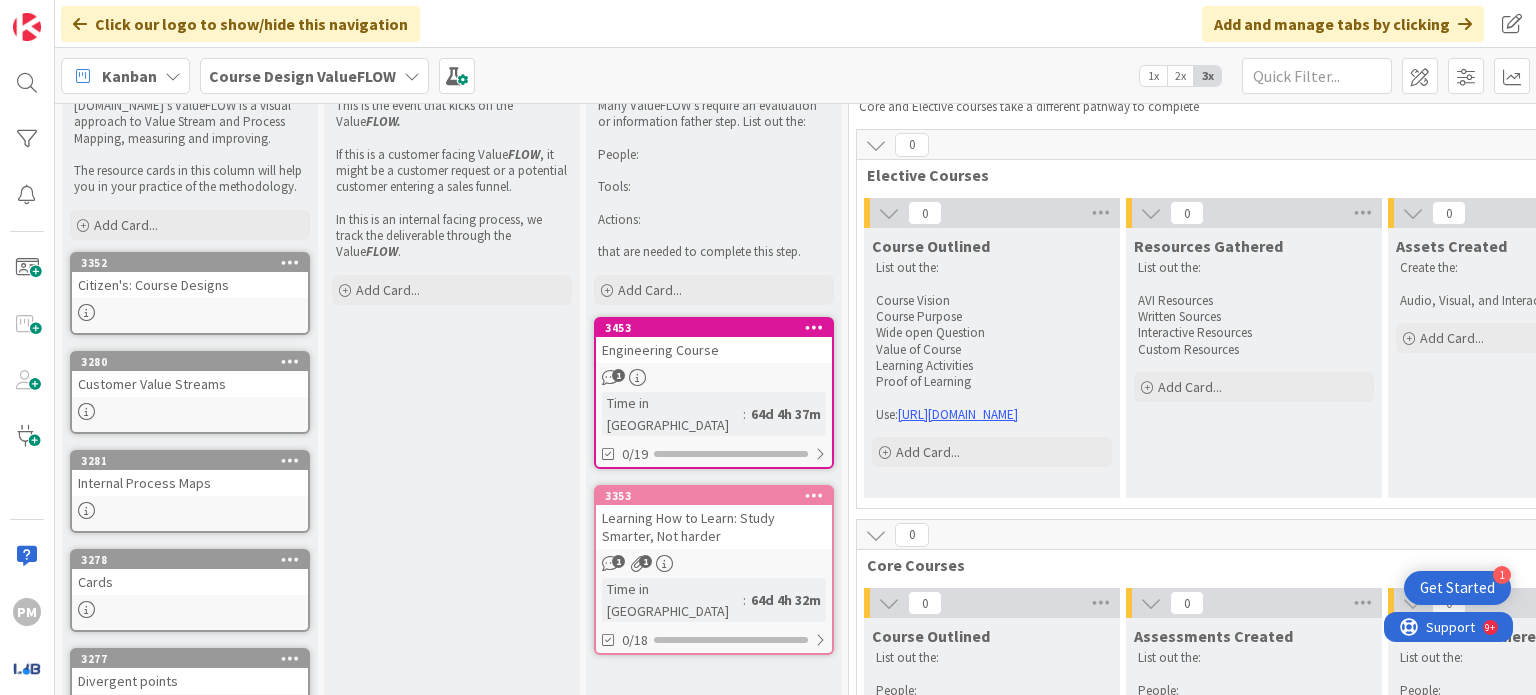 scroll, scrollTop: 0, scrollLeft: 0, axis: both 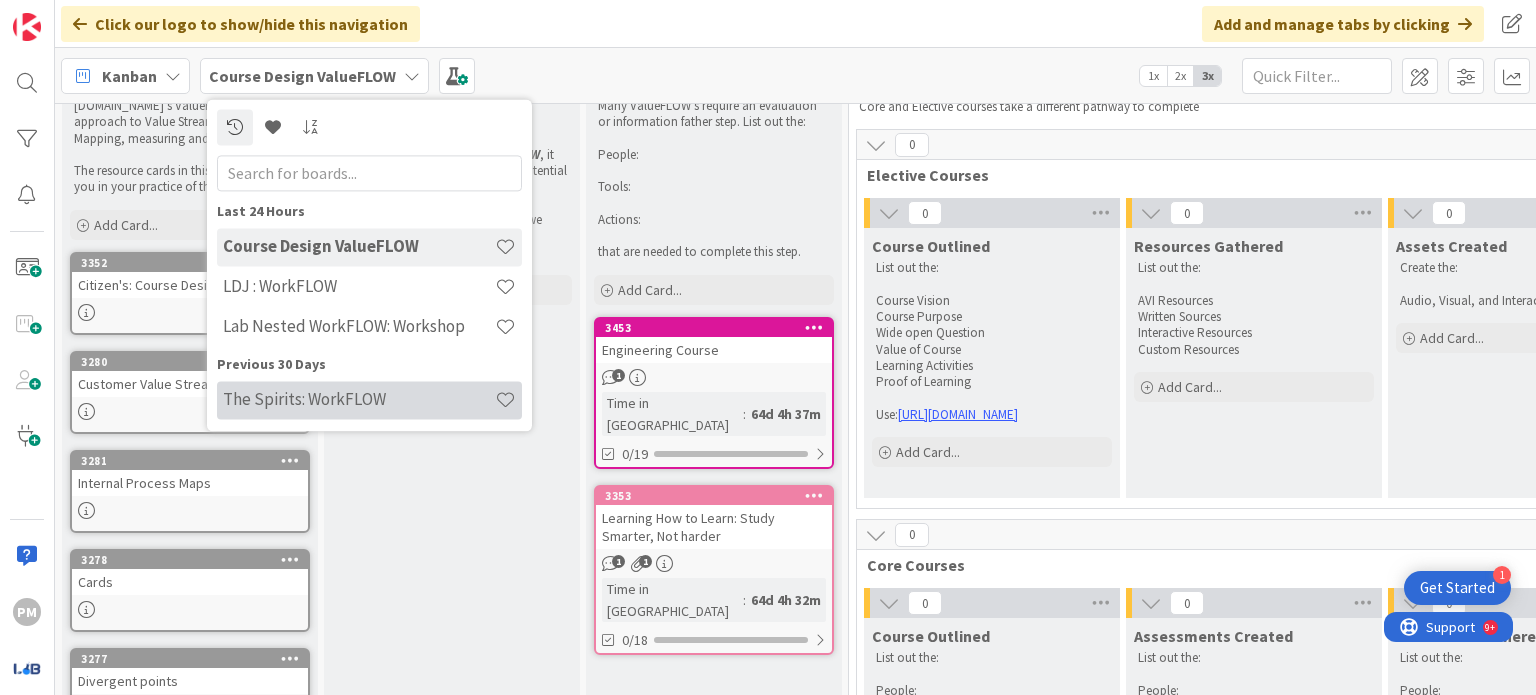 click on "The Spirits: WorkFLOW" at bounding box center (359, 400) 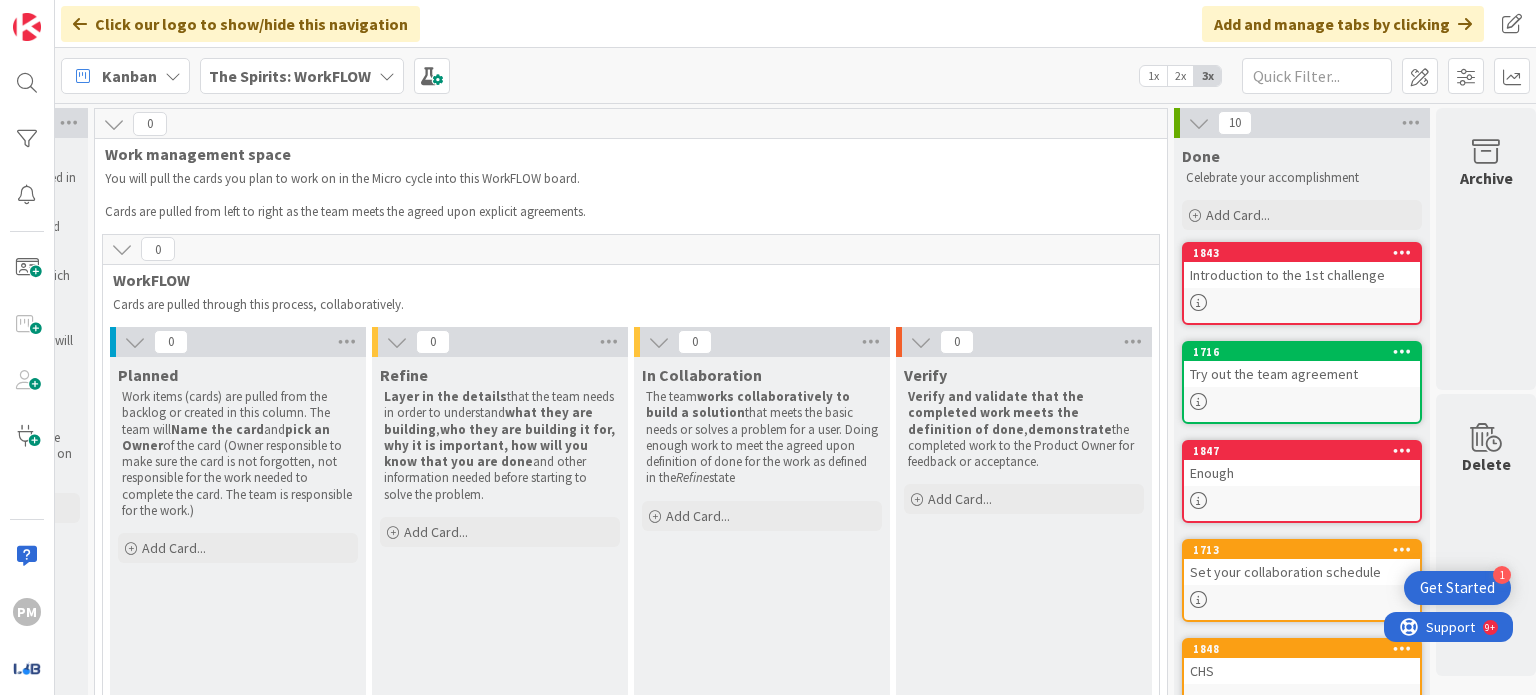 scroll, scrollTop: 0, scrollLeft: 513, axis: horizontal 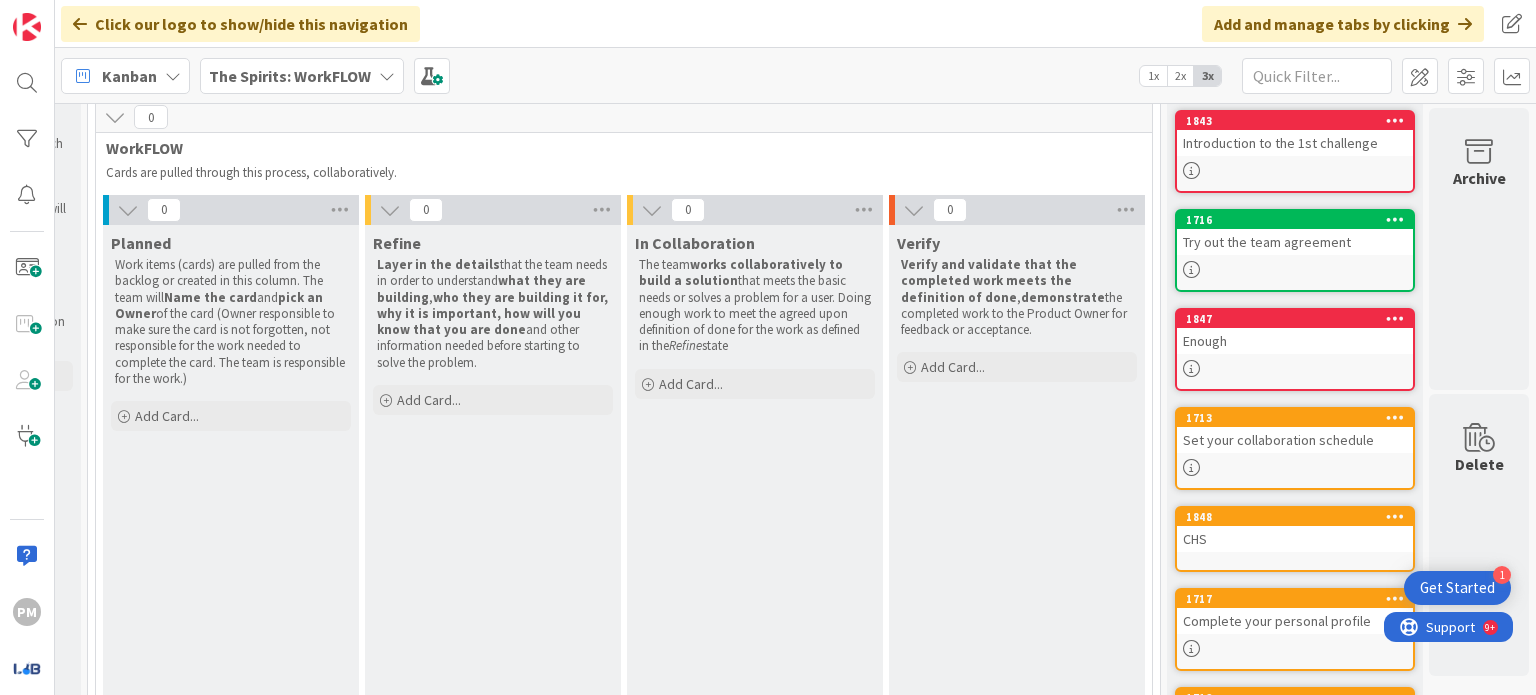 click on "Introduction to the 1st challenge" at bounding box center (1295, 143) 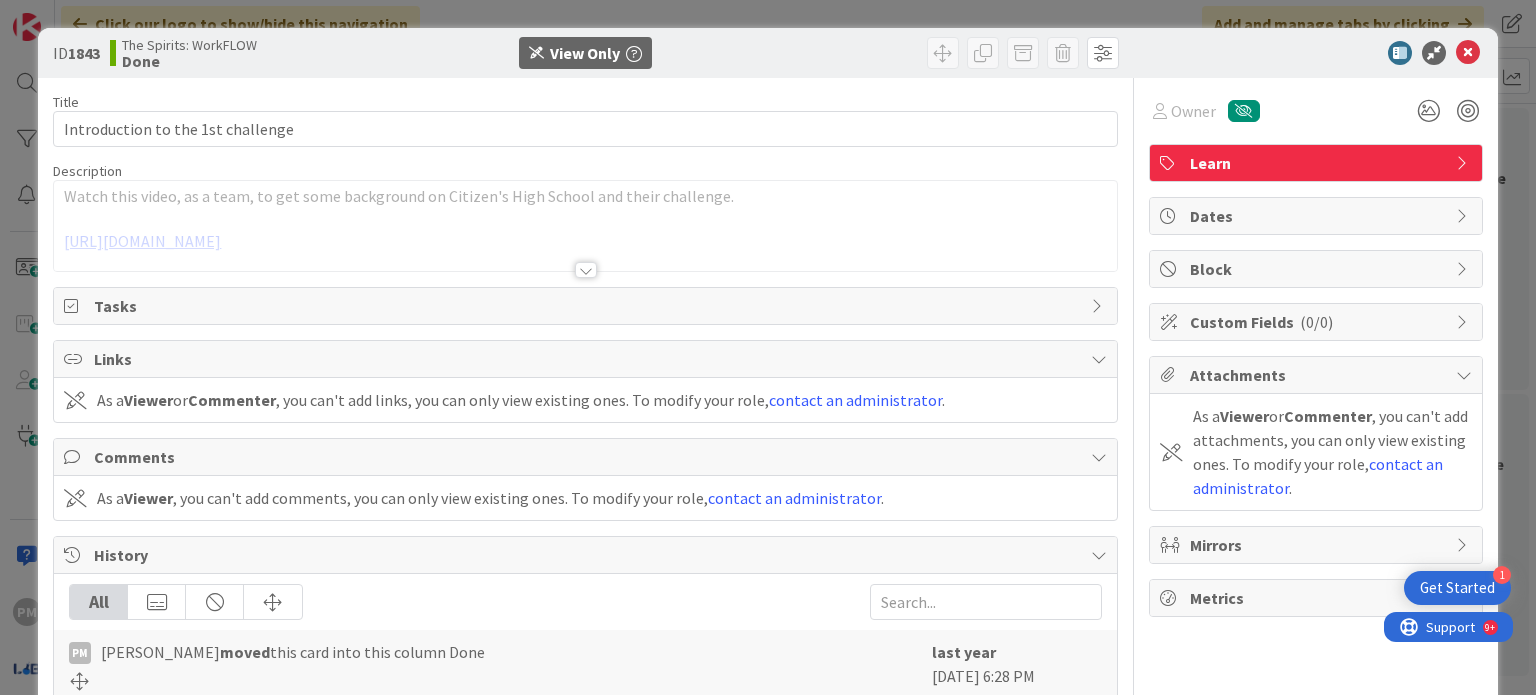 scroll, scrollTop: 0, scrollLeft: 0, axis: both 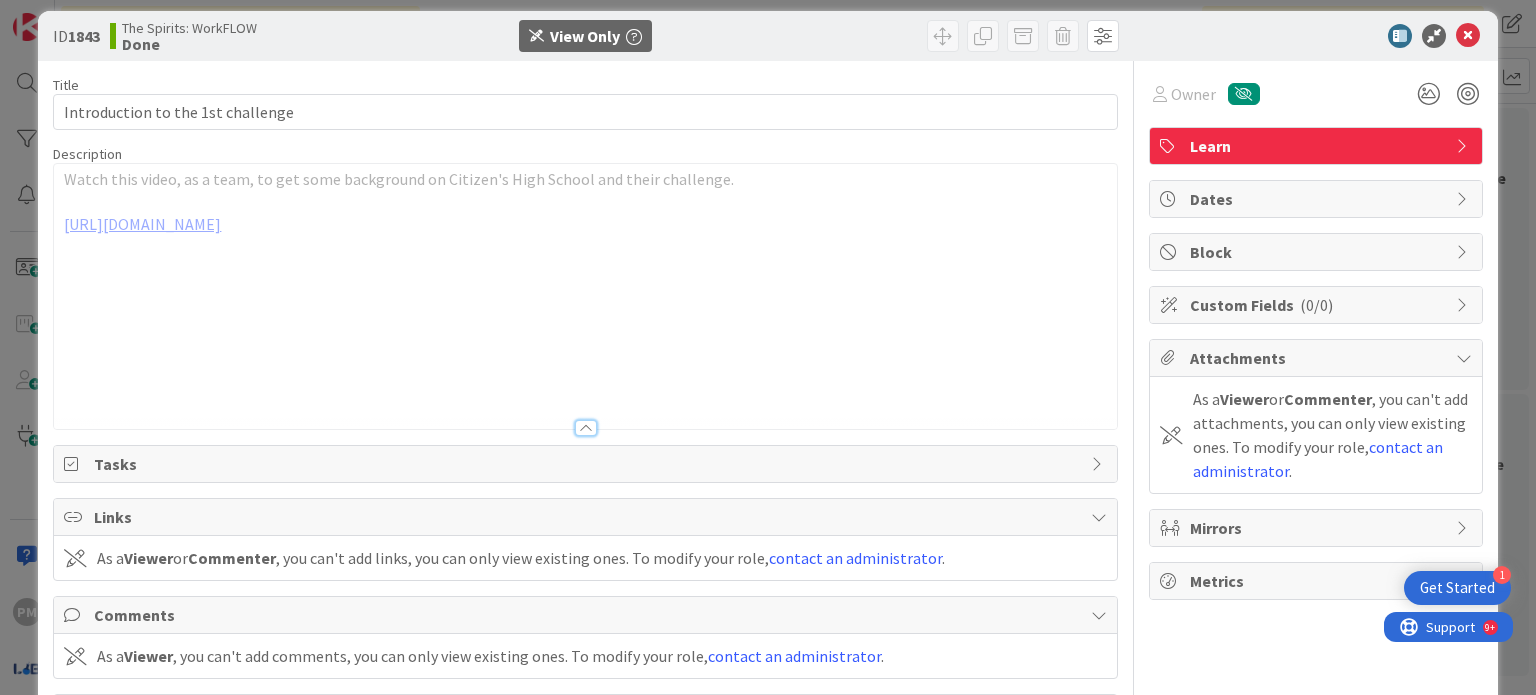 click at bounding box center [586, 428] 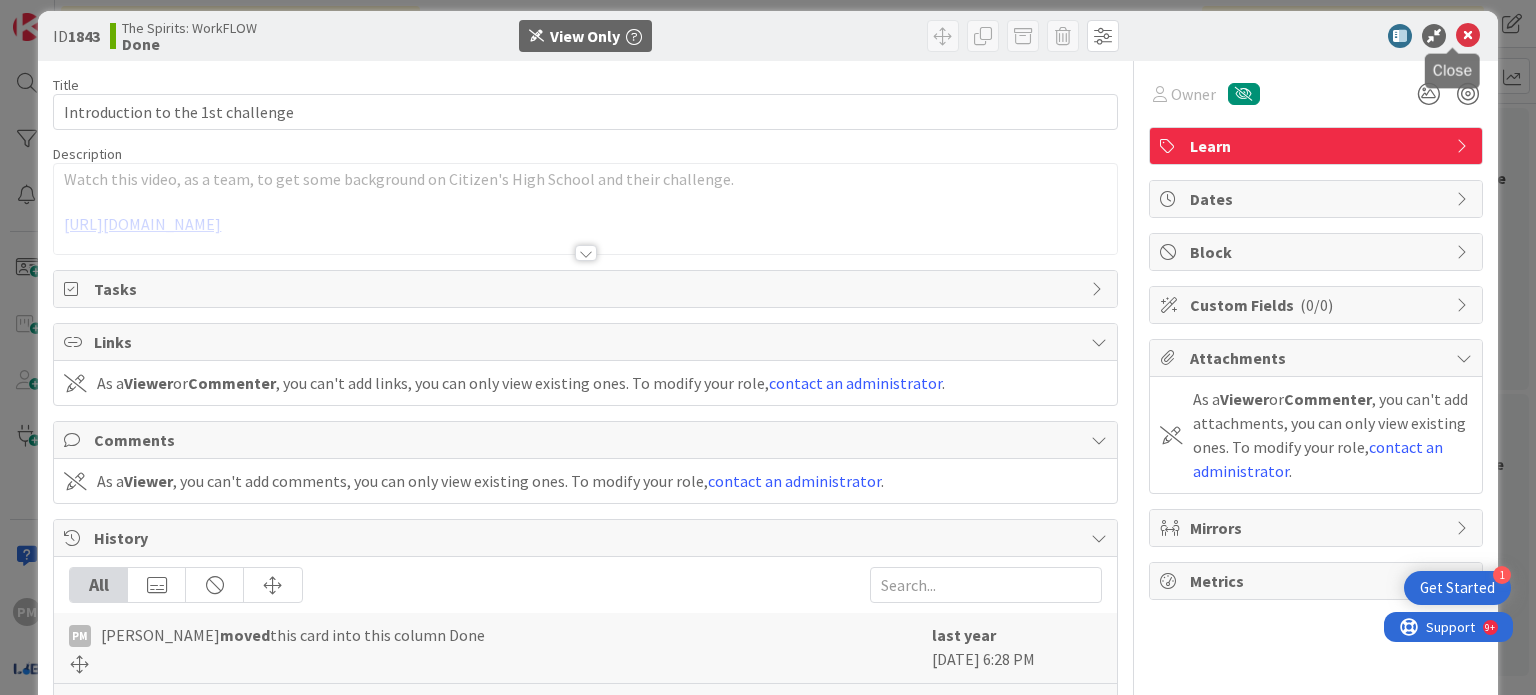 click at bounding box center [1468, 36] 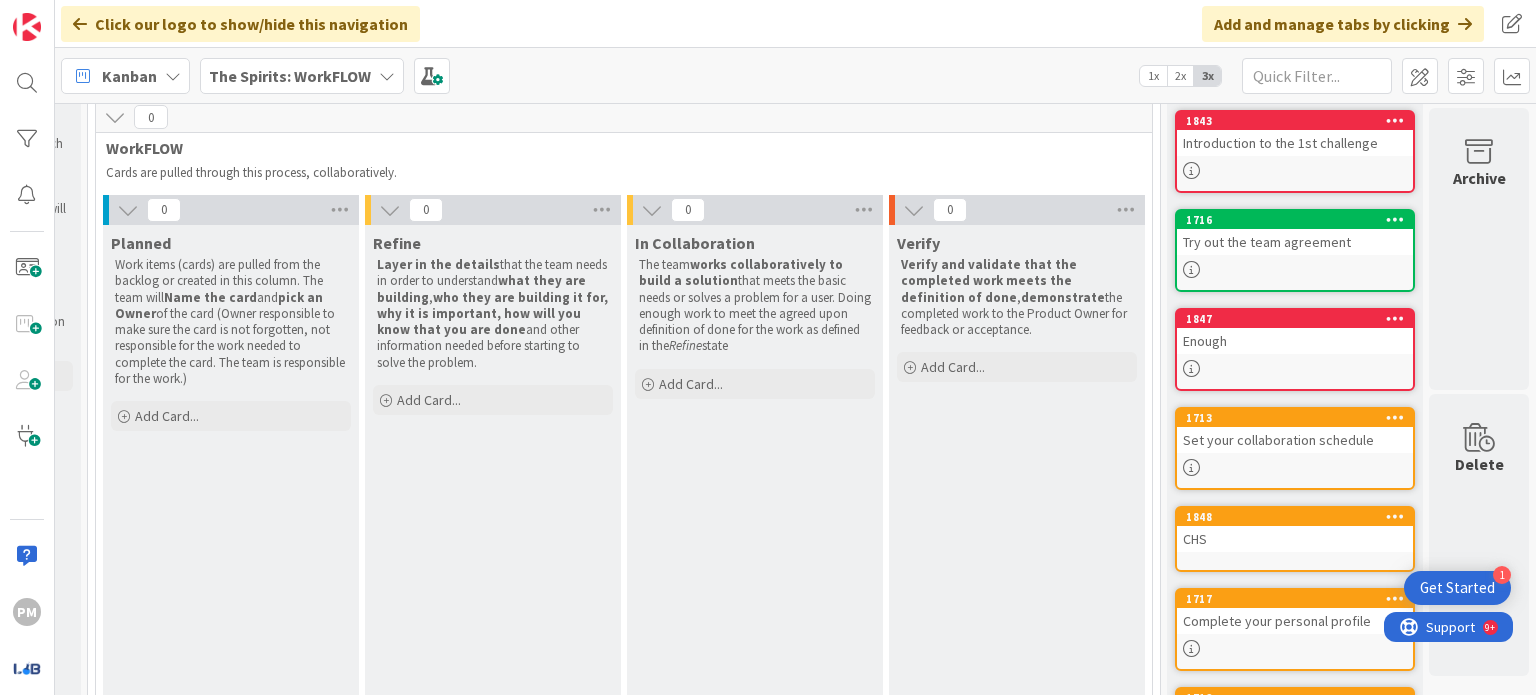 scroll, scrollTop: 0, scrollLeft: 0, axis: both 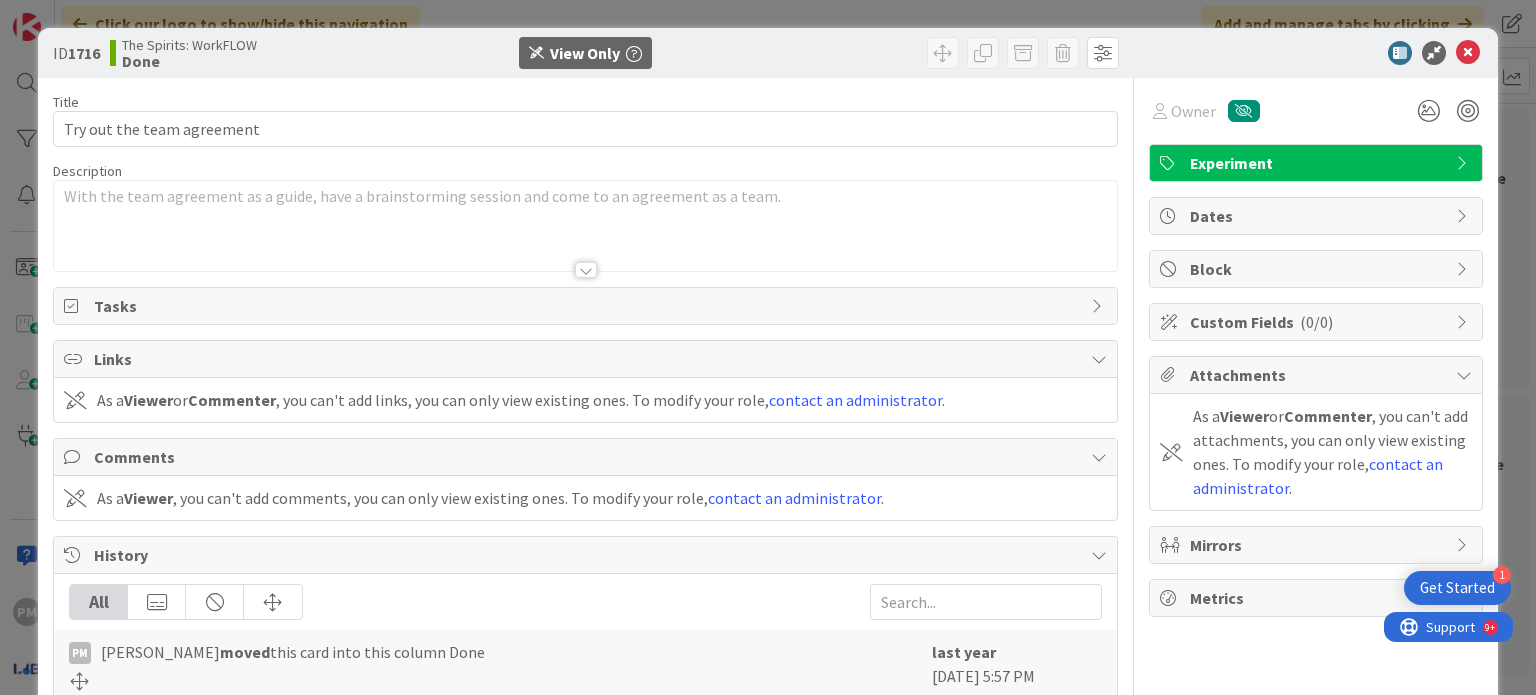 click at bounding box center (586, 270) 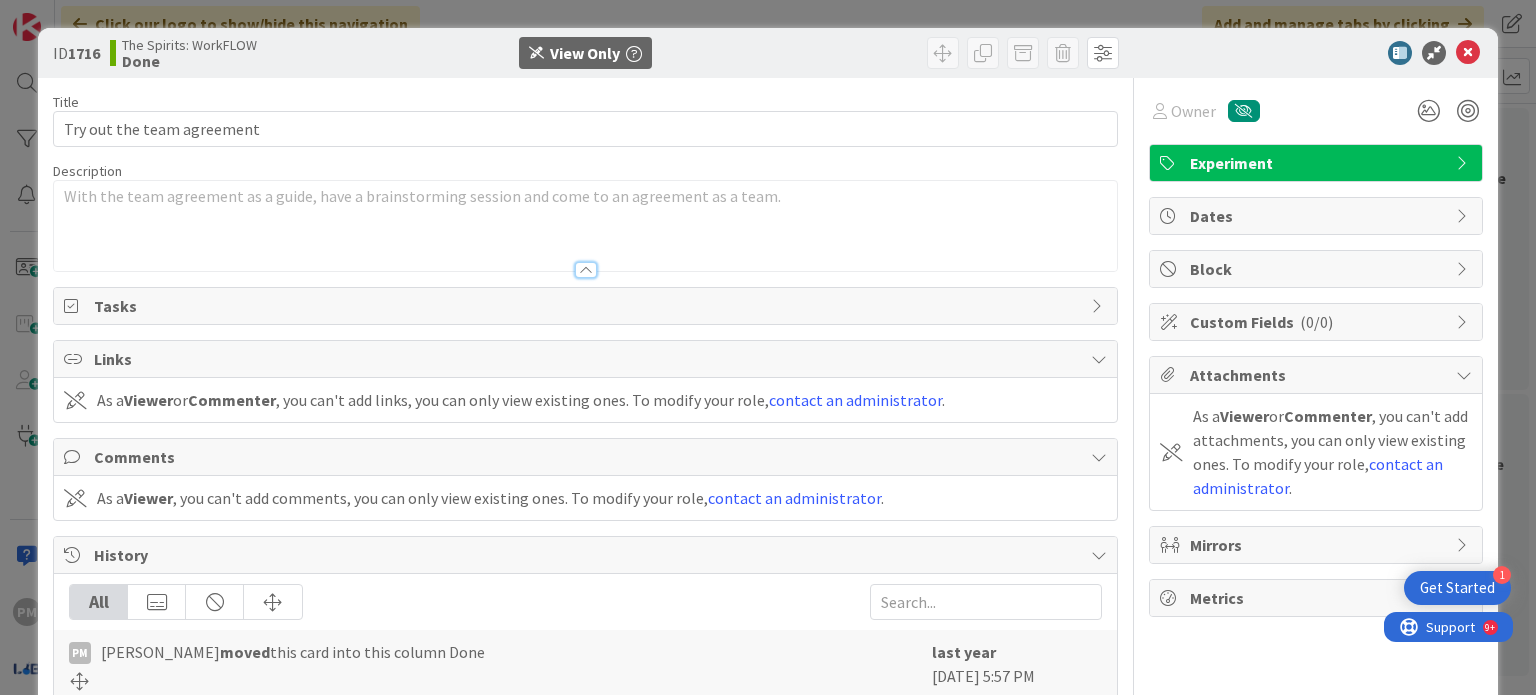 scroll, scrollTop: 56, scrollLeft: 0, axis: vertical 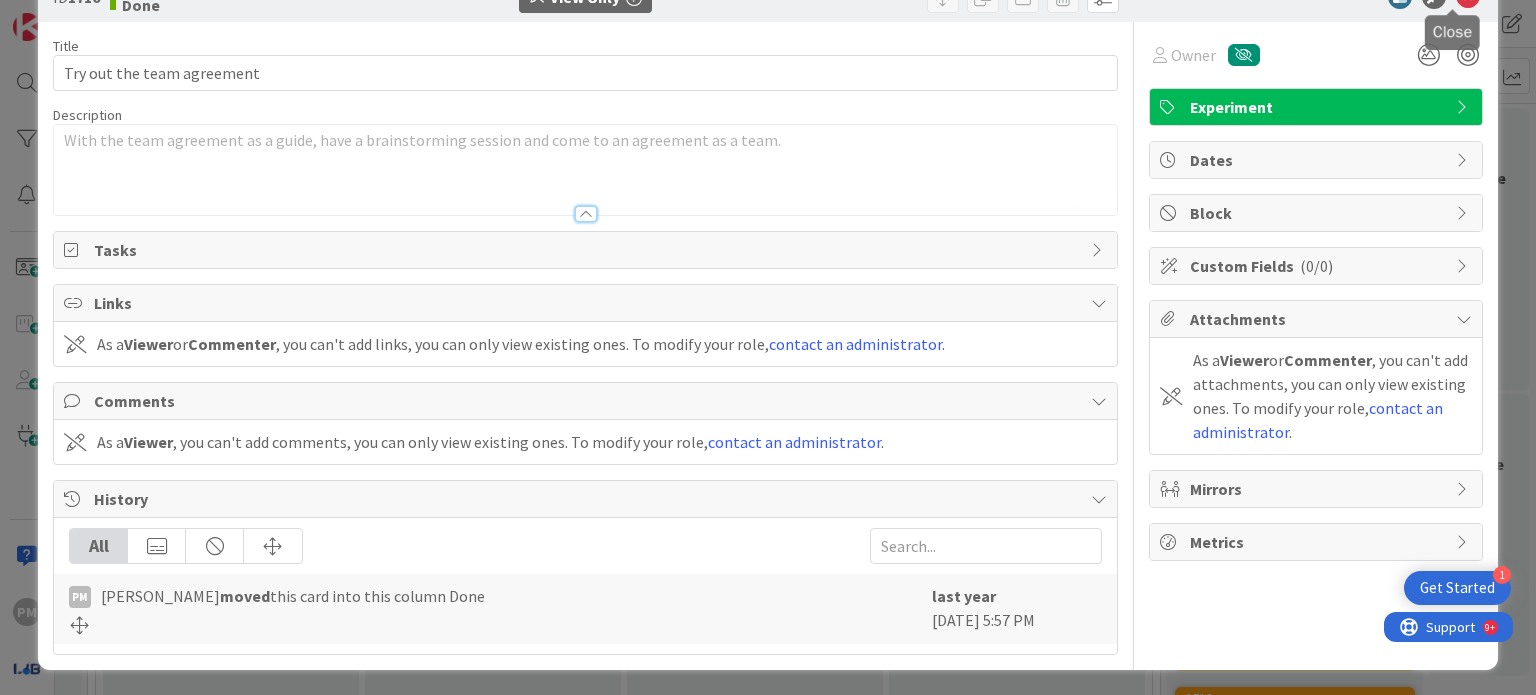 click at bounding box center (1468, -3) 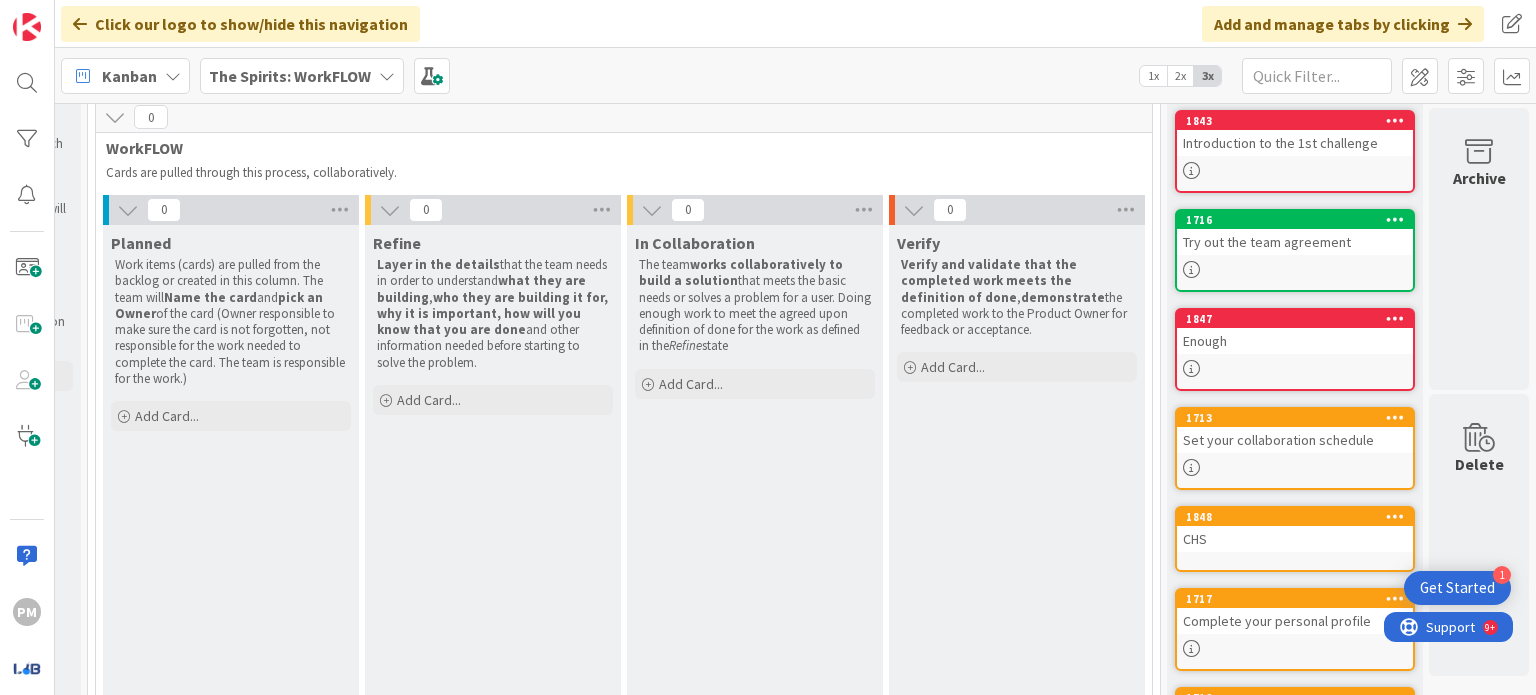 scroll, scrollTop: 0, scrollLeft: 0, axis: both 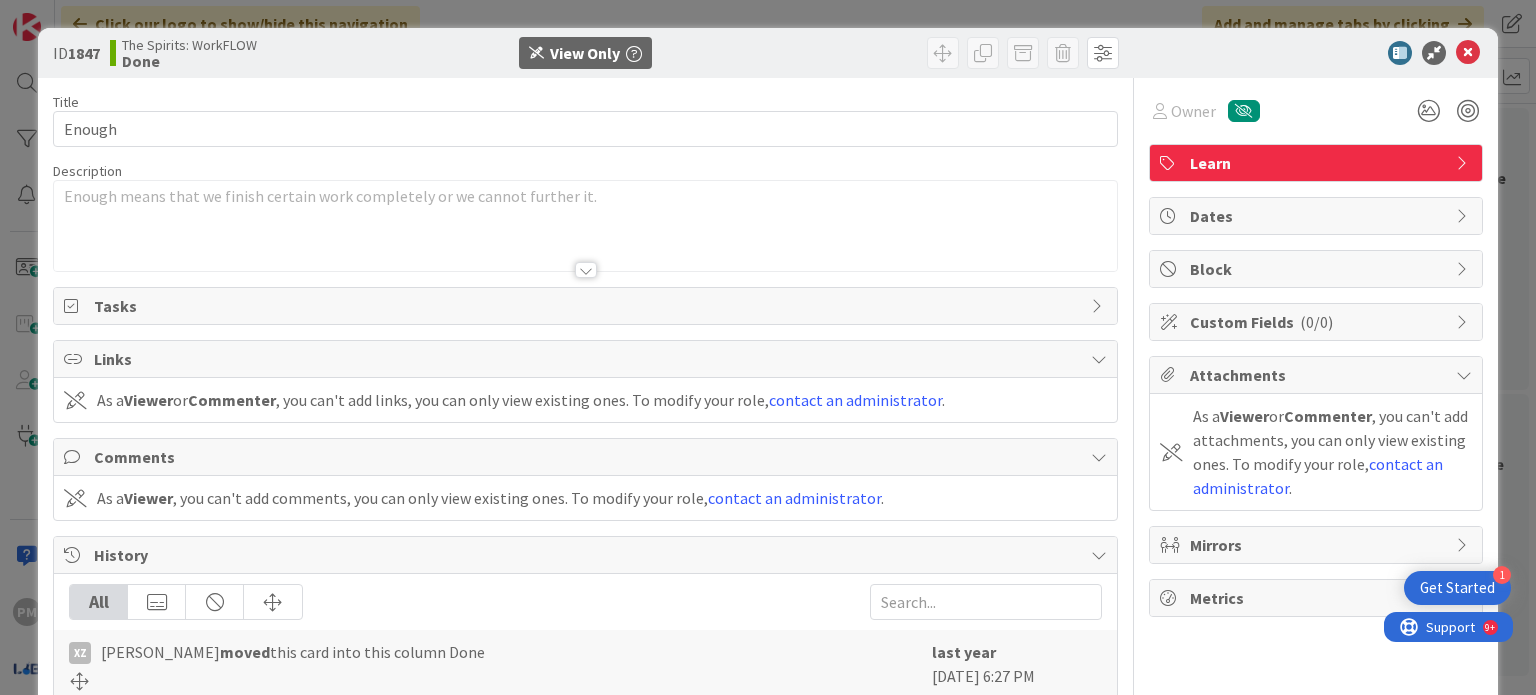 click on "Title 6 / 128 Enough Description Enough means that we finish certain work completely or we cannot further it. Owner Learn Tasks Links As a  Viewer  or  Commenter , you can't add links, you can only view existing ones. To modify your role,  contact an administrator . Comments As a  Viewer , you can't add comments, you can only view existing ones. To modify your role,  contact an administrator . History All xz xurui zhang  moved  this card into this column Done last year September 16 2024 6:27 PM xz xurui zhang  moved  this card into this column In Collaboration last year September 16 2024 5:39 PM xz xurui zhang  moved  this card into this column Planned last year September 15 2024 5:54 PM xz xurui zhang  updated  the description of this card Show Updated Description last year September 15 2024 5:53 PM xz xurui zhang  updated  the description of this card Show Updated Description last year September 15 2024 5:52 PM Show More..." at bounding box center (585, 559) 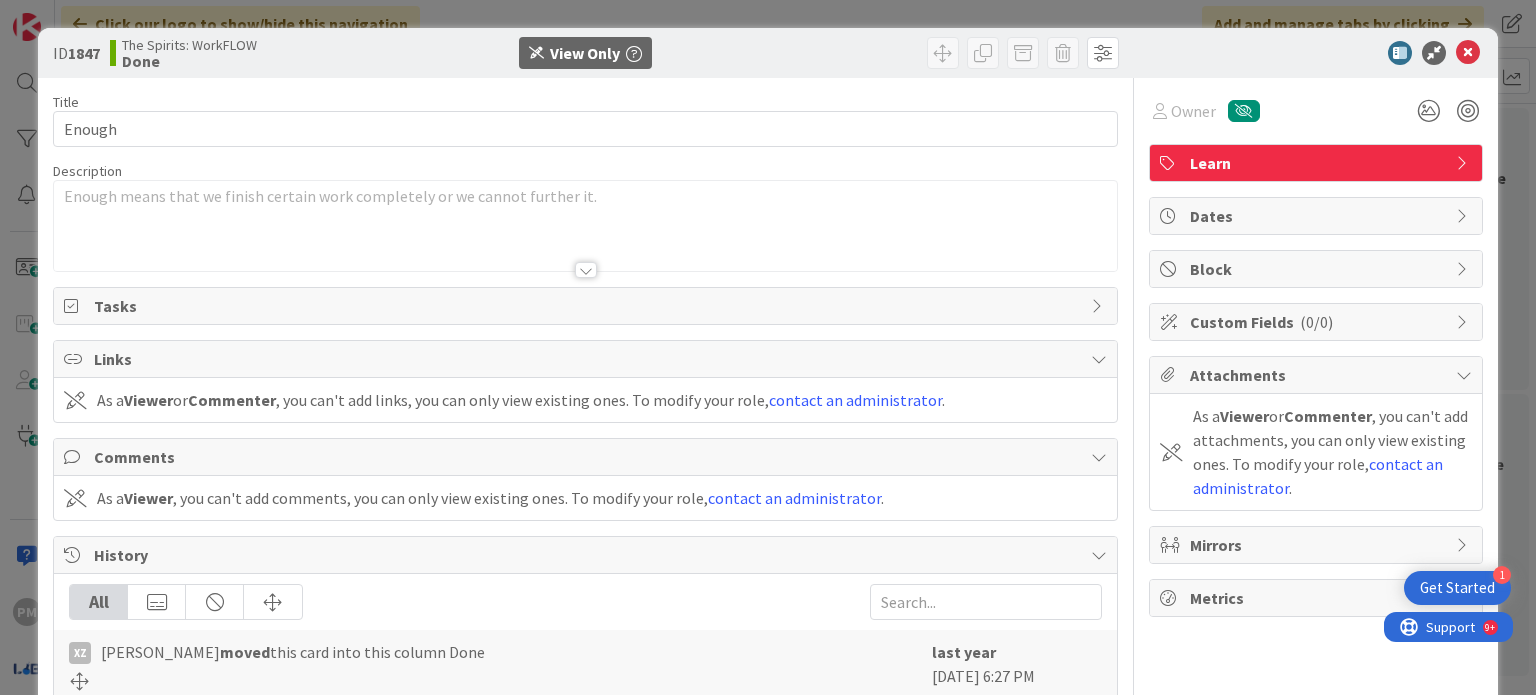 click at bounding box center [586, 270] 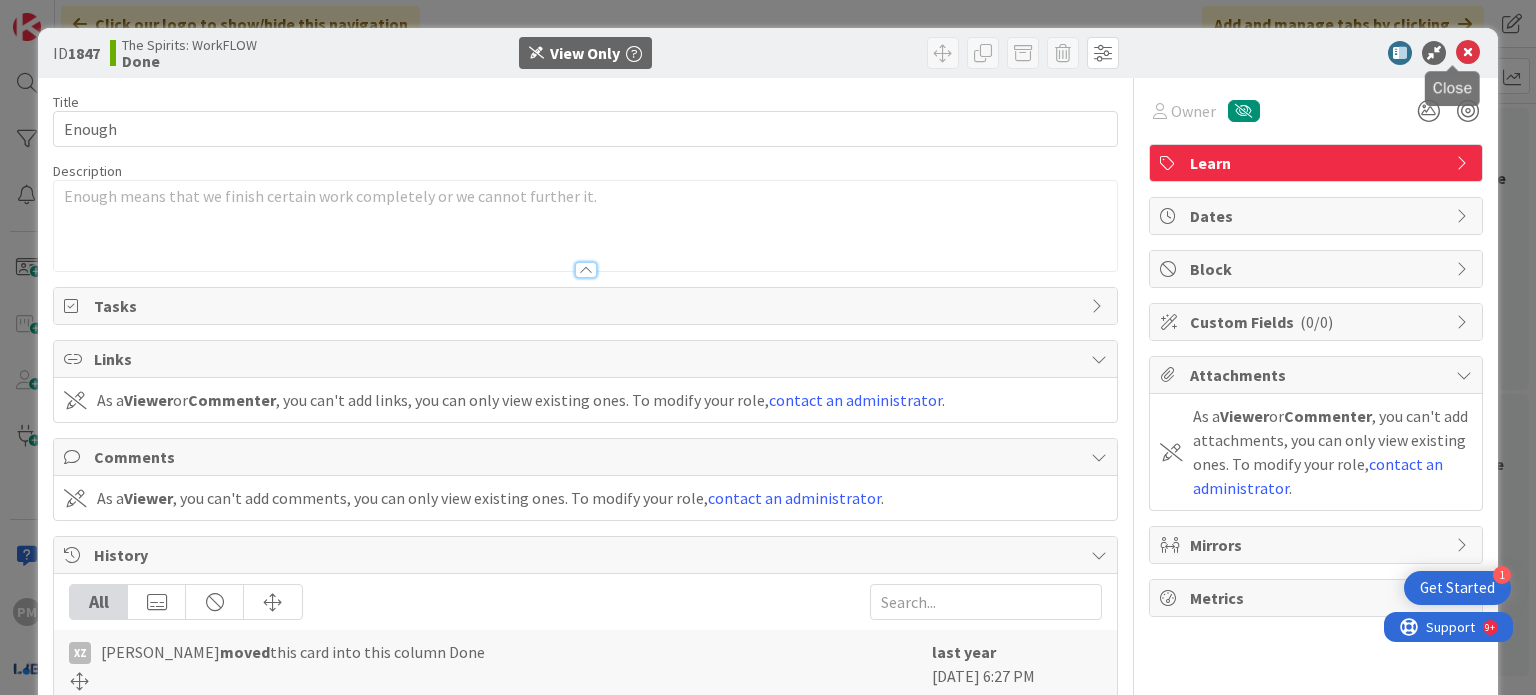 click at bounding box center (1468, 53) 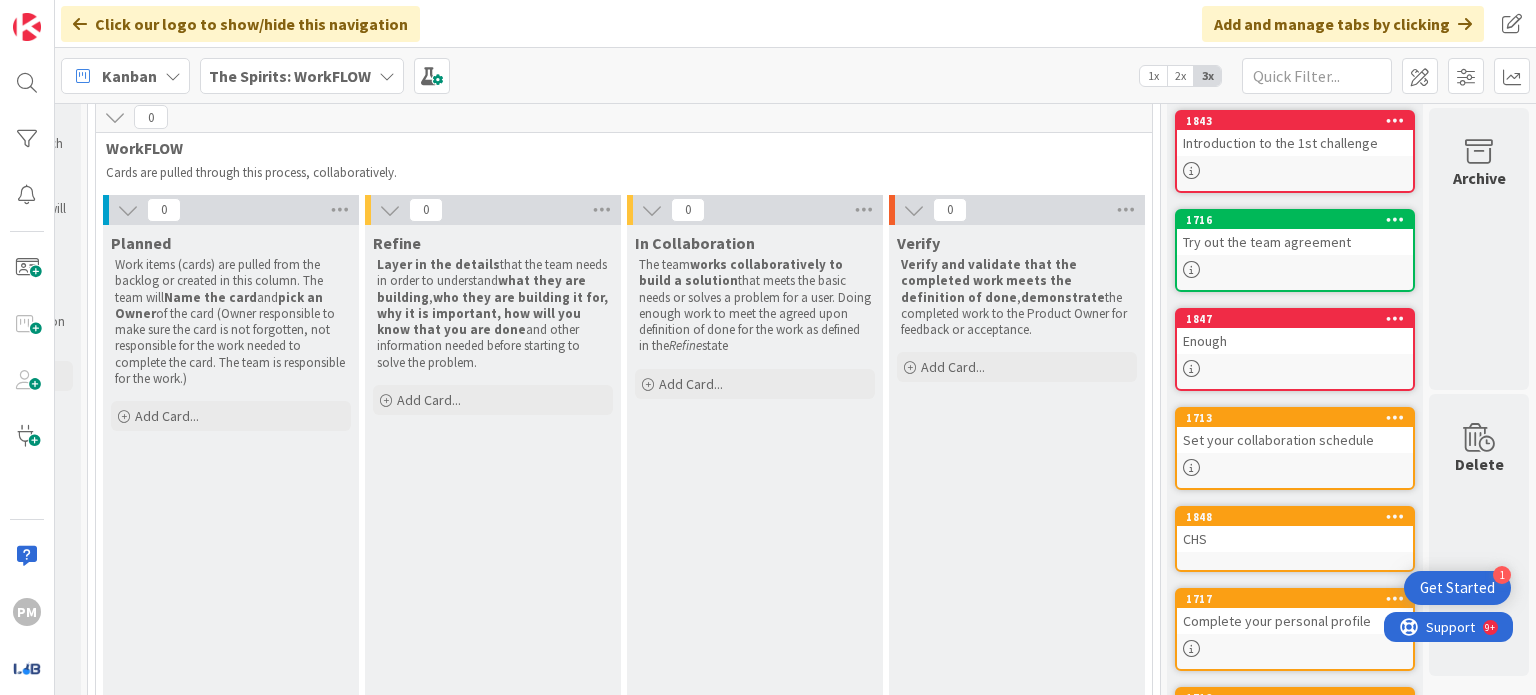 click on "Set your collaboration schedule" at bounding box center (1295, 440) 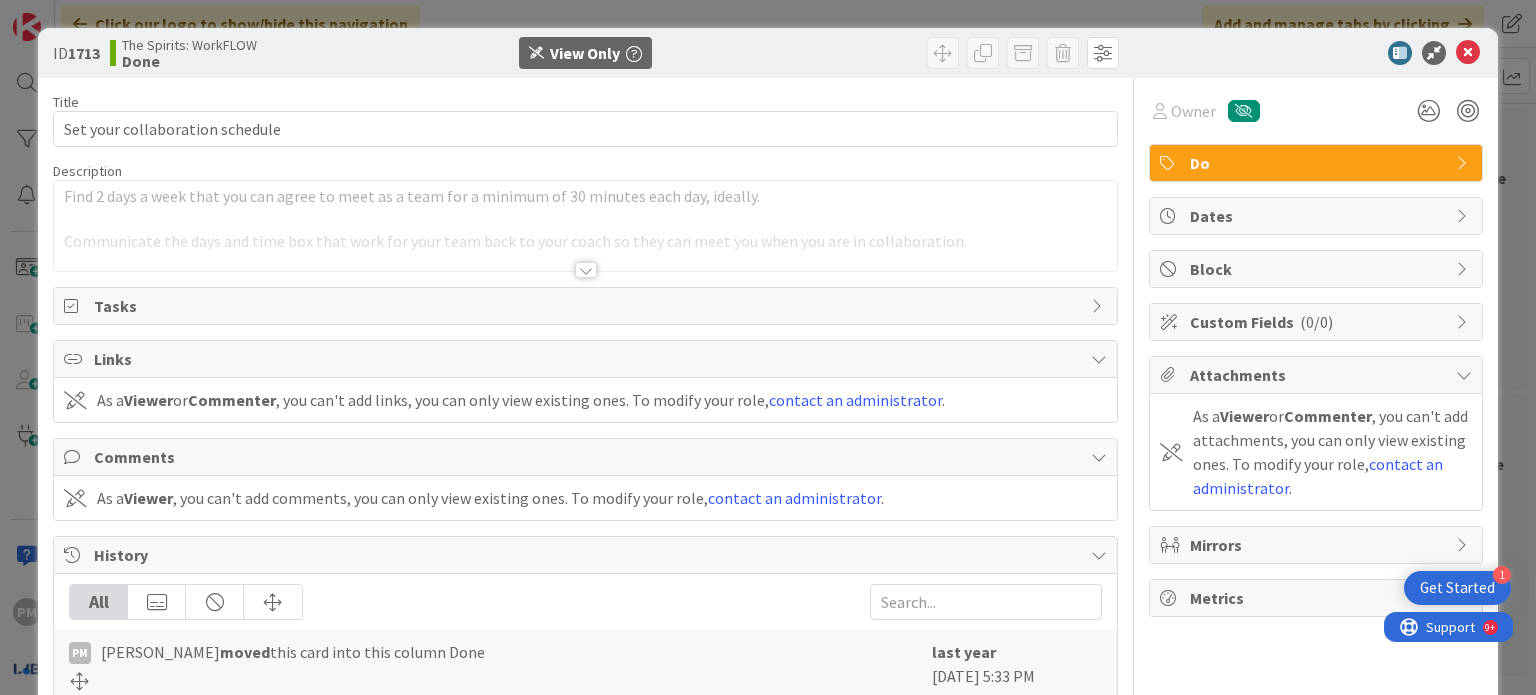 scroll, scrollTop: 0, scrollLeft: 0, axis: both 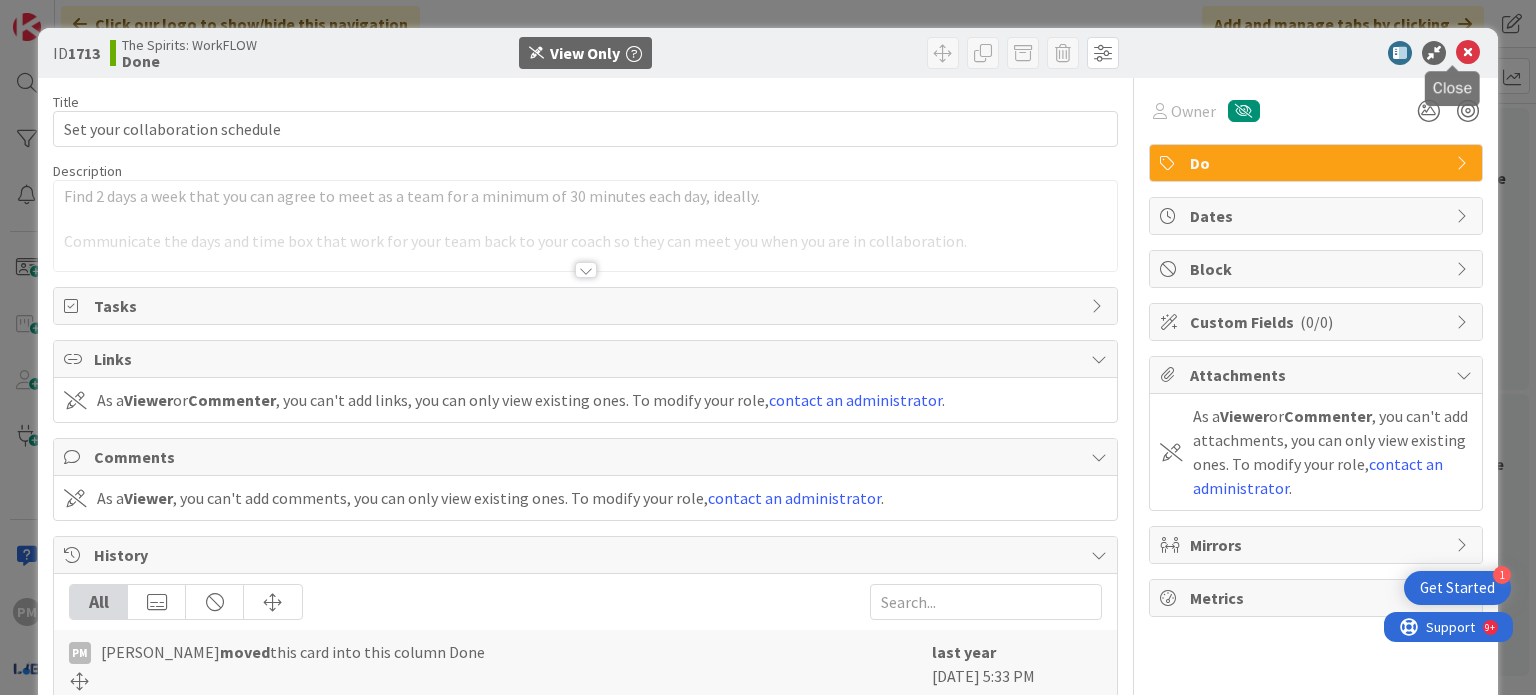 click at bounding box center (1468, 53) 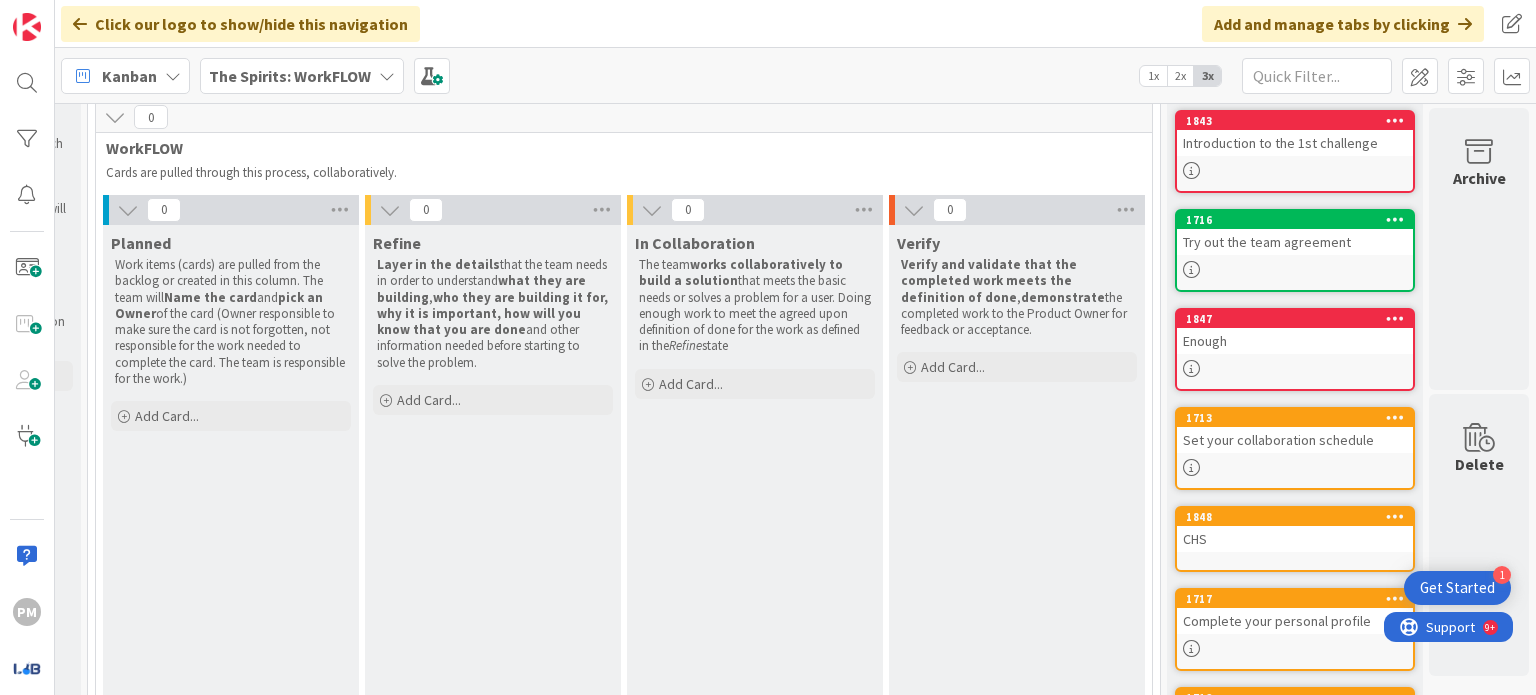click on "1848 CHS" at bounding box center [1295, 539] 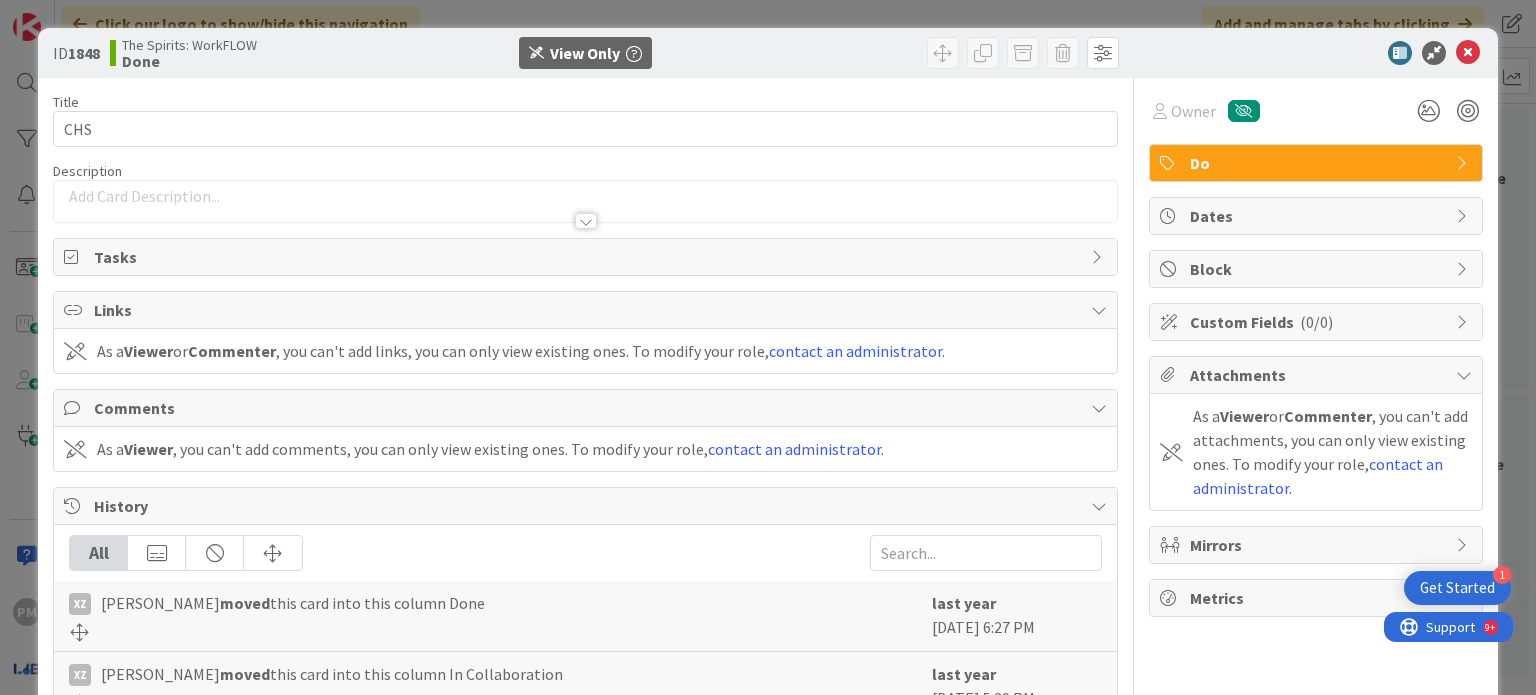 scroll, scrollTop: 0, scrollLeft: 0, axis: both 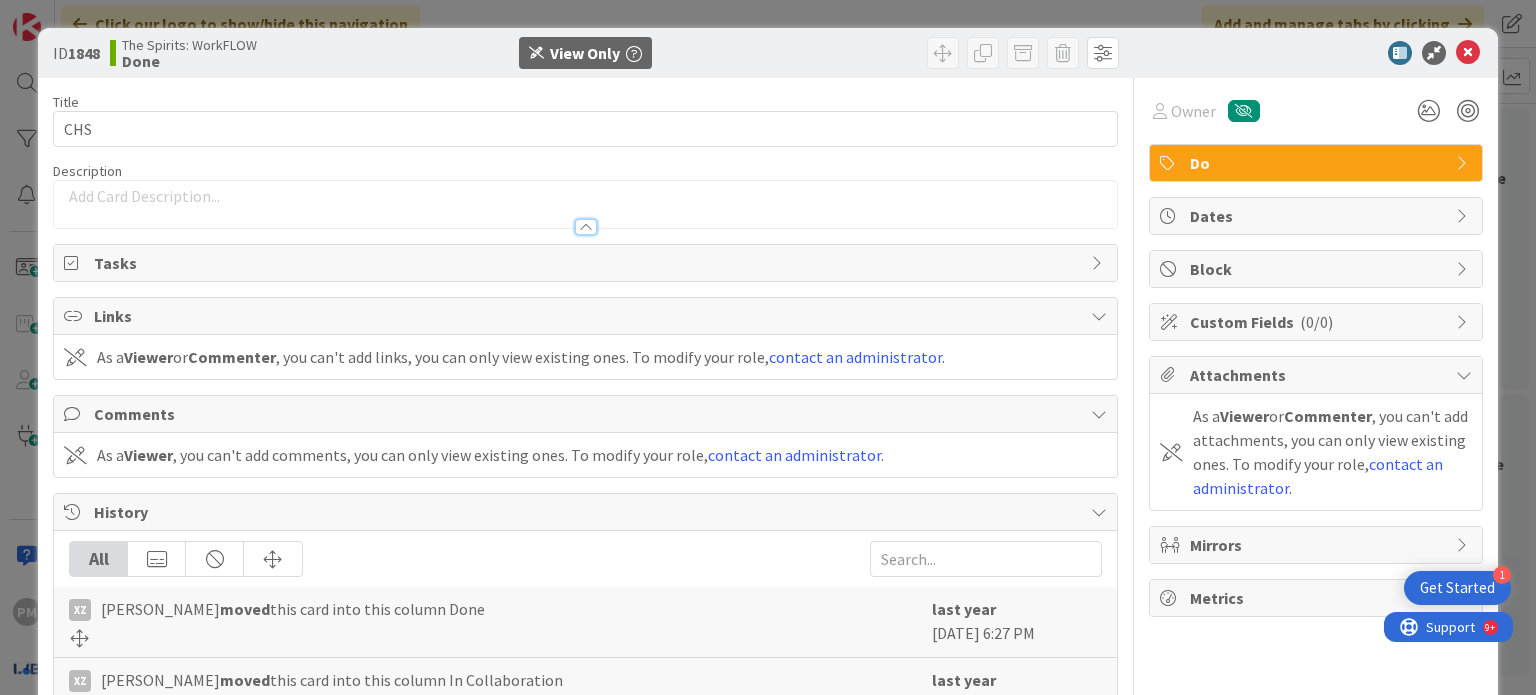 click at bounding box center (586, 227) 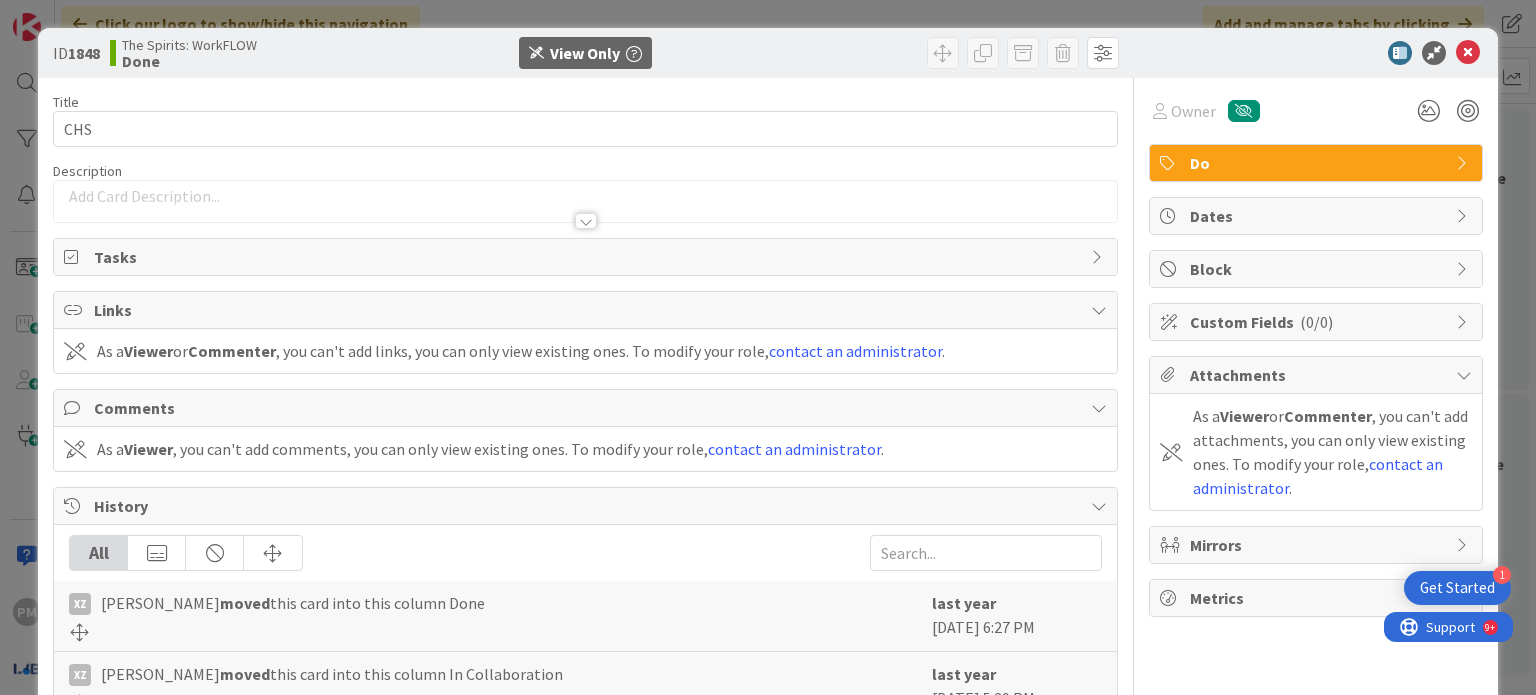 click at bounding box center (586, 221) 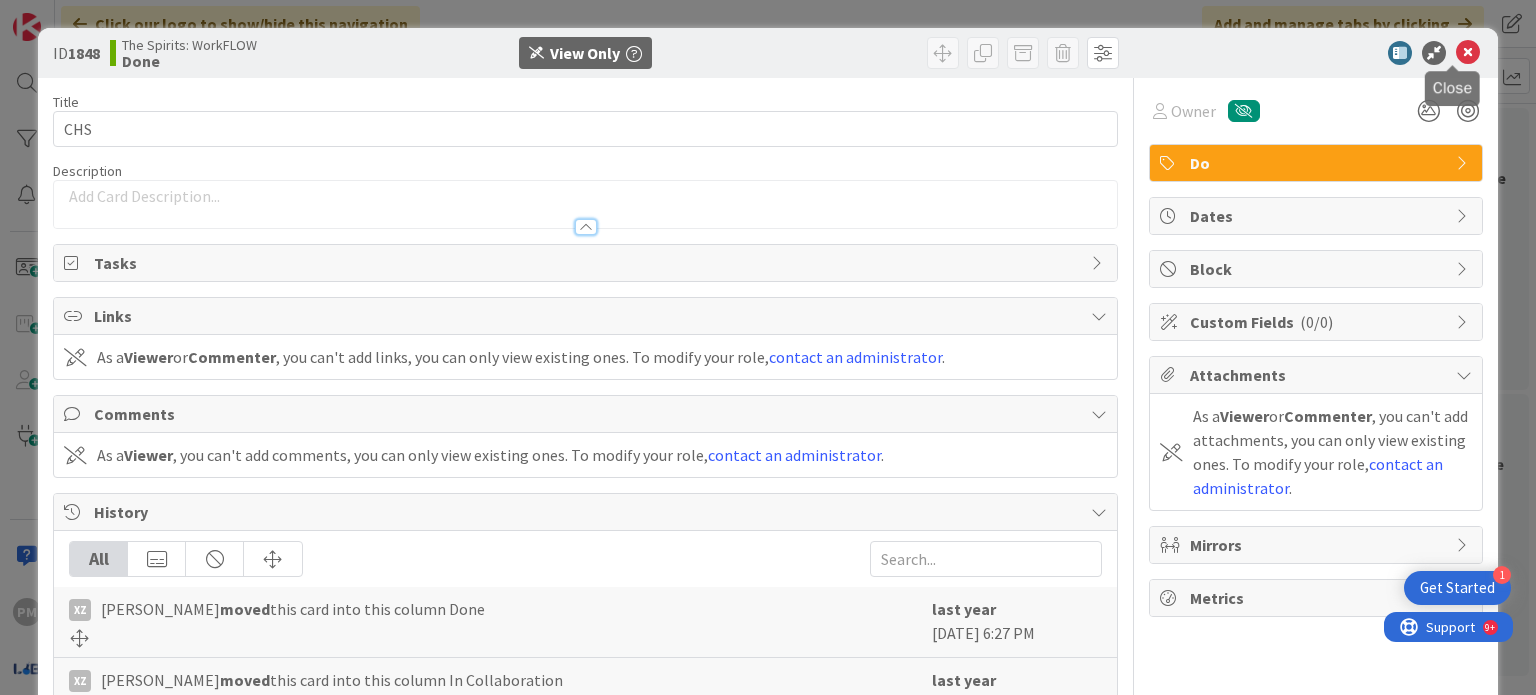 click at bounding box center (1468, 53) 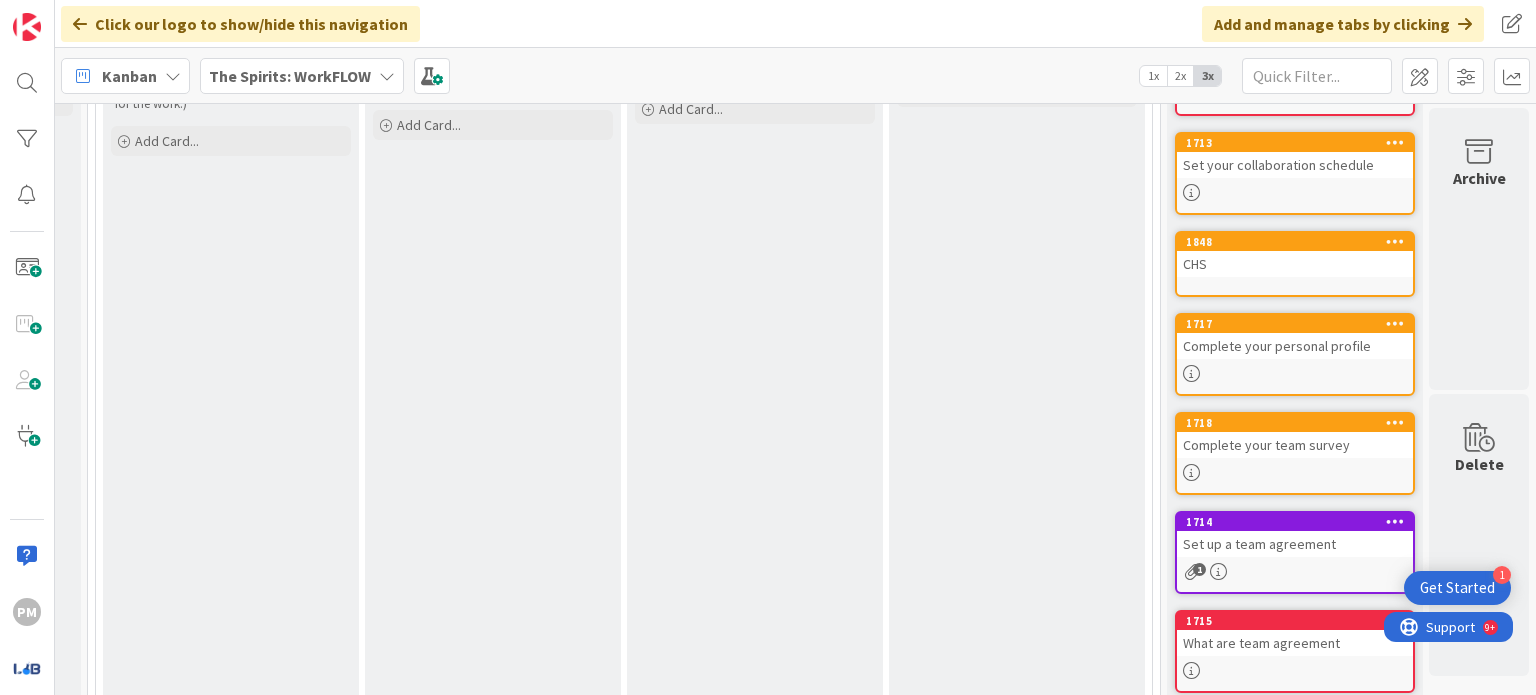 scroll, scrollTop: 420, scrollLeft: 513, axis: both 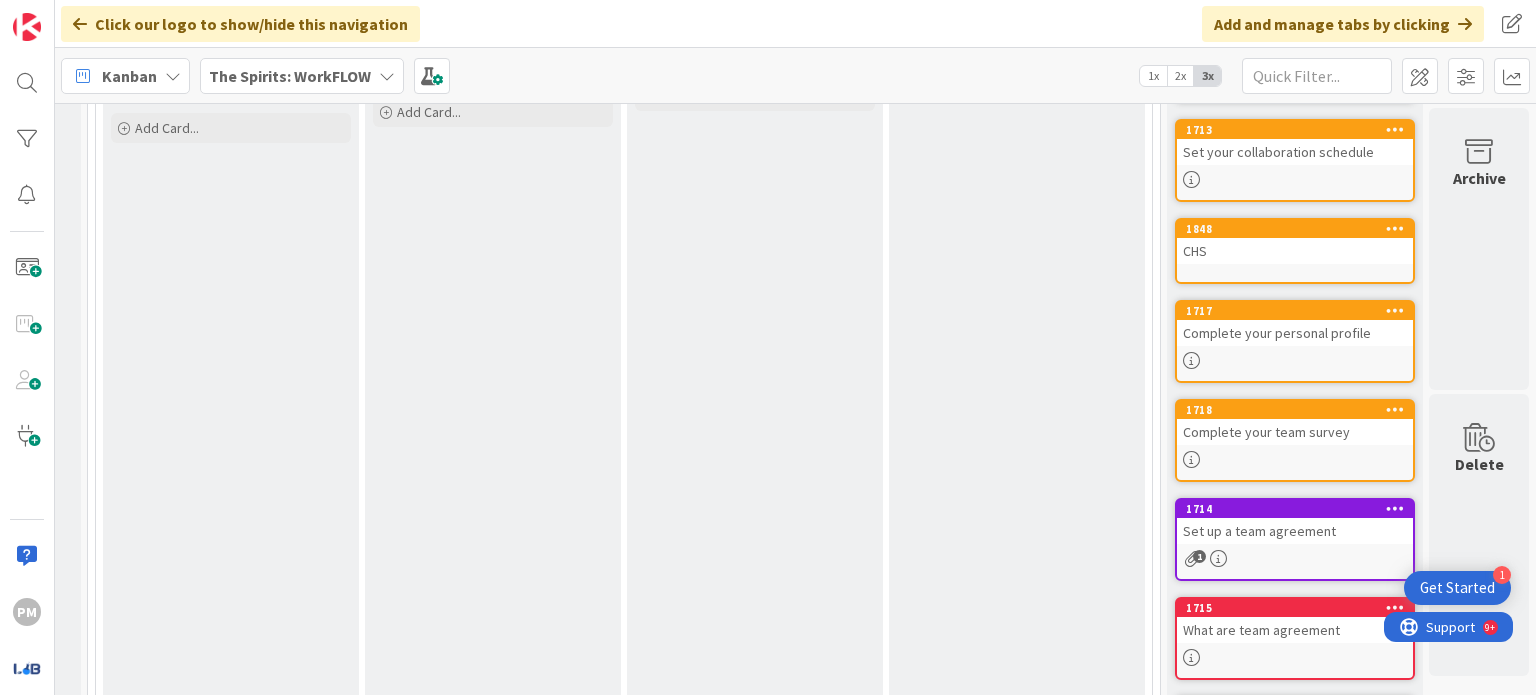 click at bounding box center [1295, 360] 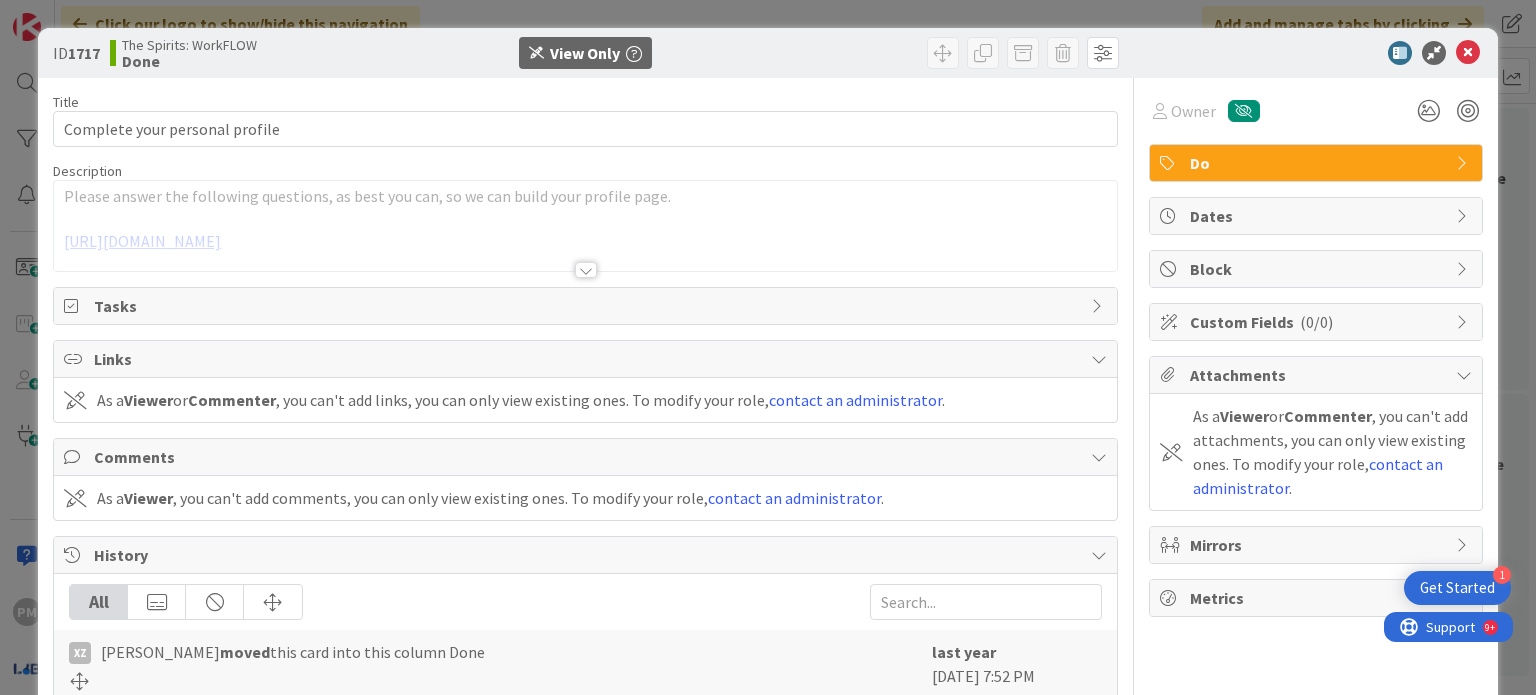 scroll, scrollTop: 0, scrollLeft: 0, axis: both 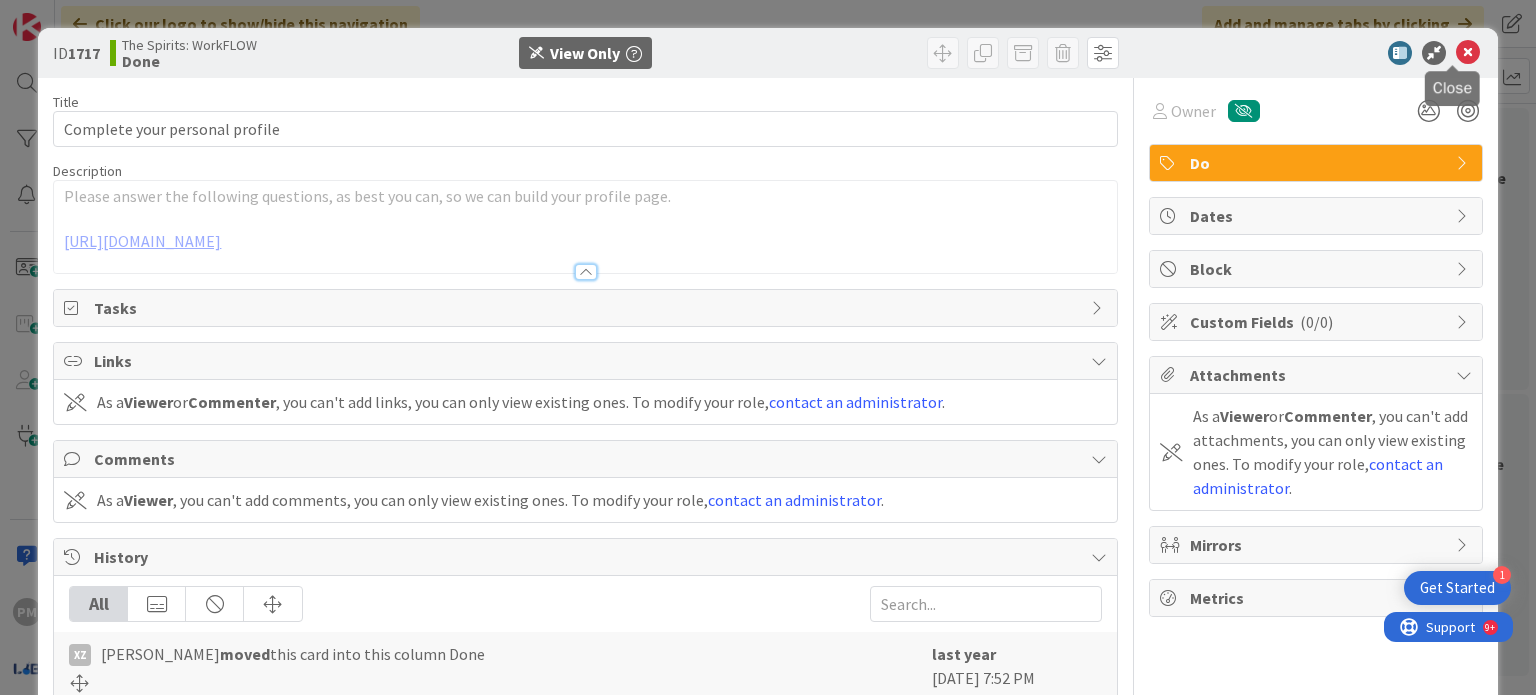 click at bounding box center [1468, 53] 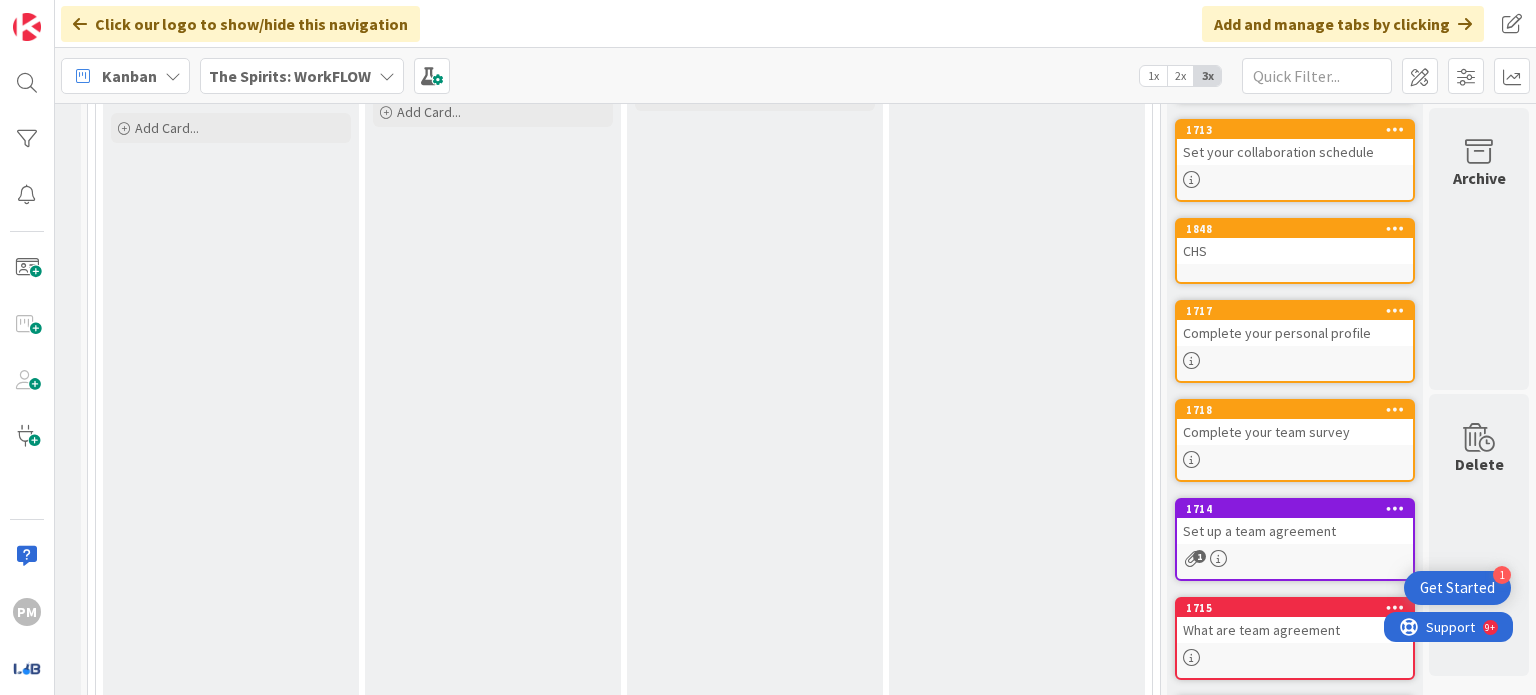 click on "Click our logo to show/hide this navigation Add and manage tabs by clicking" at bounding box center (795, 24) 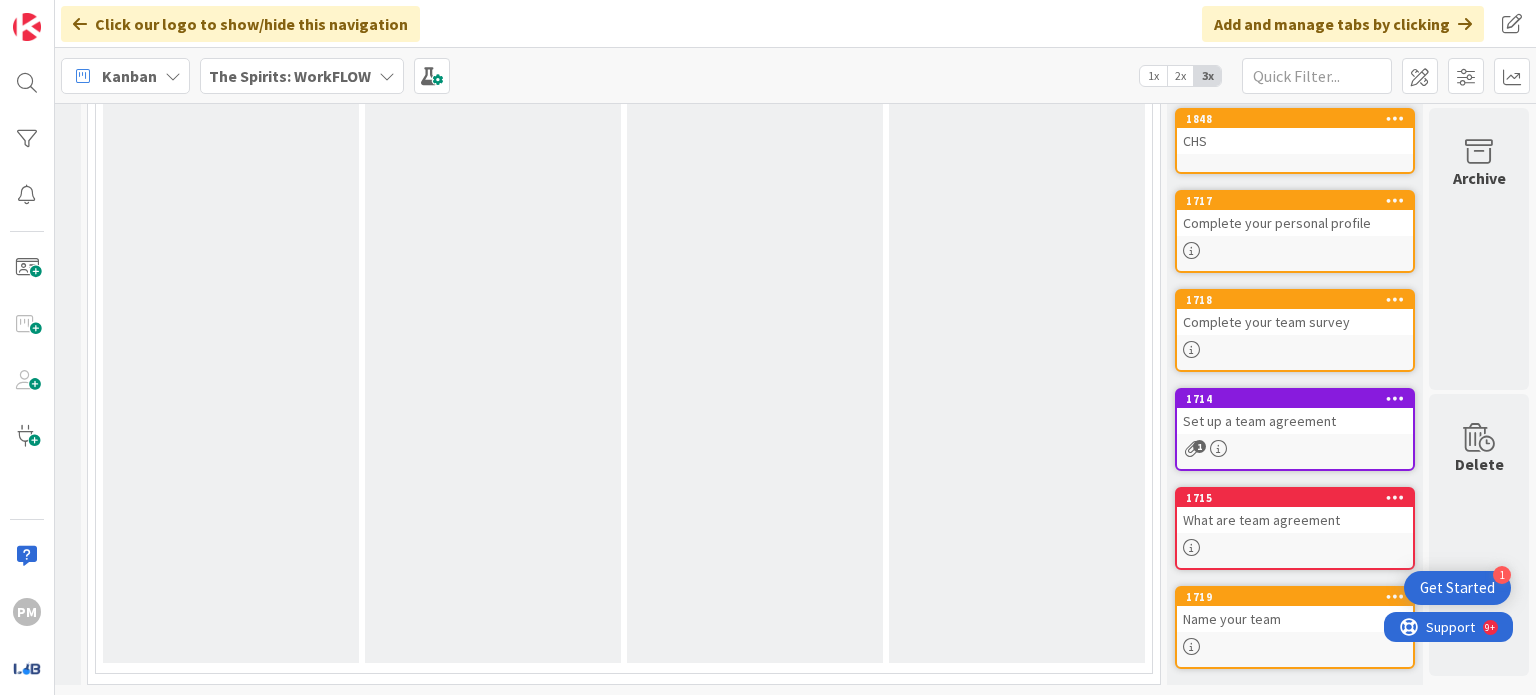 scroll, scrollTop: 0, scrollLeft: 0, axis: both 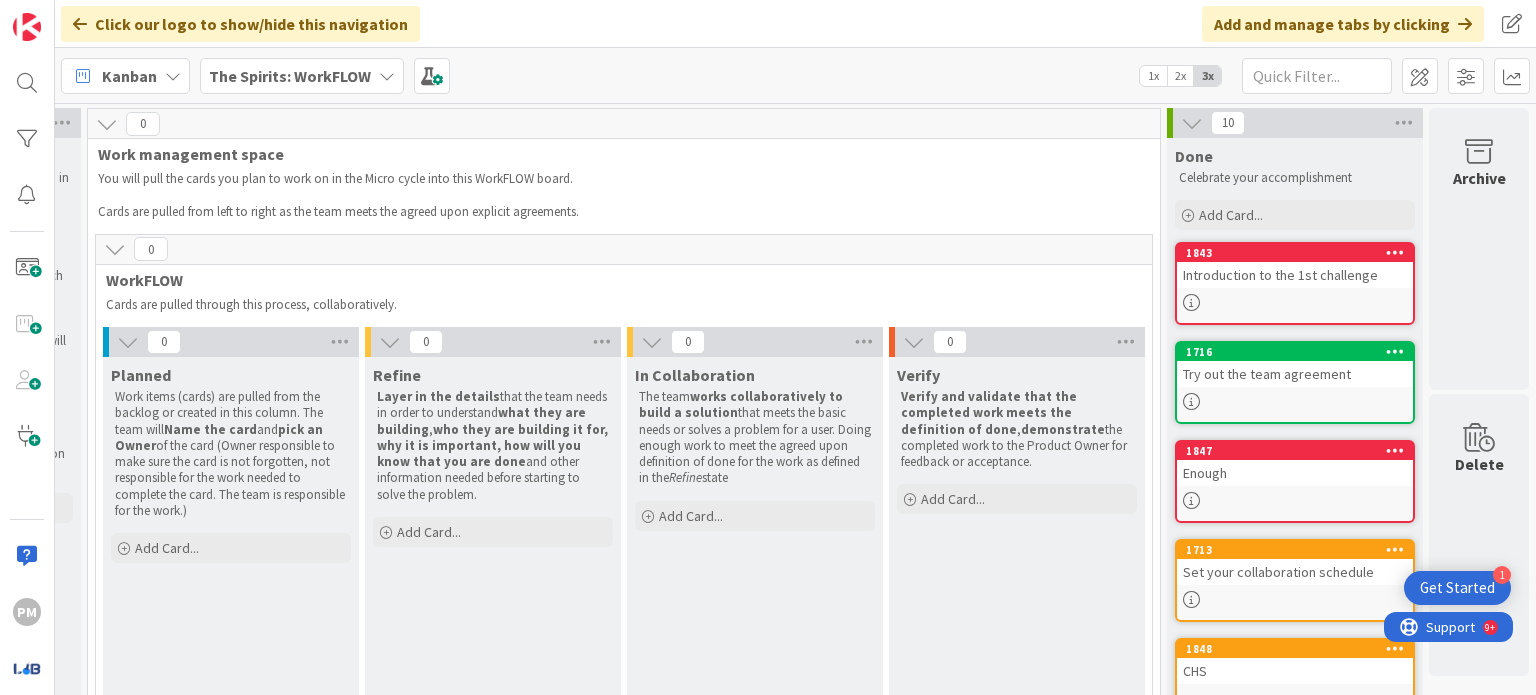 click on "The Spirits: WorkFLOW" at bounding box center (290, 76) 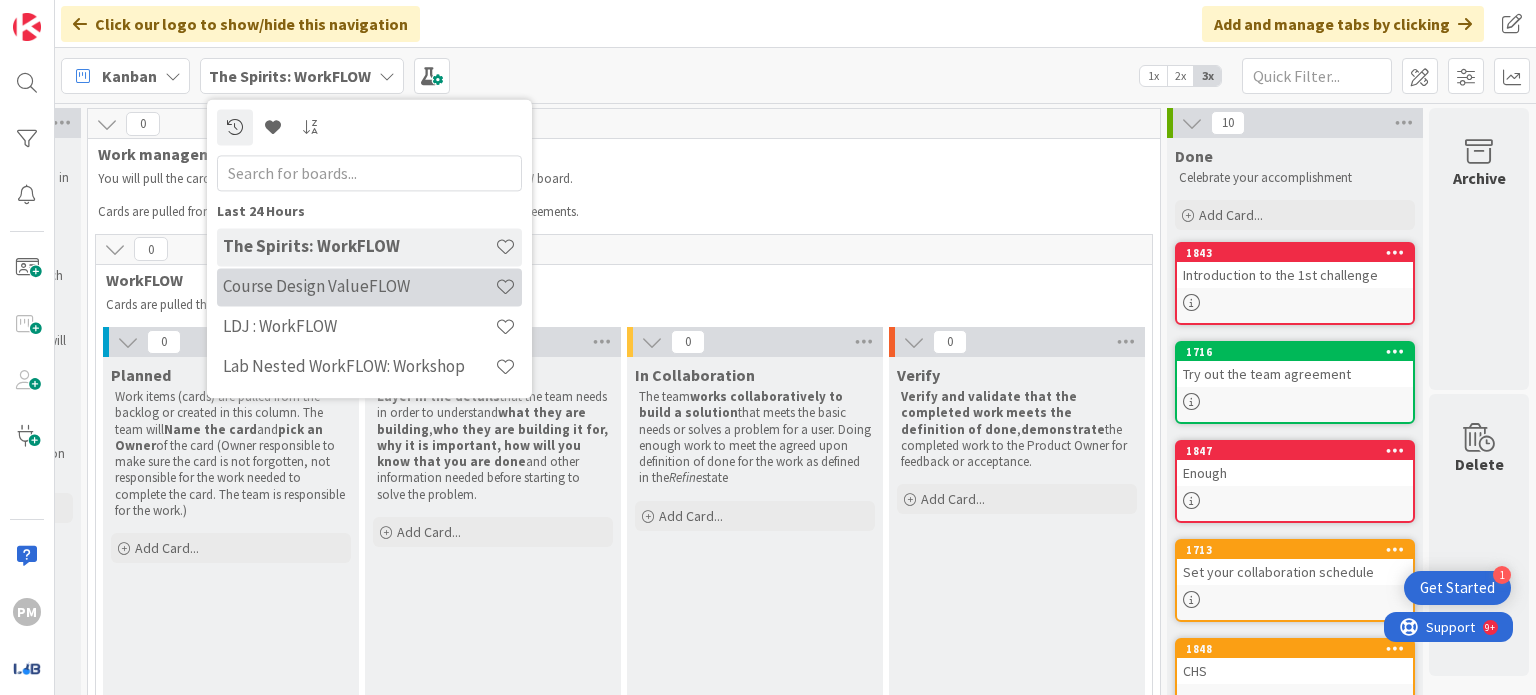 click on "Course Design ValueFLOW" at bounding box center (369, 287) 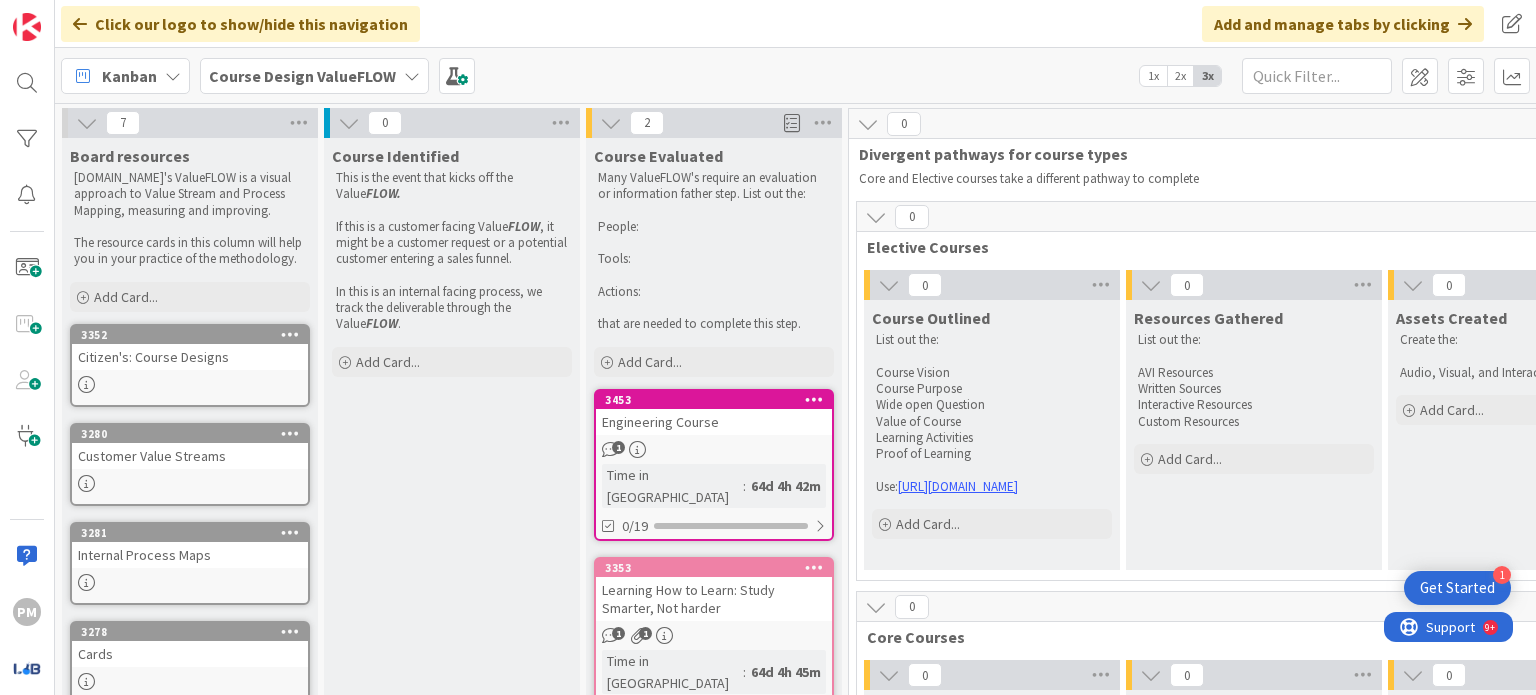 scroll, scrollTop: 0, scrollLeft: 0, axis: both 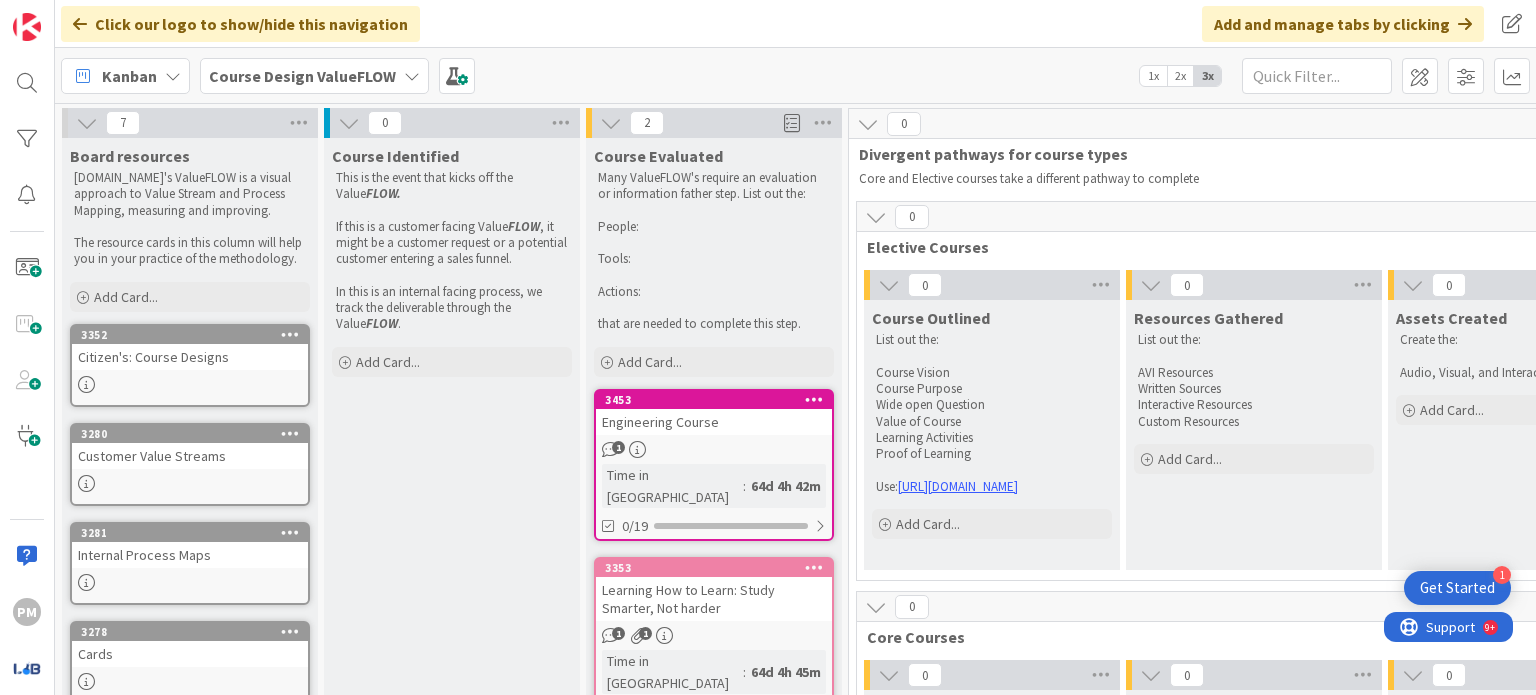 click on "Course Design ValueFLOW" at bounding box center (302, 76) 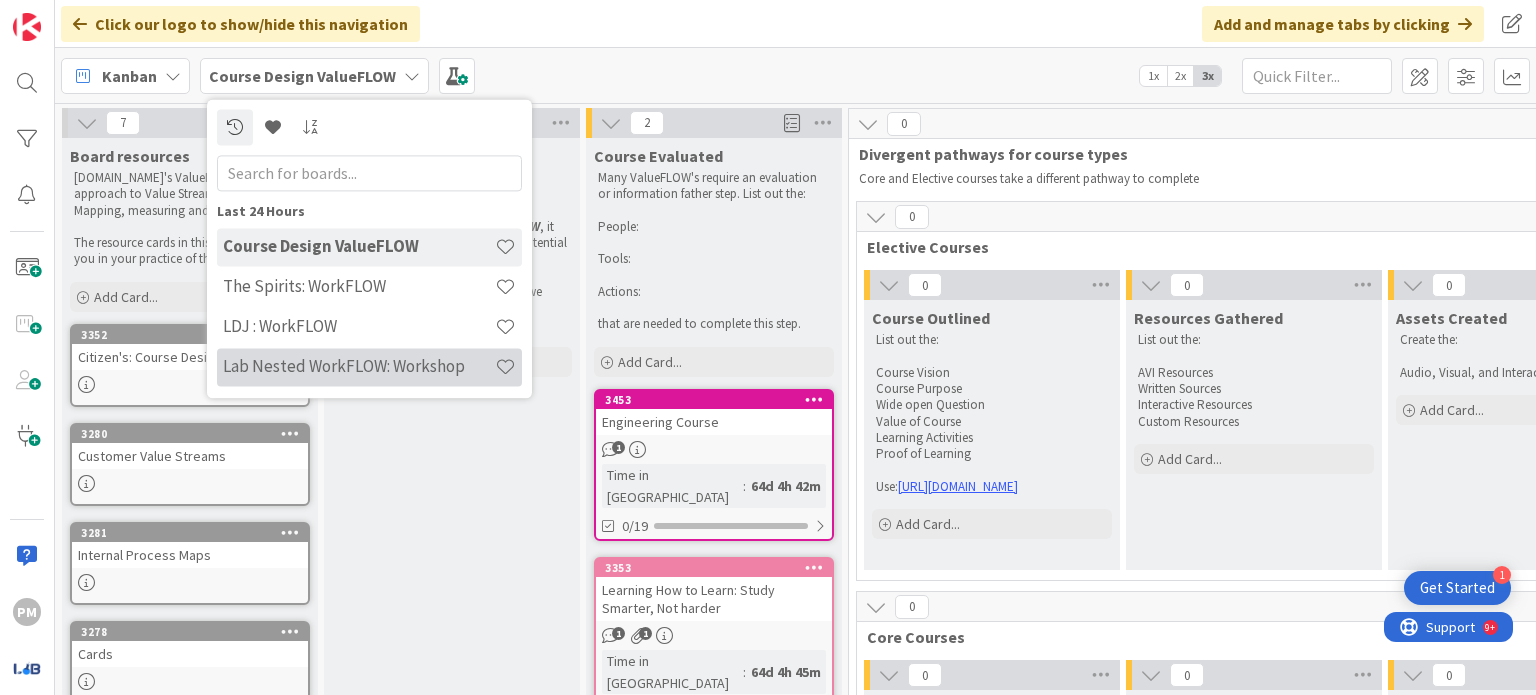click on "Lab Nested WorkFLOW: Workshop" at bounding box center (359, 367) 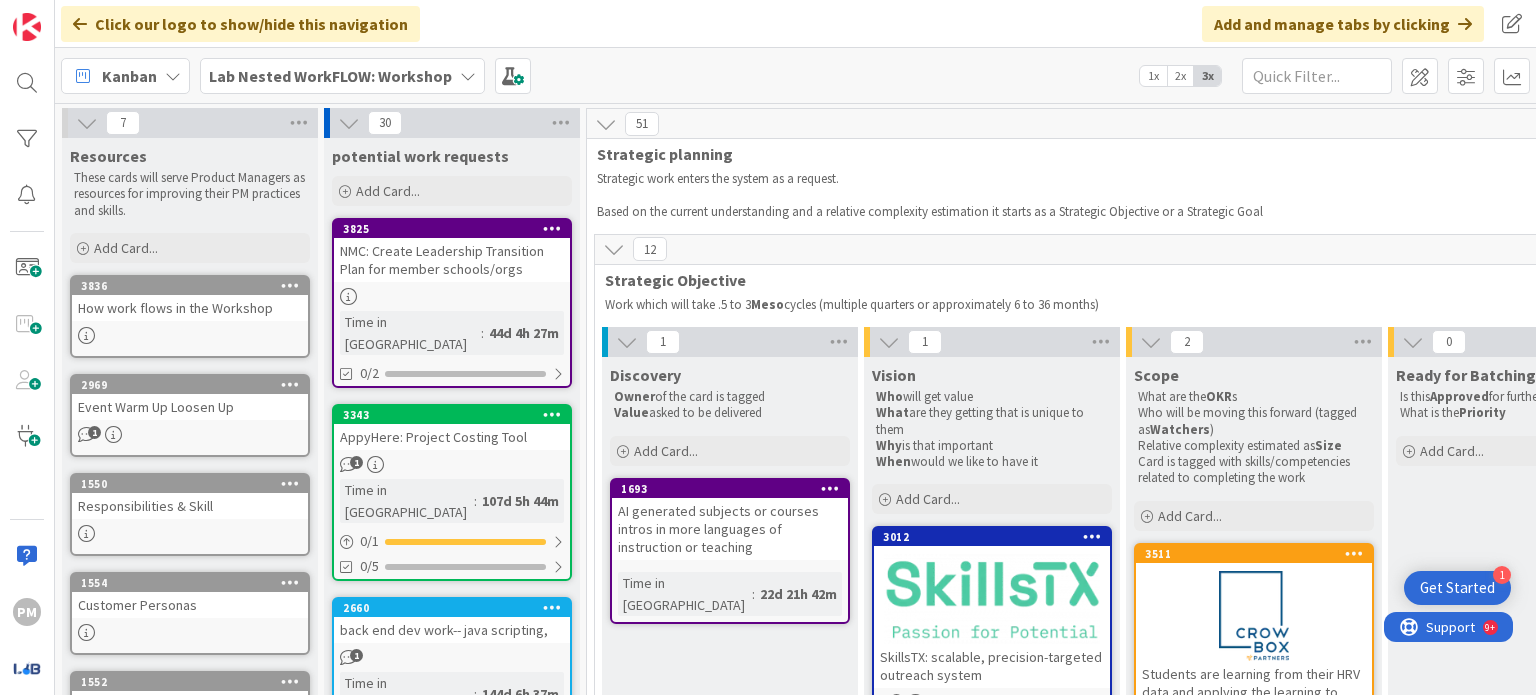 scroll 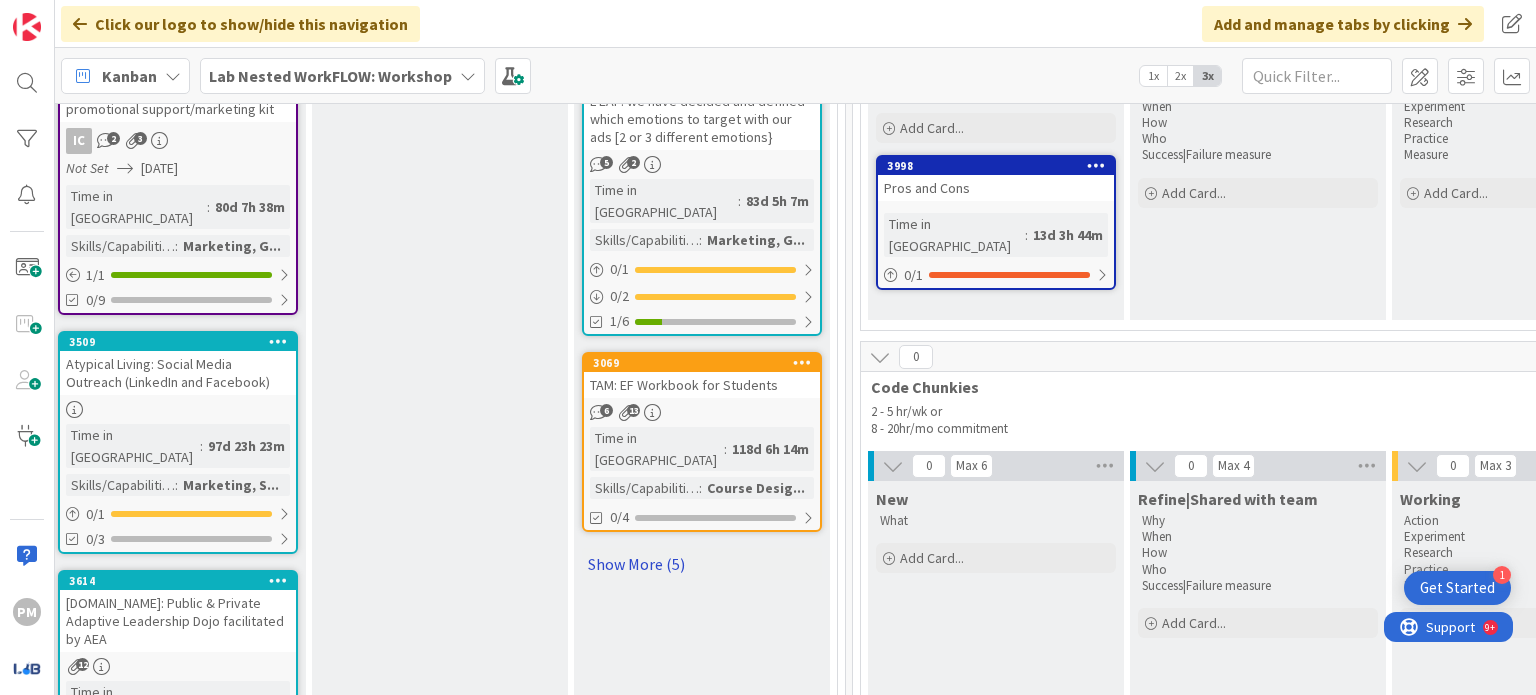 click on "Show More (5)" at bounding box center (702, 564) 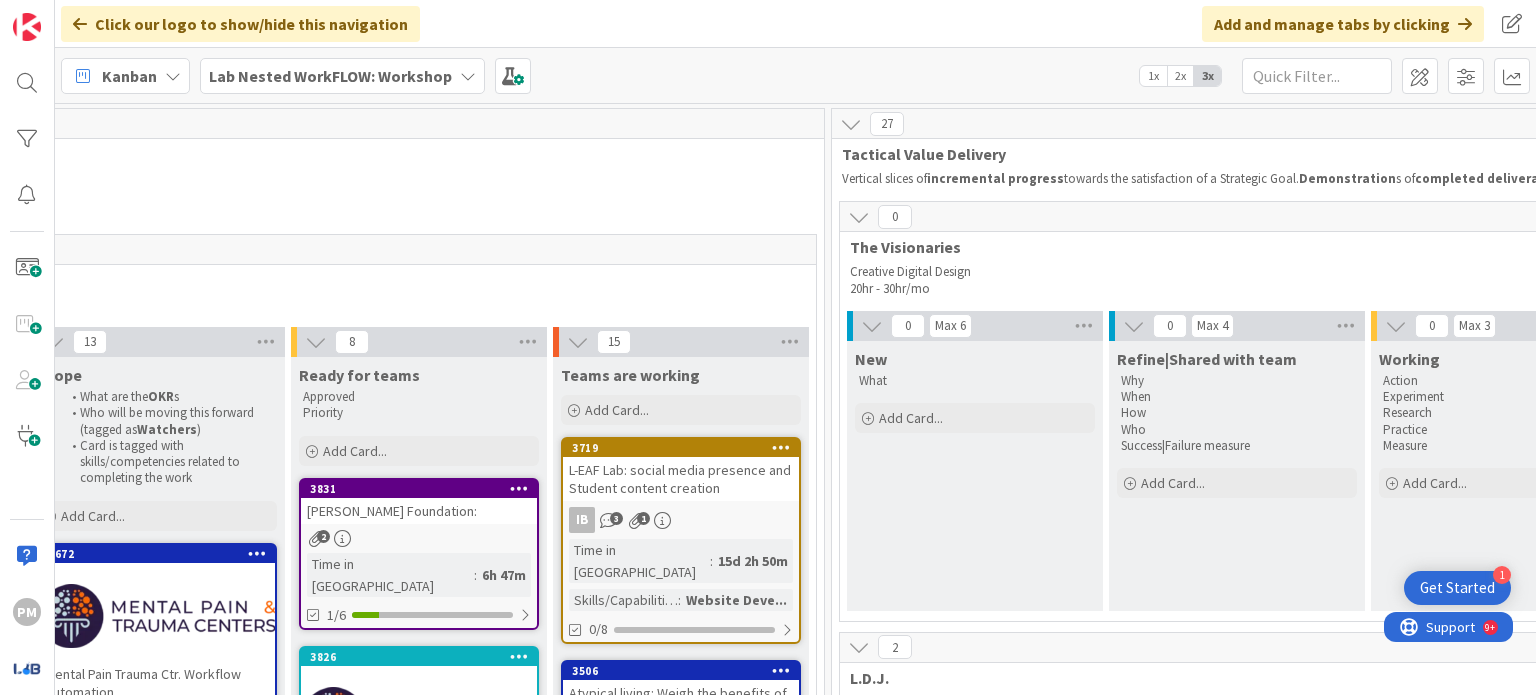 click on "Lab Nested WorkFLOW: Workshop" at bounding box center (330, 76) 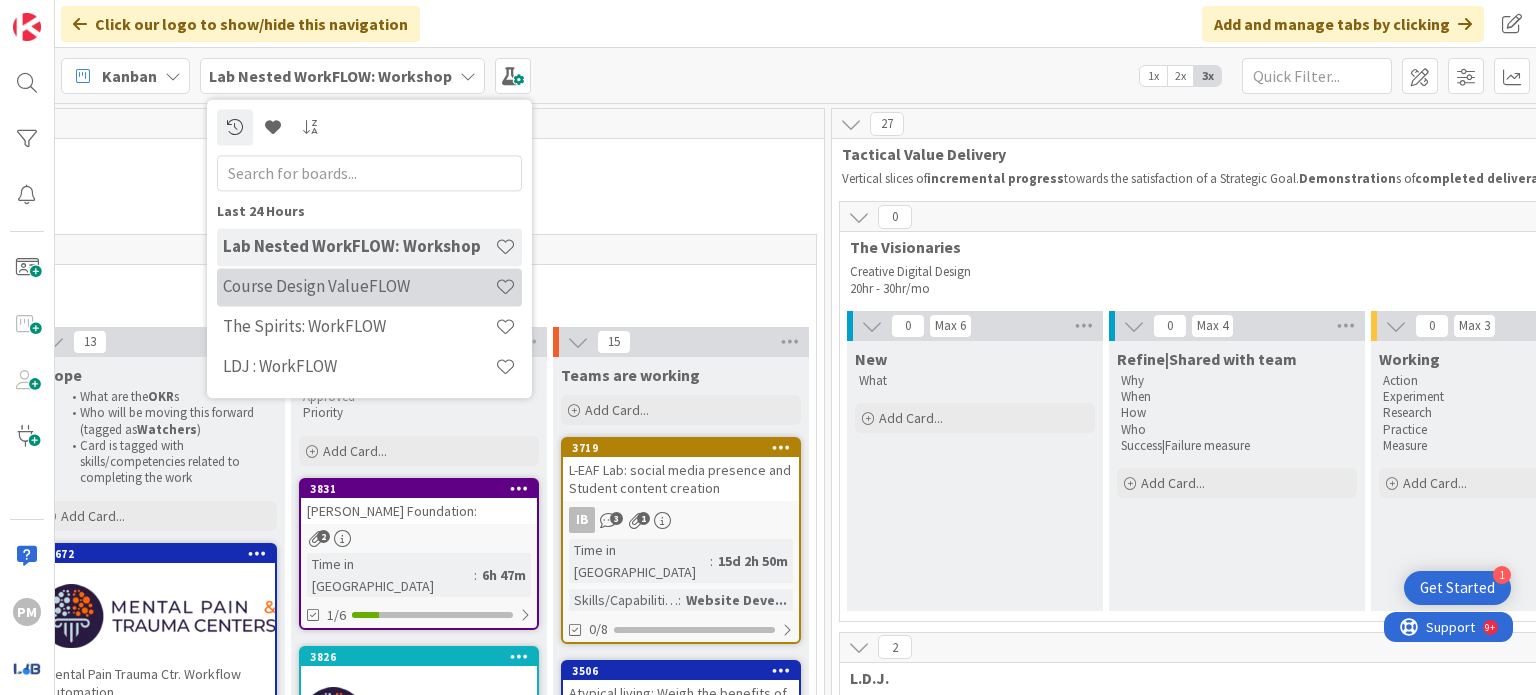 click on "Course Design ValueFLOW" at bounding box center [359, 287] 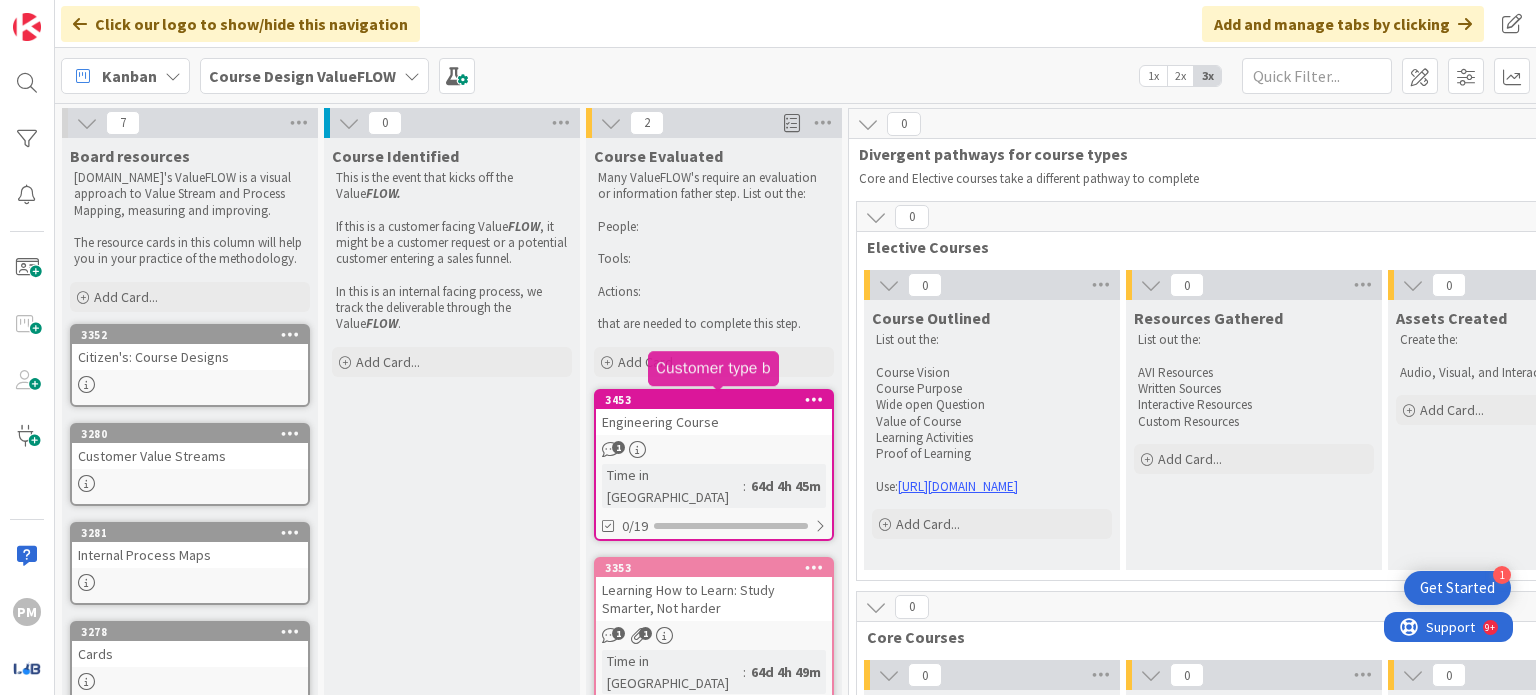 scroll, scrollTop: 0, scrollLeft: 0, axis: both 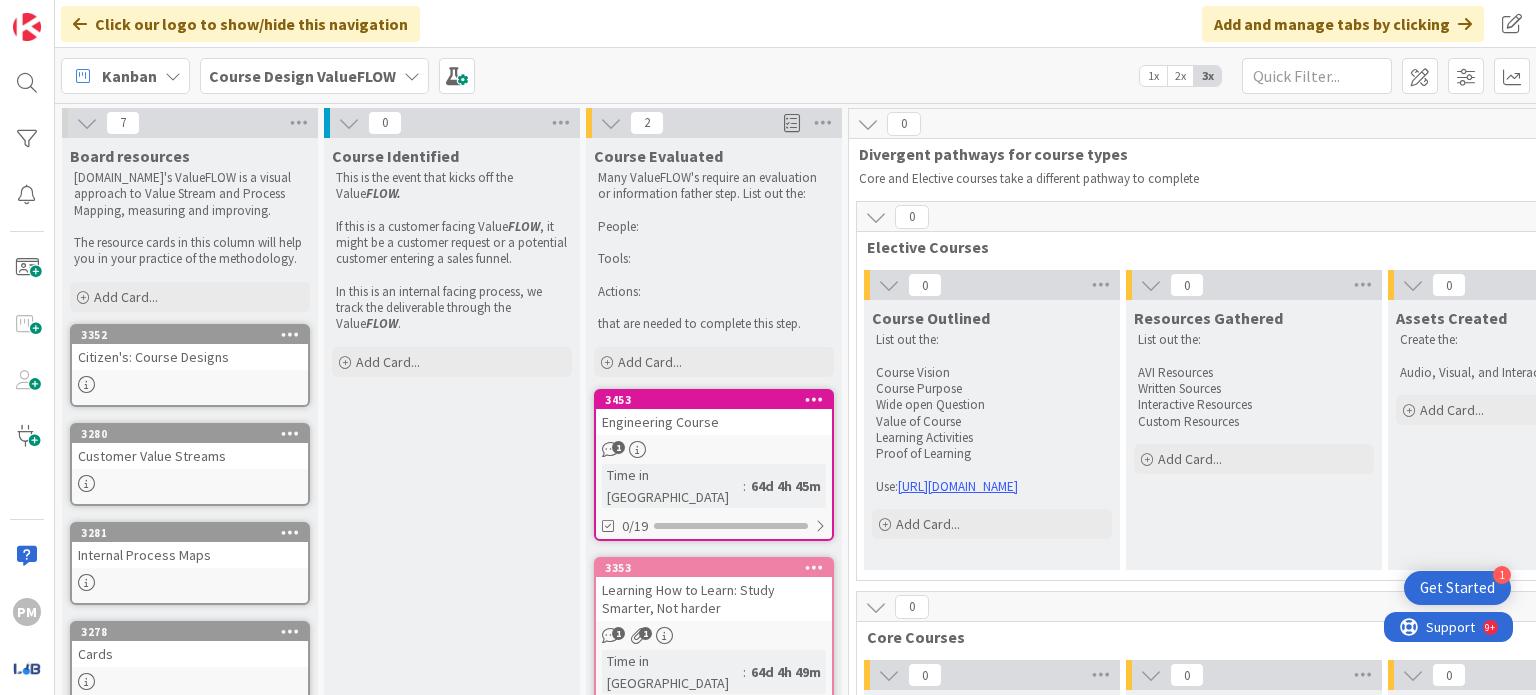 click on "3453 Engineering Course 1 Time in Column : 64d 4h 45m 0/19" at bounding box center [714, 465] 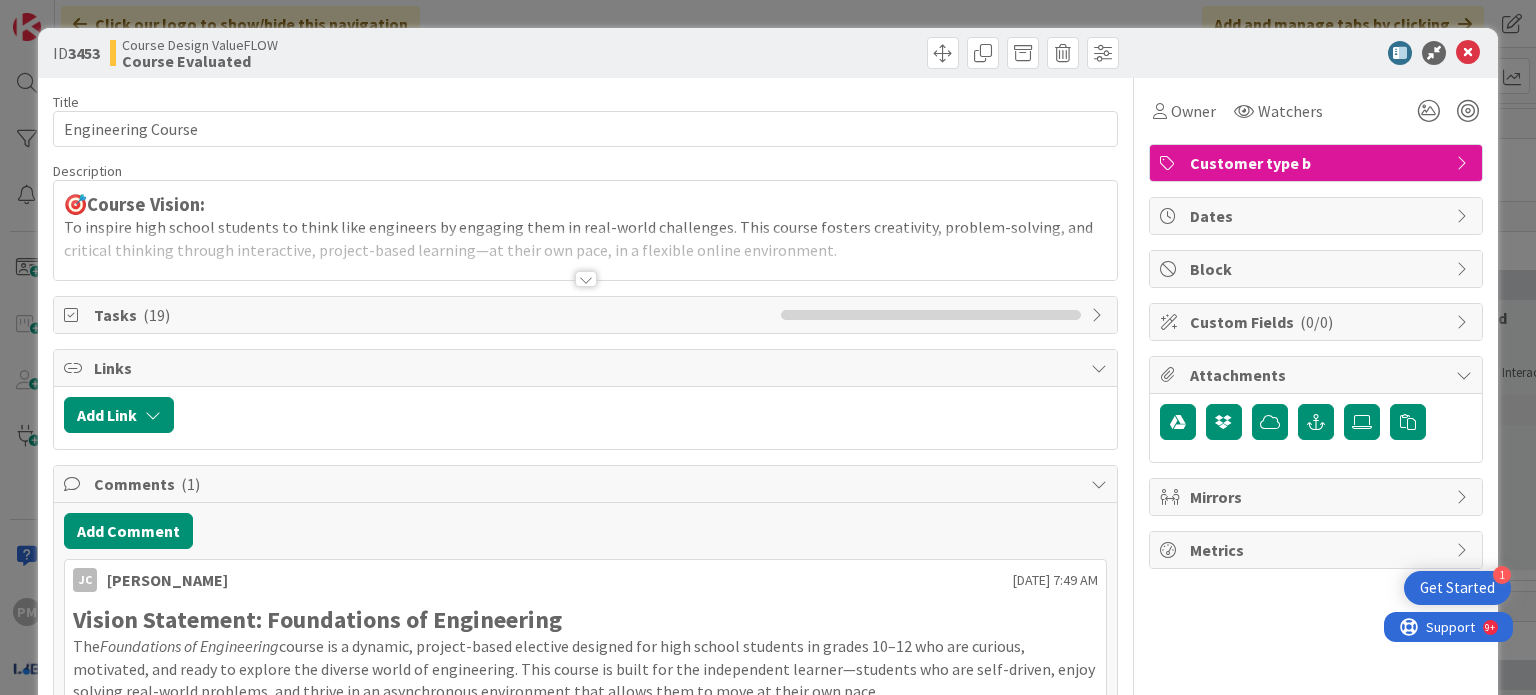 scroll, scrollTop: 0, scrollLeft: 0, axis: both 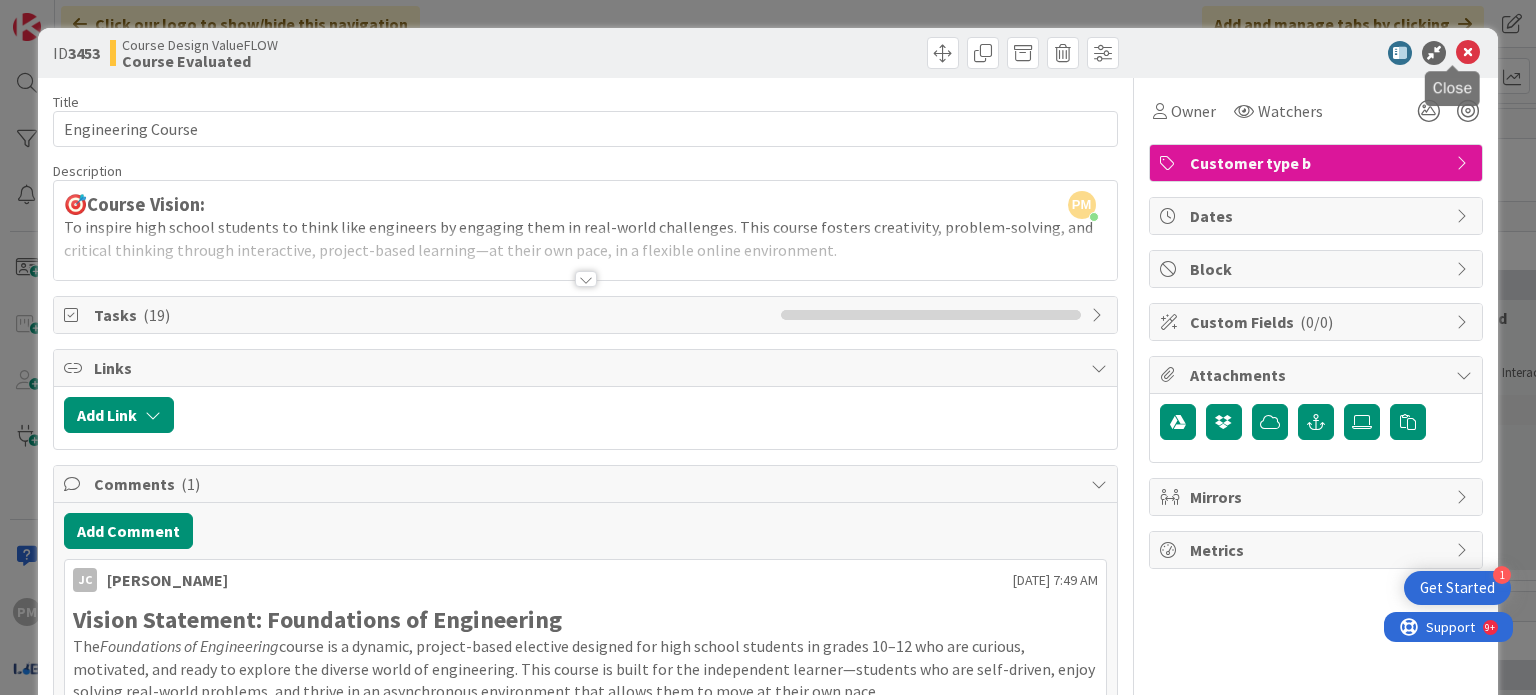 click at bounding box center (1468, 53) 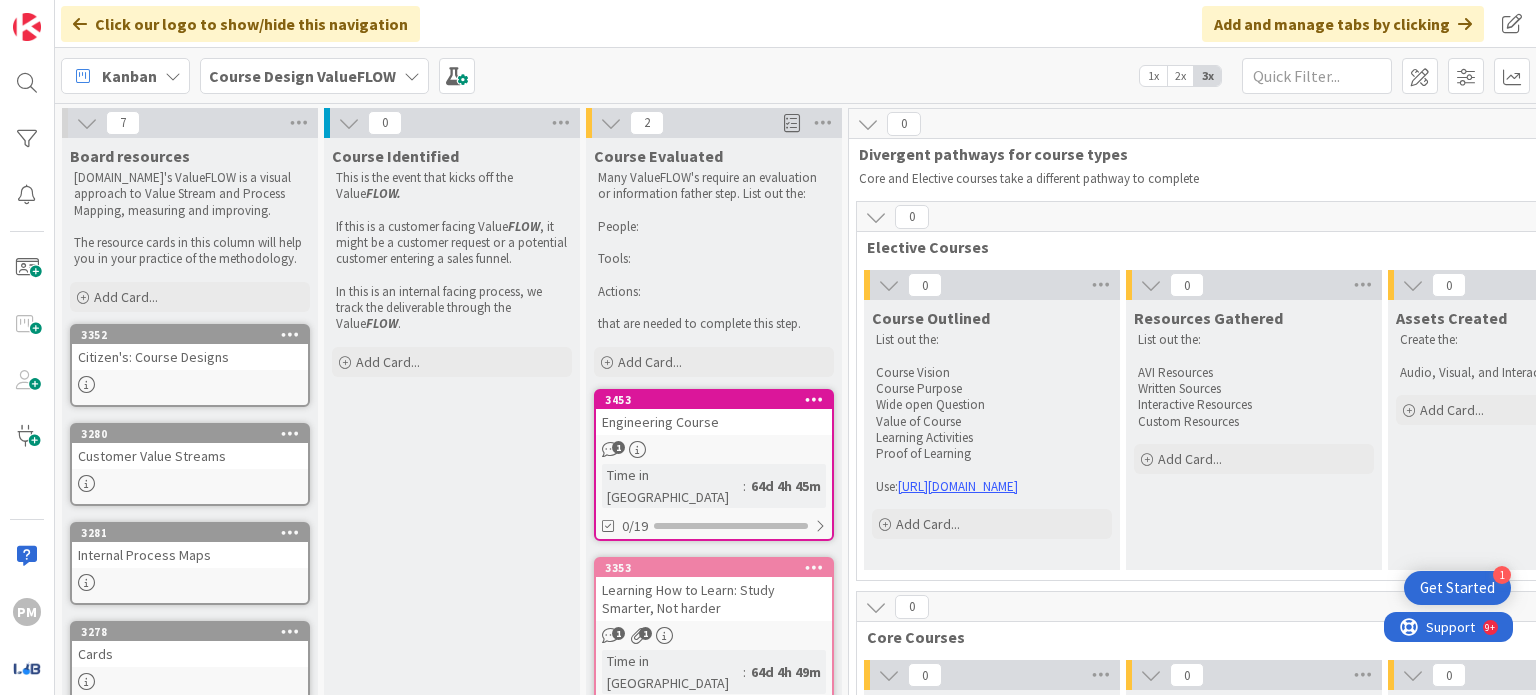 scroll, scrollTop: 0, scrollLeft: 0, axis: both 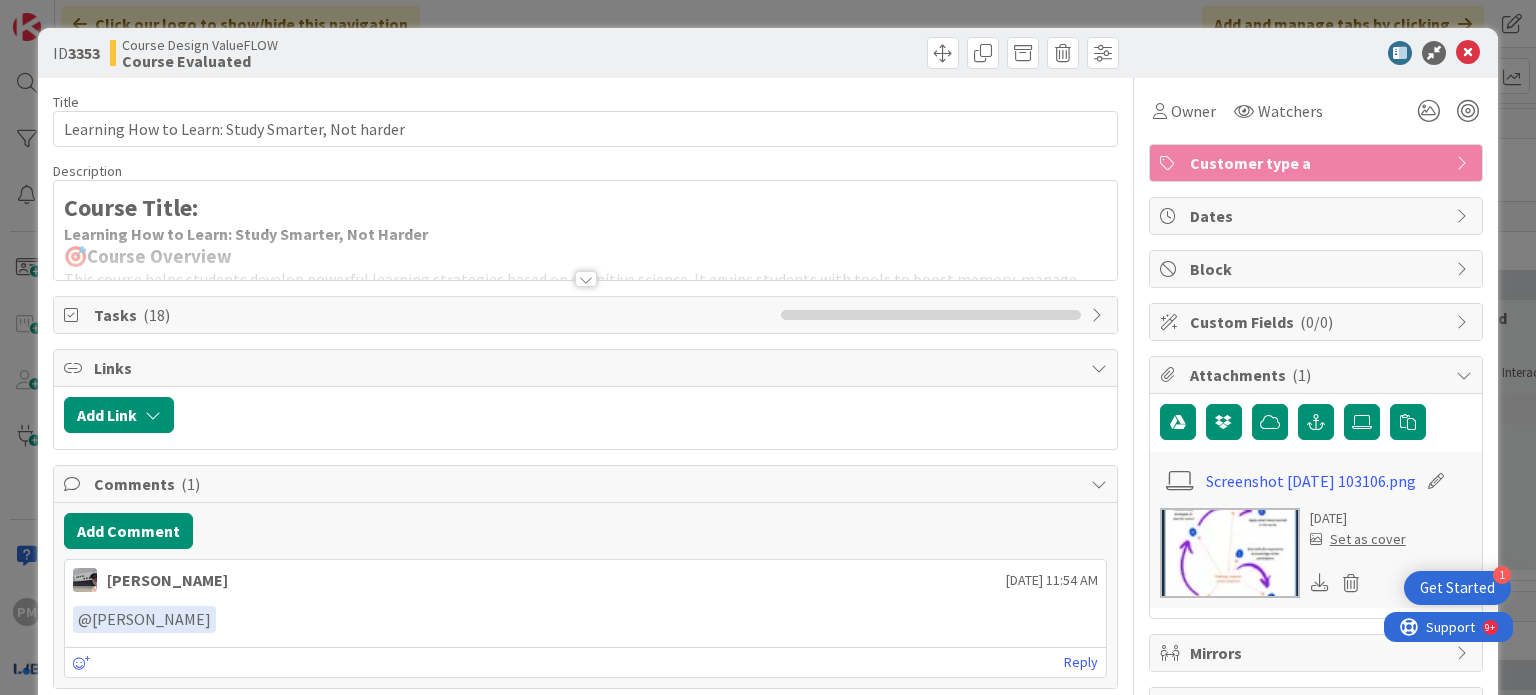 click at bounding box center (586, 279) 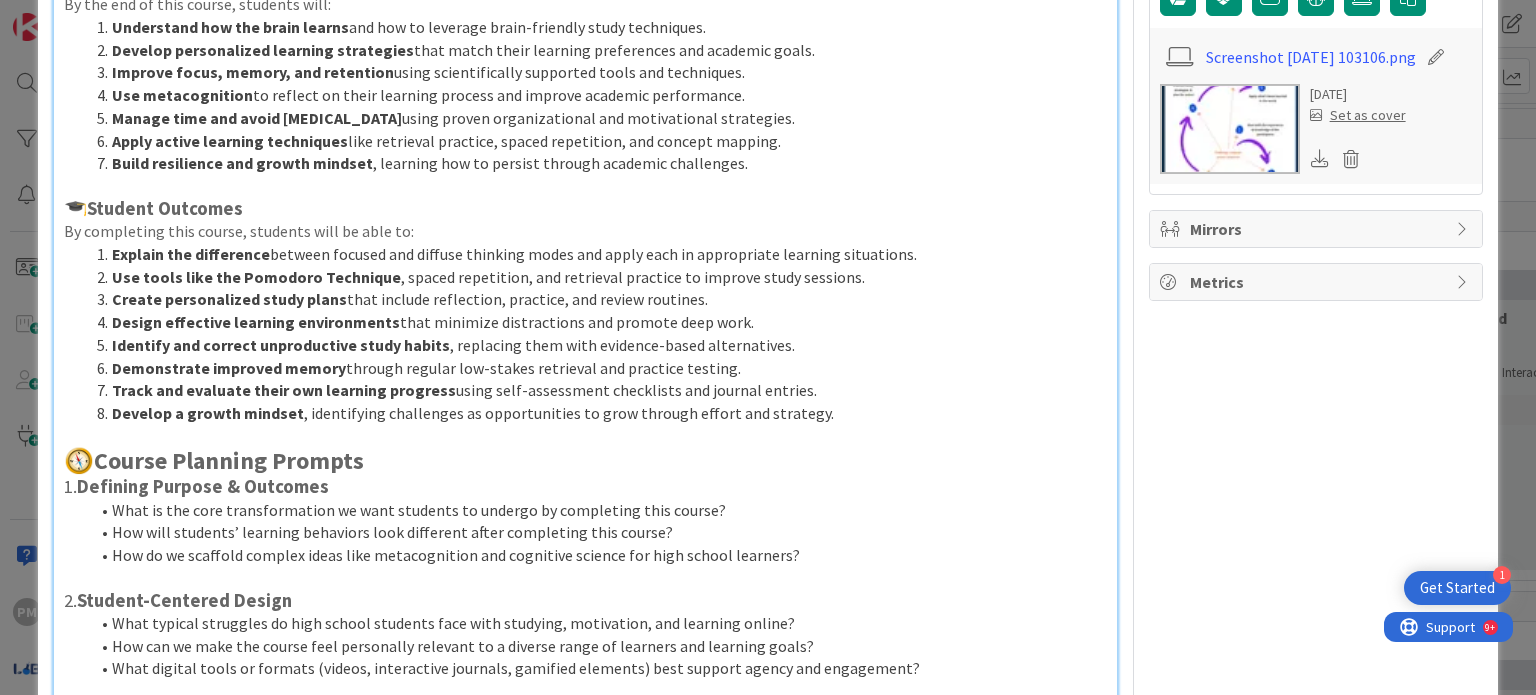 scroll, scrollTop: 0, scrollLeft: 0, axis: both 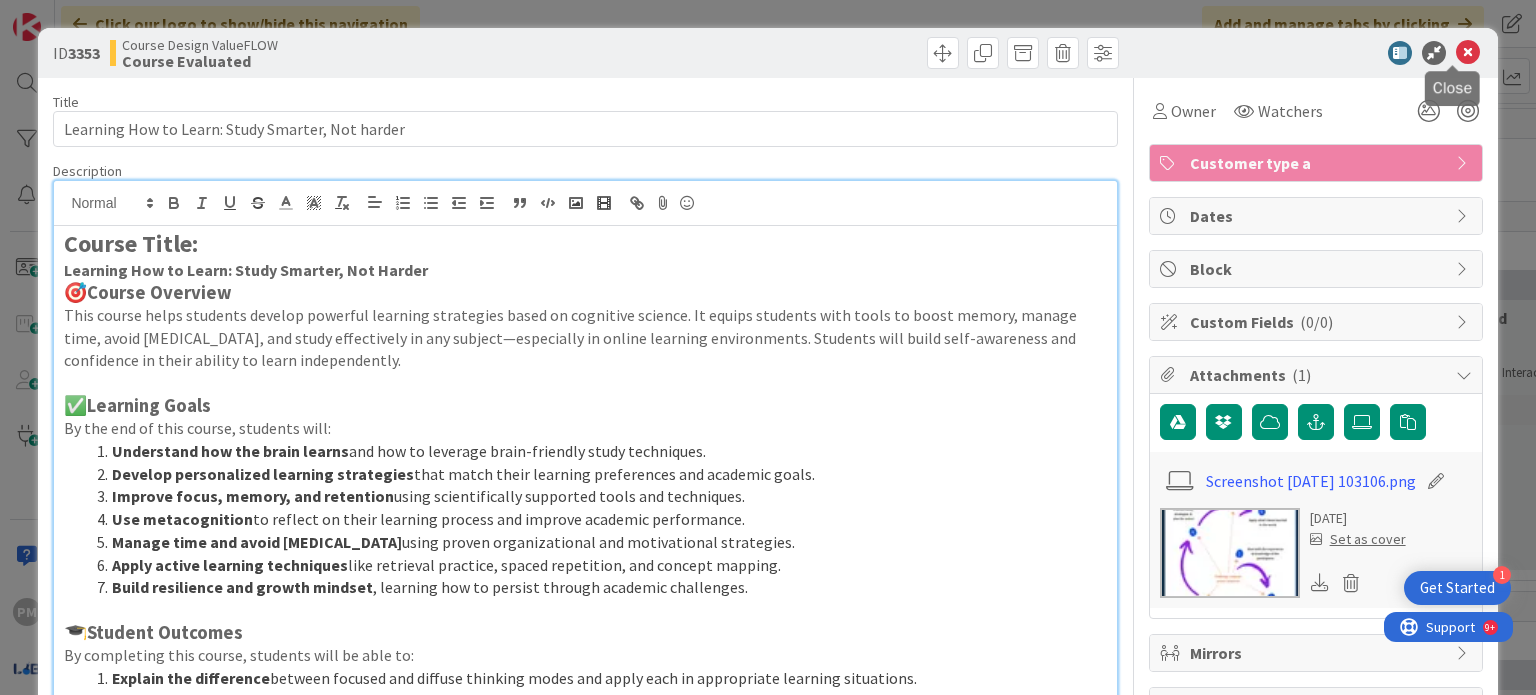 click at bounding box center (1468, 53) 